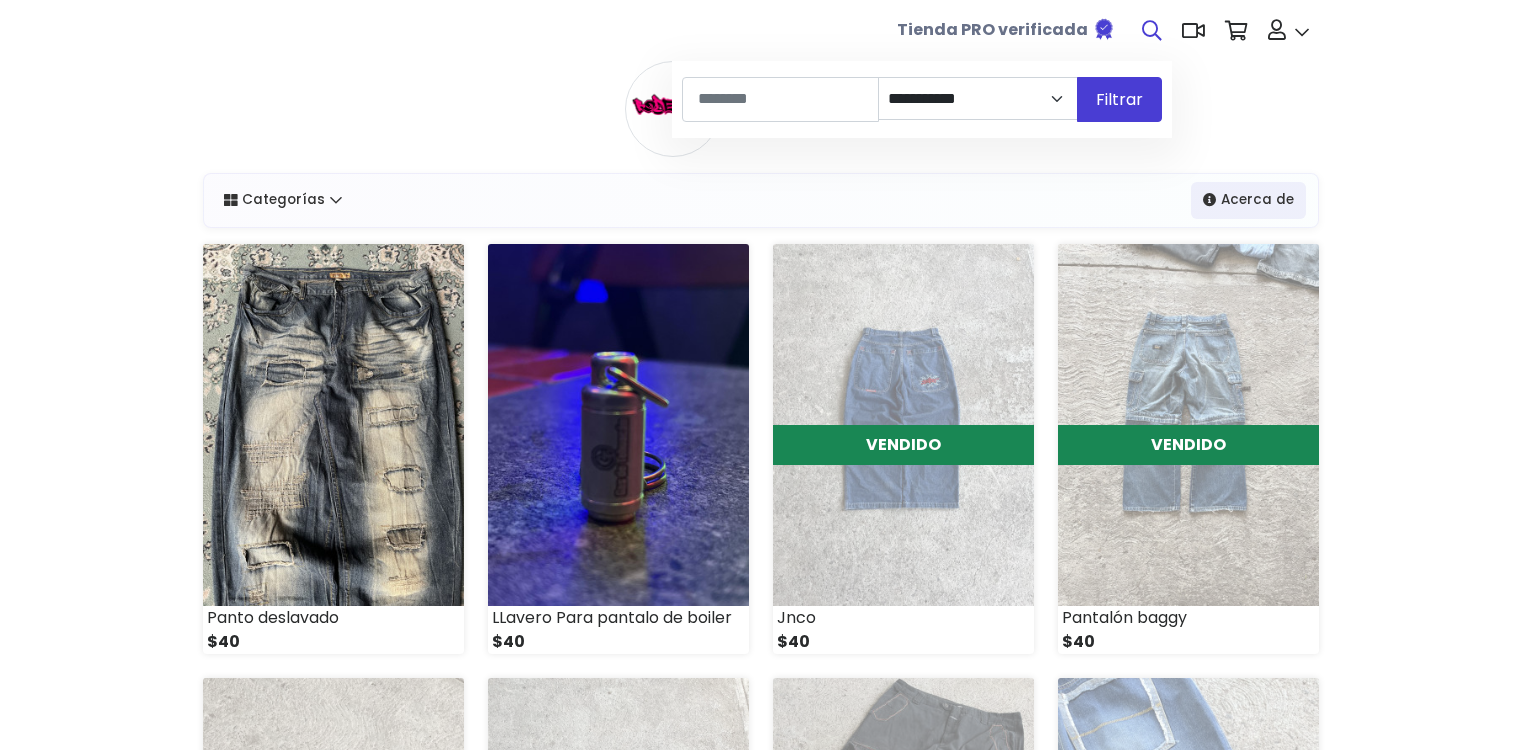 scroll, scrollTop: 0, scrollLeft: 0, axis: both 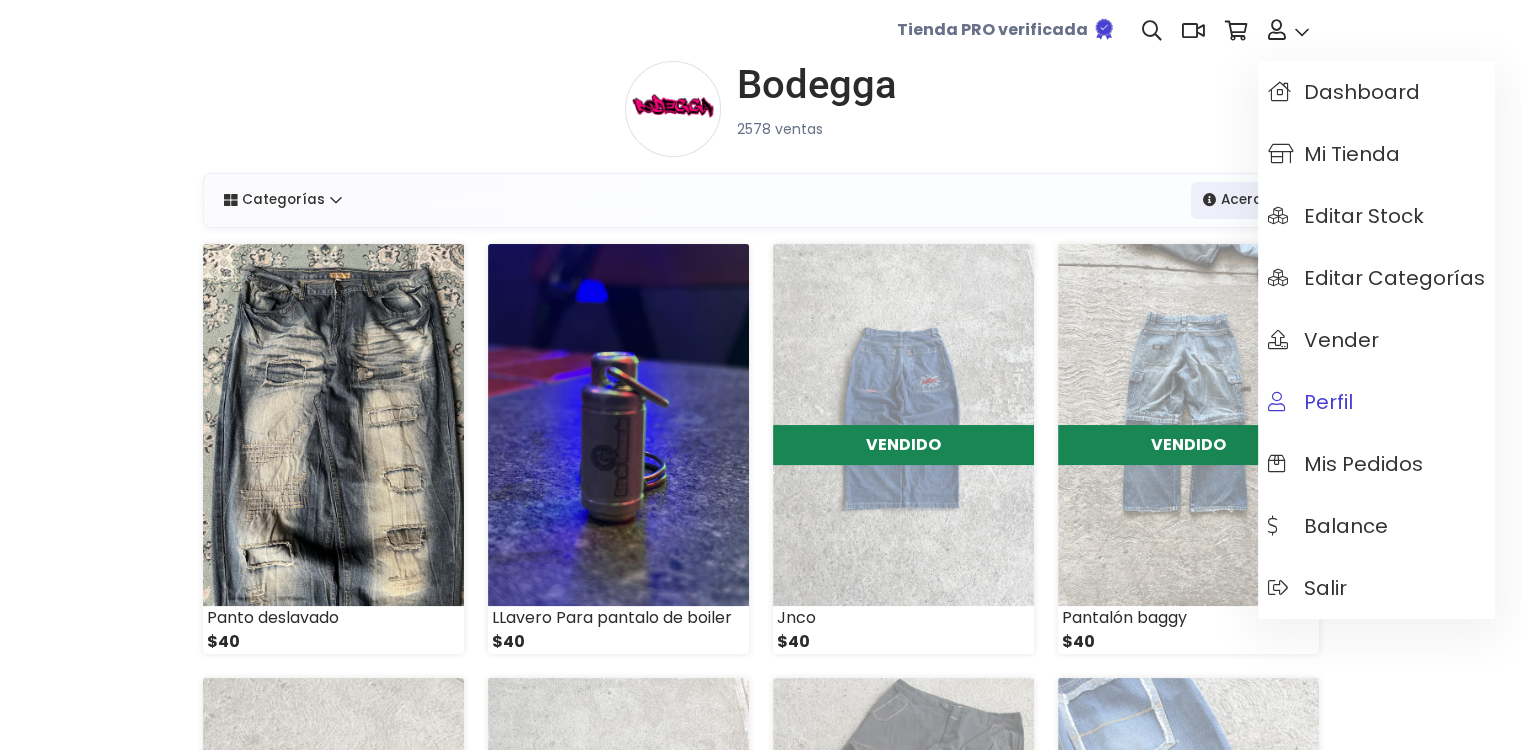 click on "Perfil" at bounding box center [1310, 402] 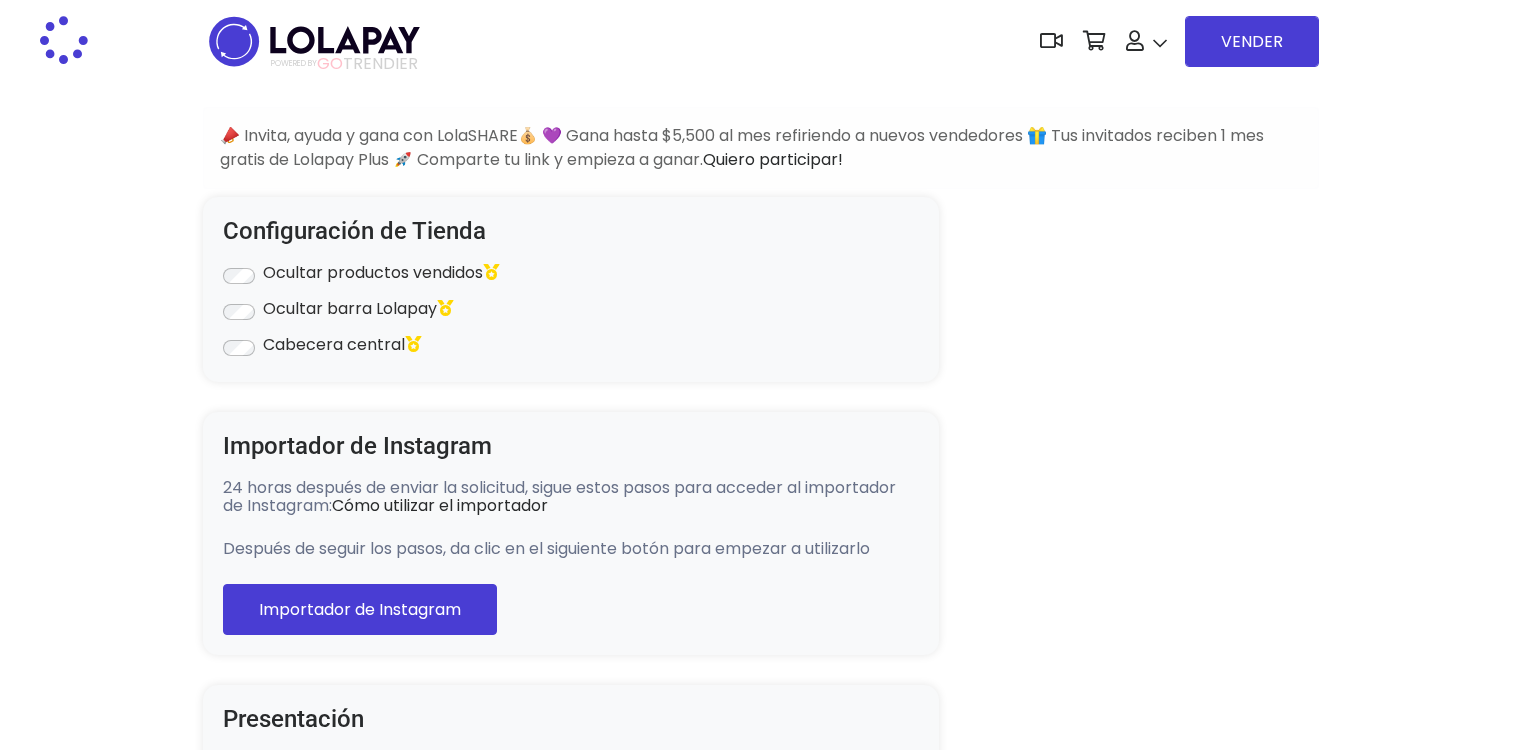 type on "**********" 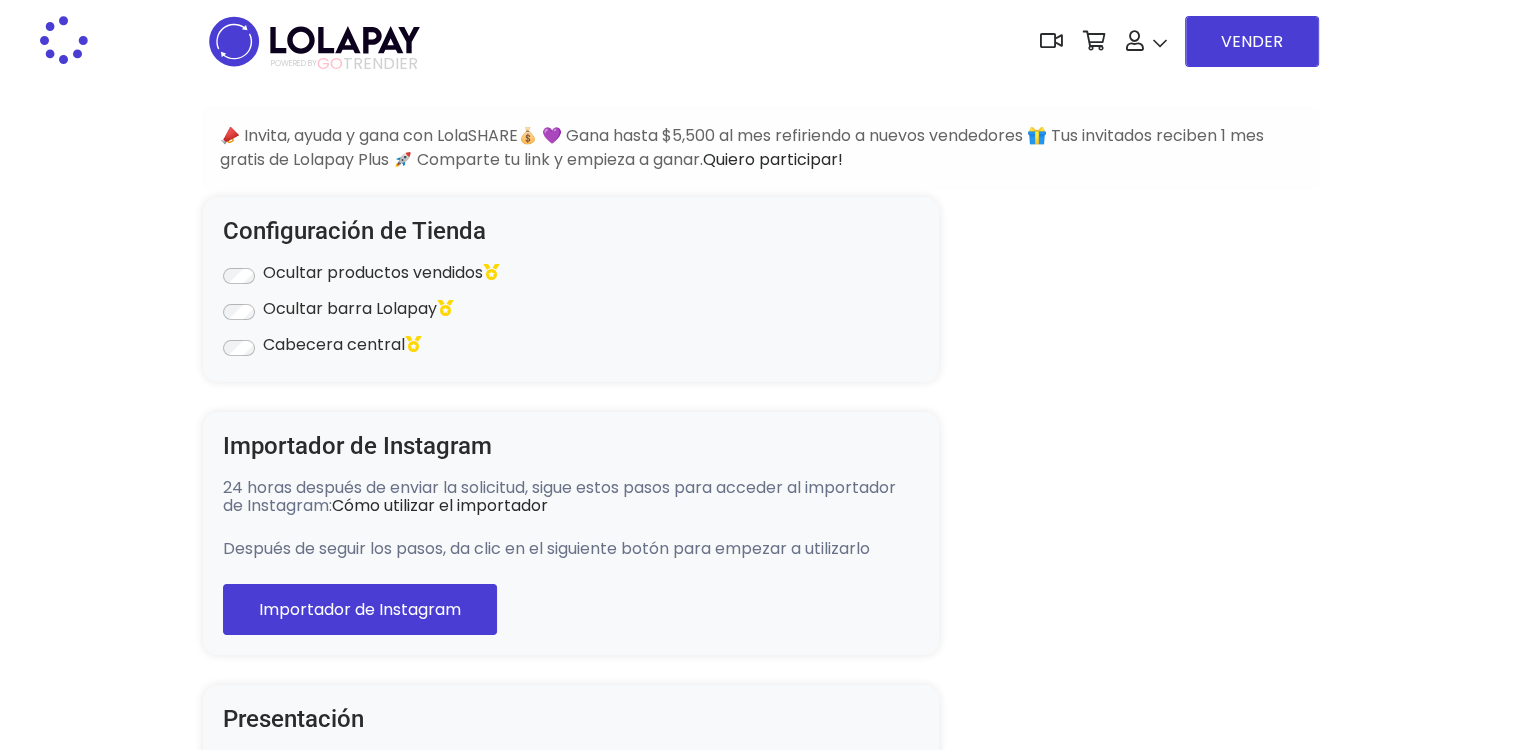 select on "**********" 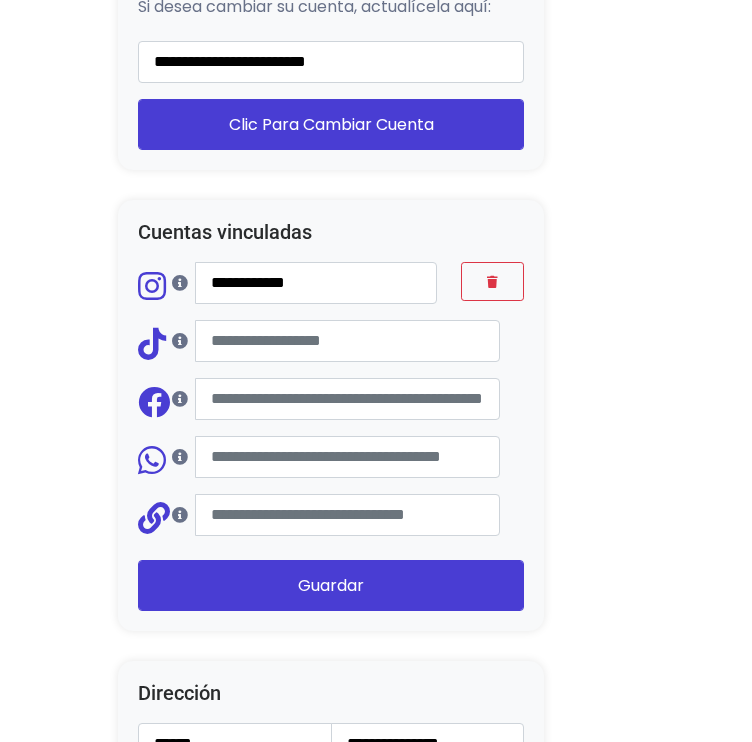 scroll, scrollTop: 2300, scrollLeft: 0, axis: vertical 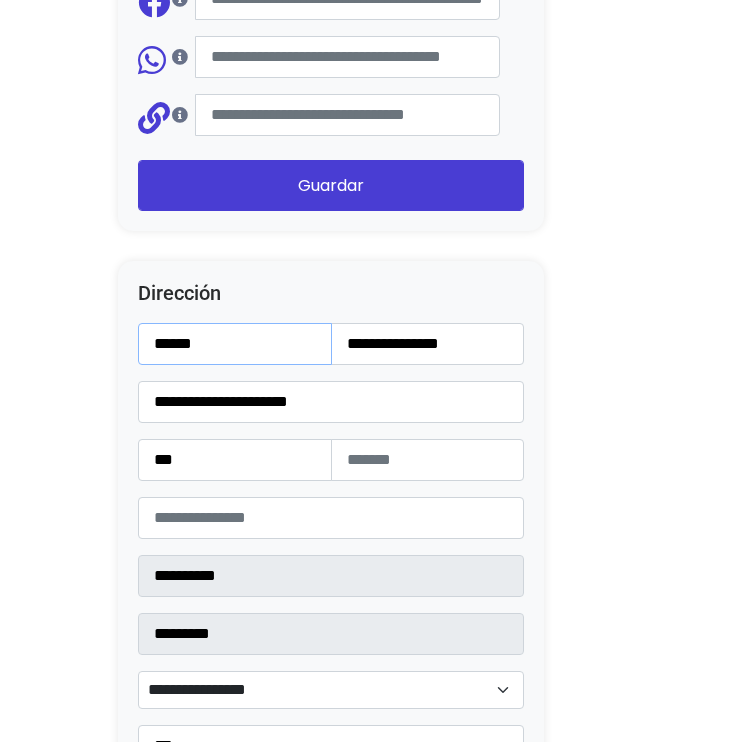 click on "******" at bounding box center (235, 344) 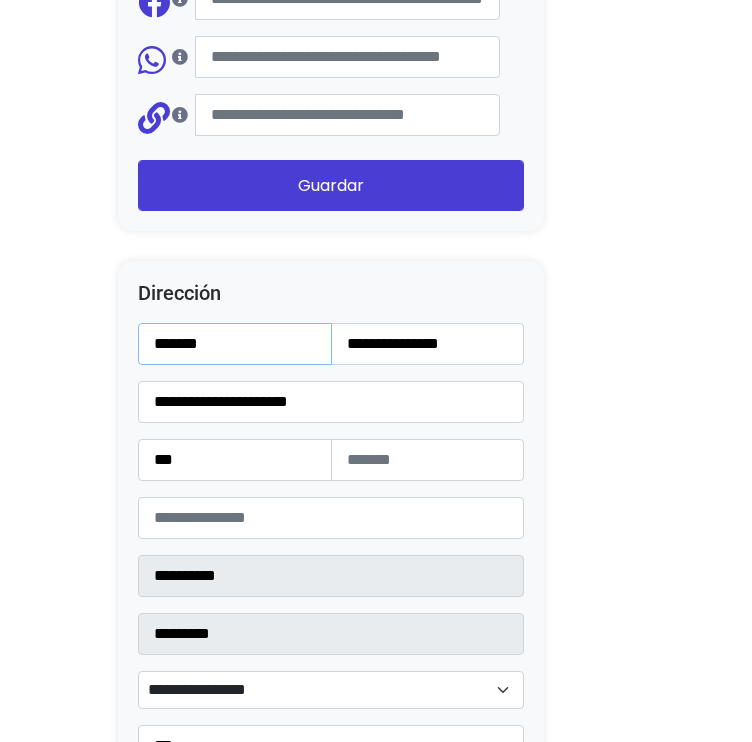 type on "******" 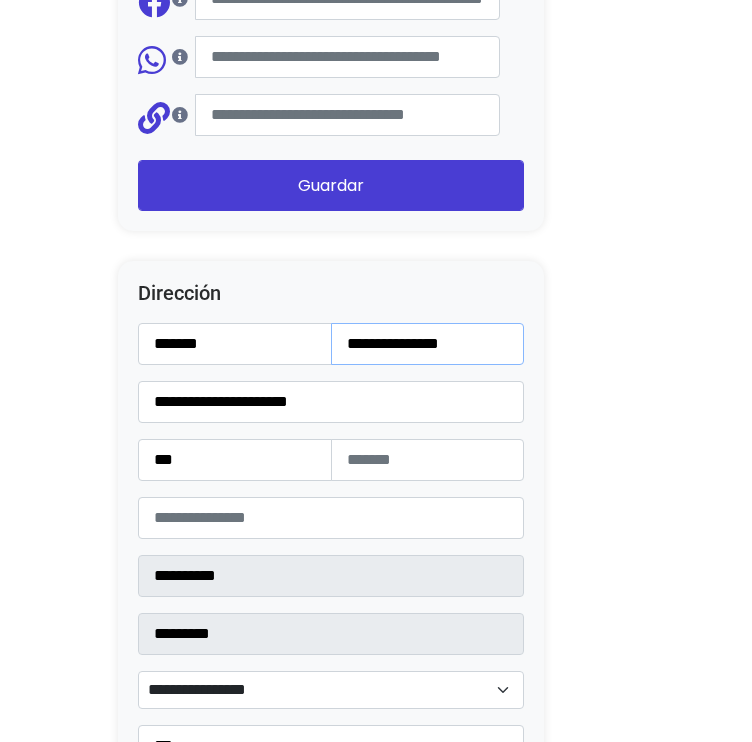 click on "**********" at bounding box center [428, 344] 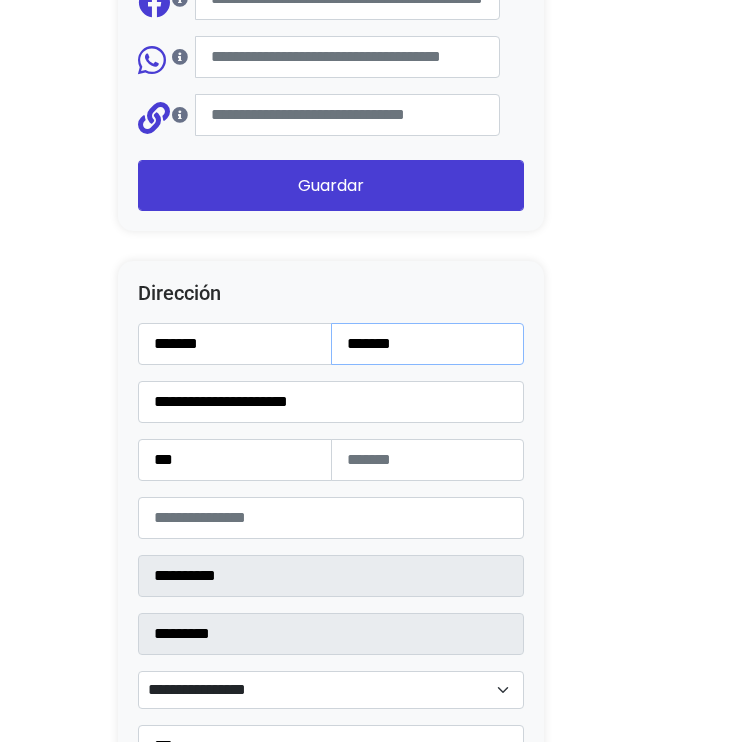 type on "******" 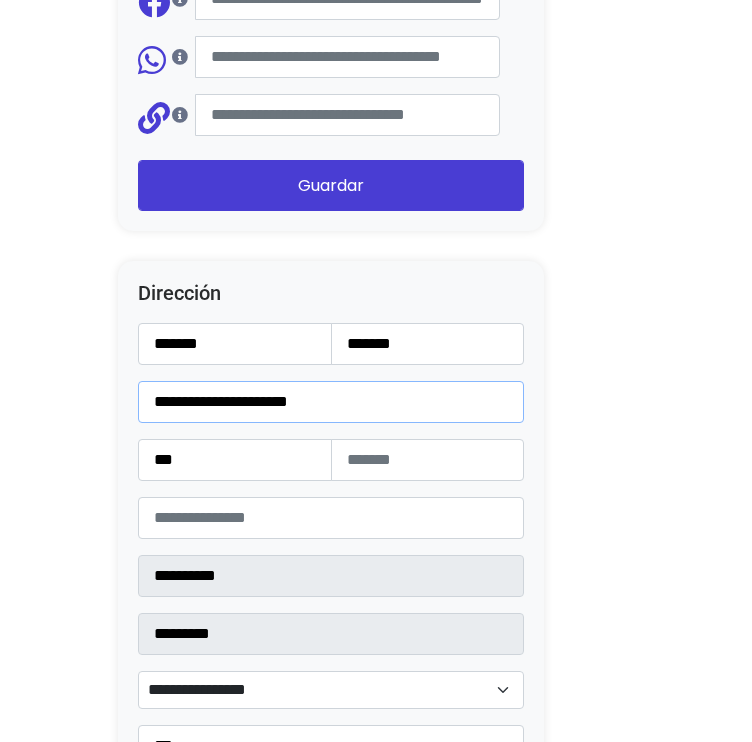 click on "**********" at bounding box center (331, 402) 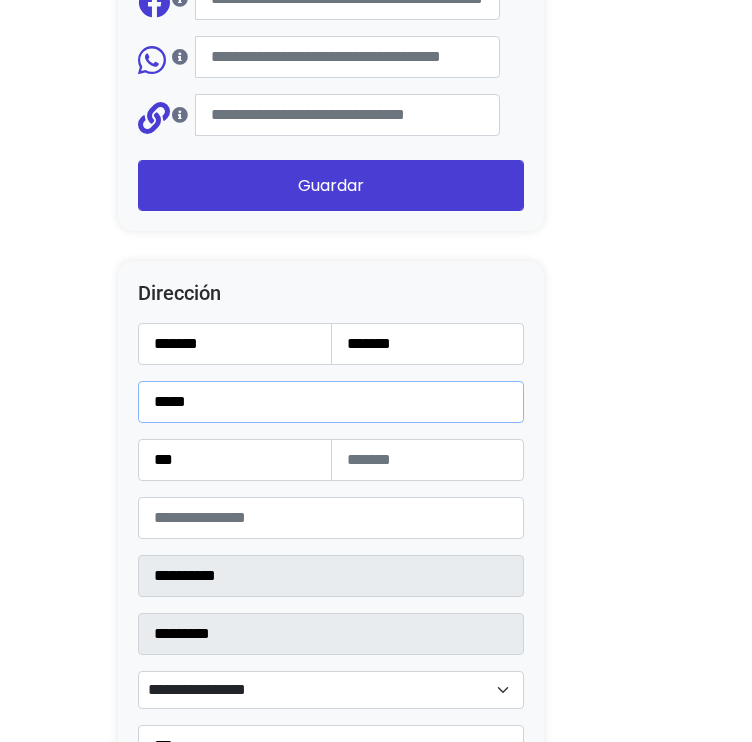 type on "****" 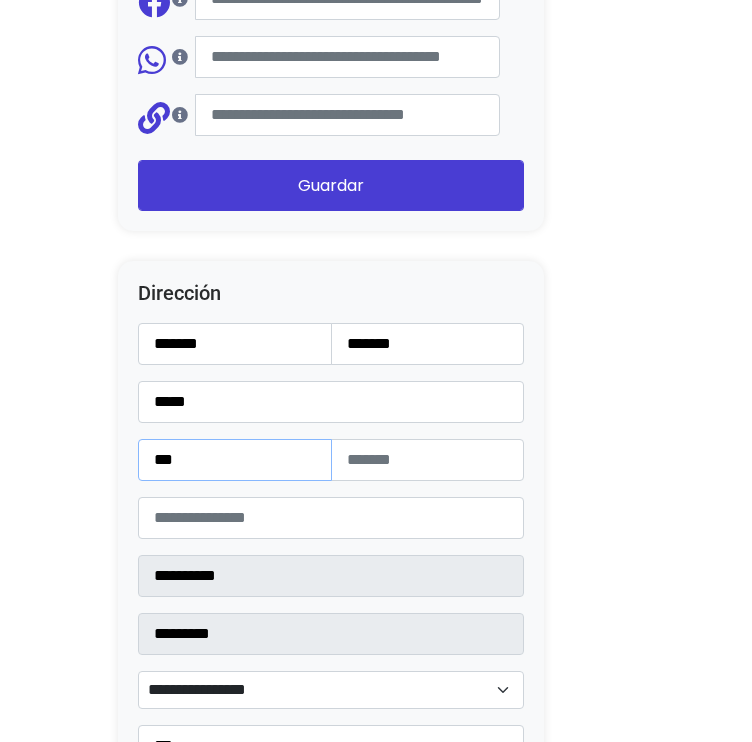 click on "***" at bounding box center [235, 460] 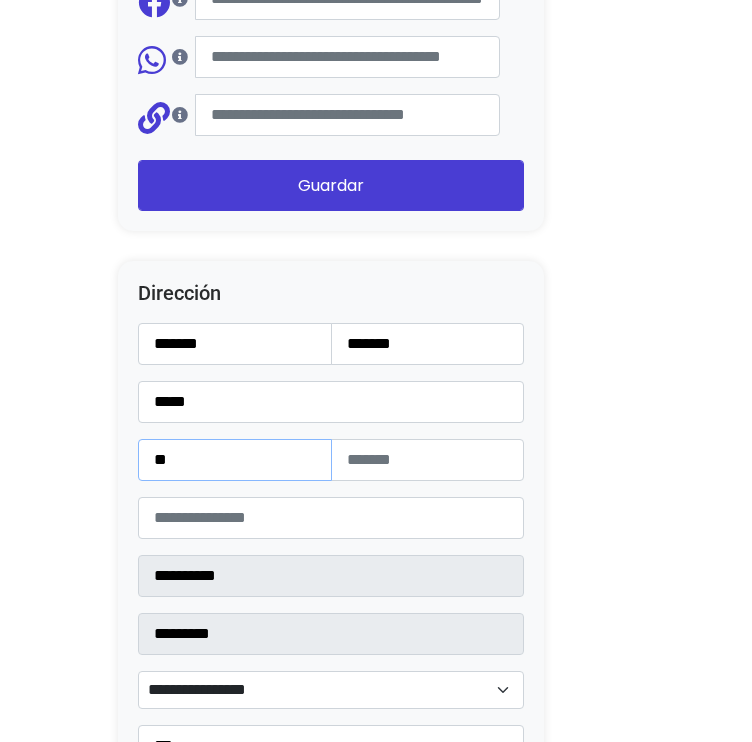 type on "**" 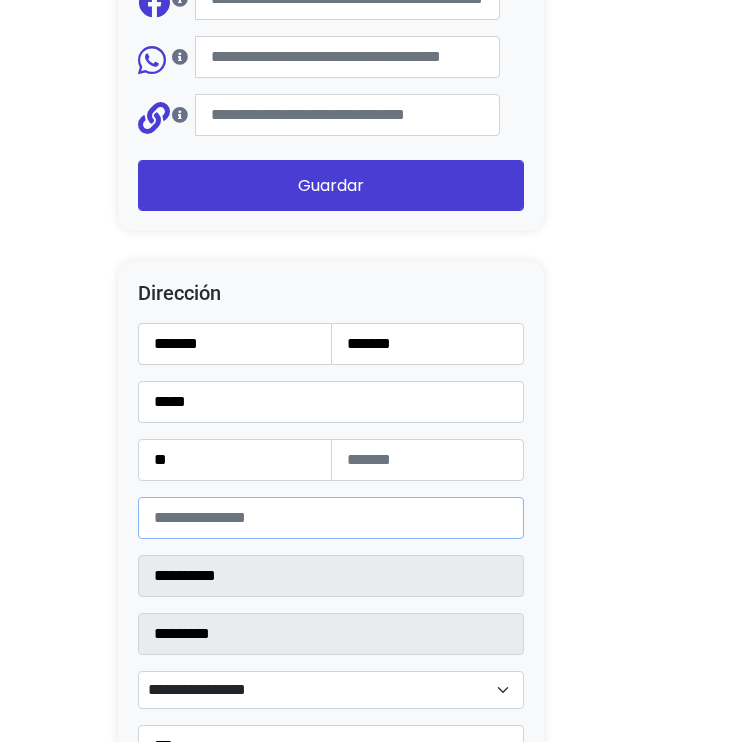 click on "*****" at bounding box center (331, 518) 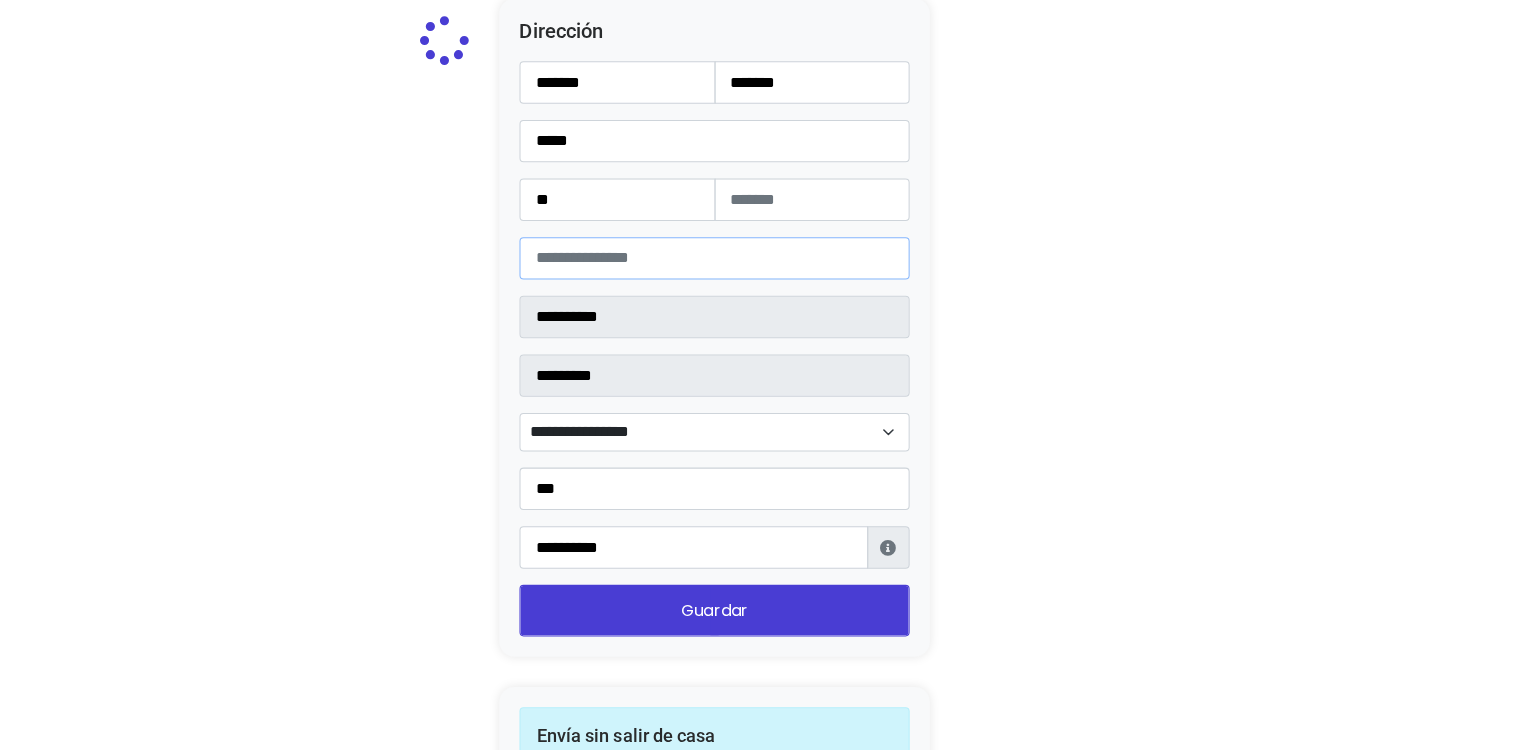 scroll, scrollTop: 2600, scrollLeft: 0, axis: vertical 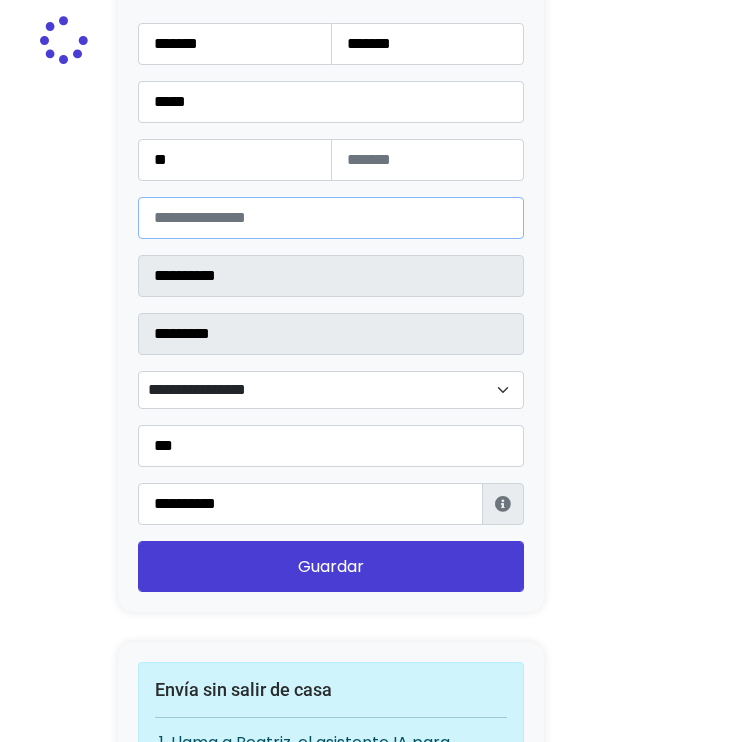 type on "******" 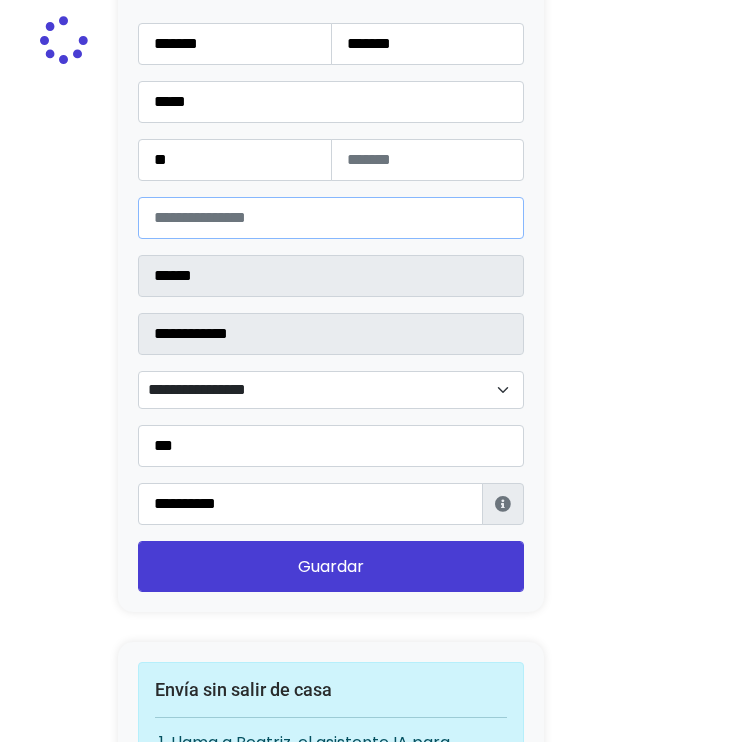 select 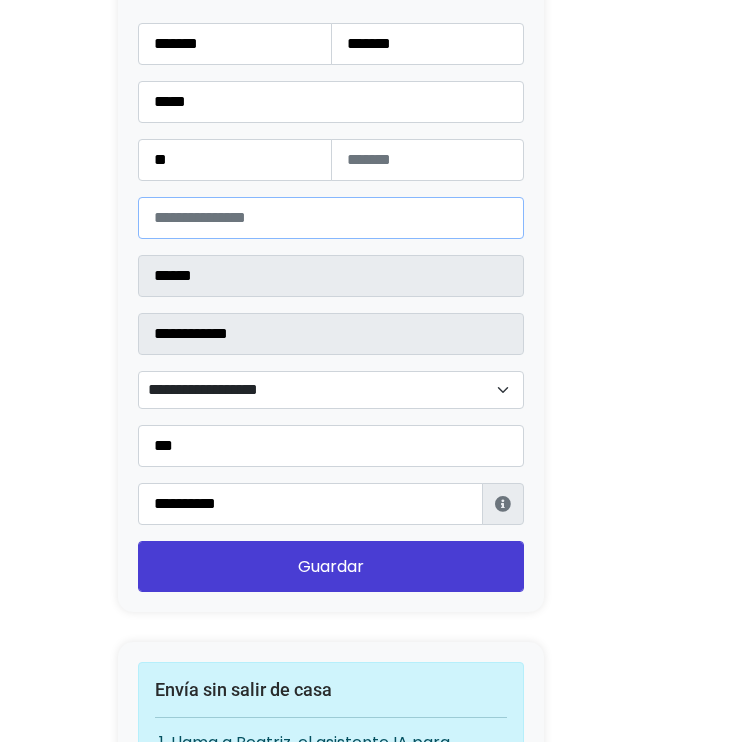 type on "*****" 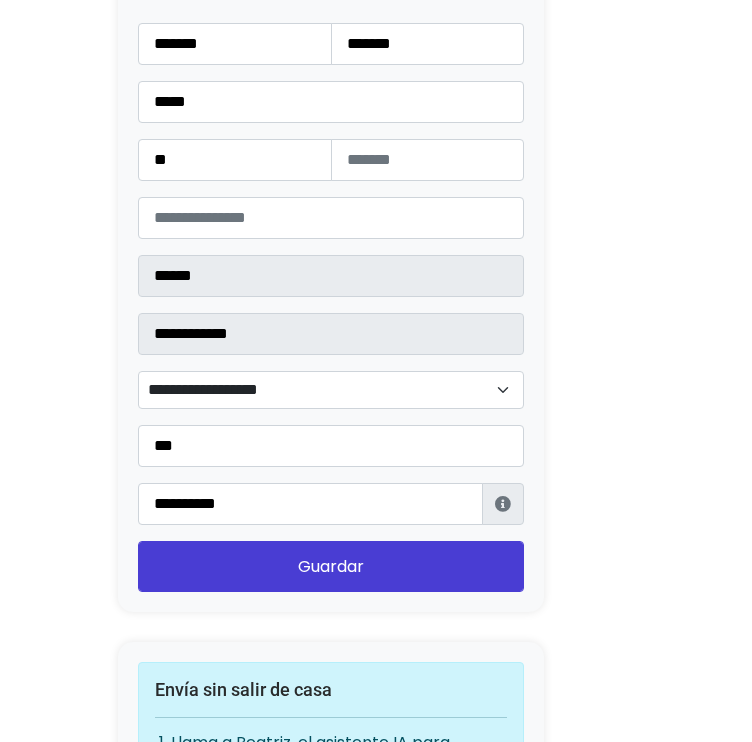 click on "**********" at bounding box center [331, 390] 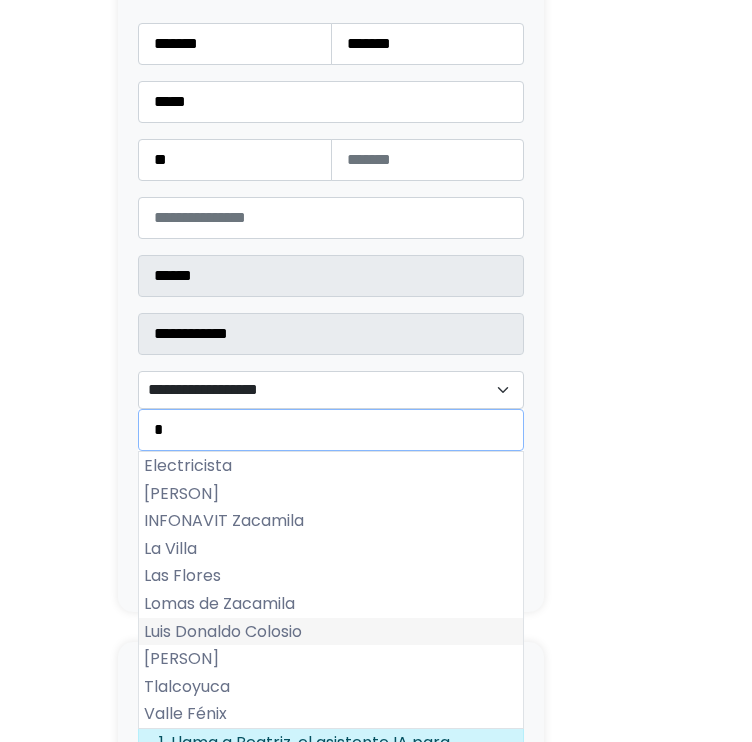 type on "*" 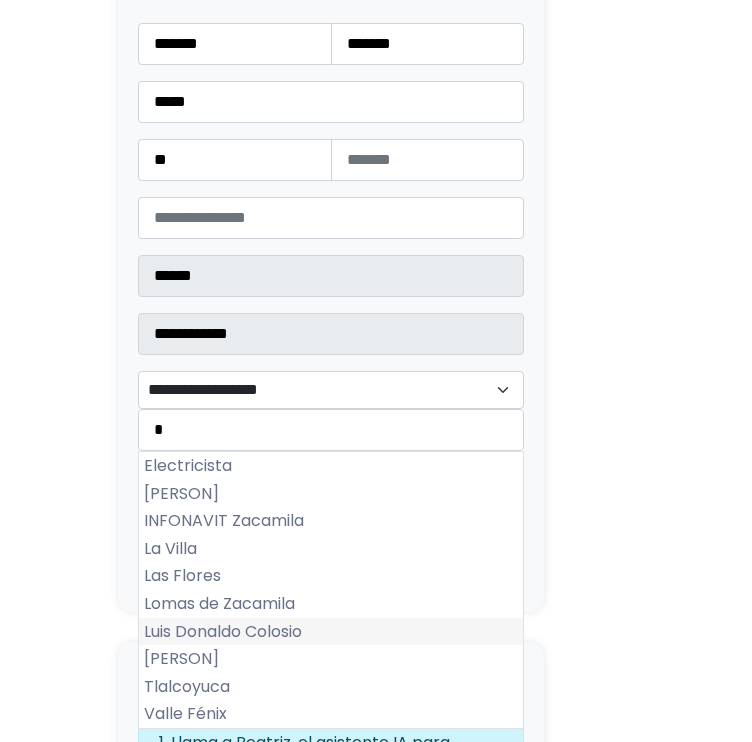 click on "Luis Donaldo Colosio" at bounding box center (331, 632) 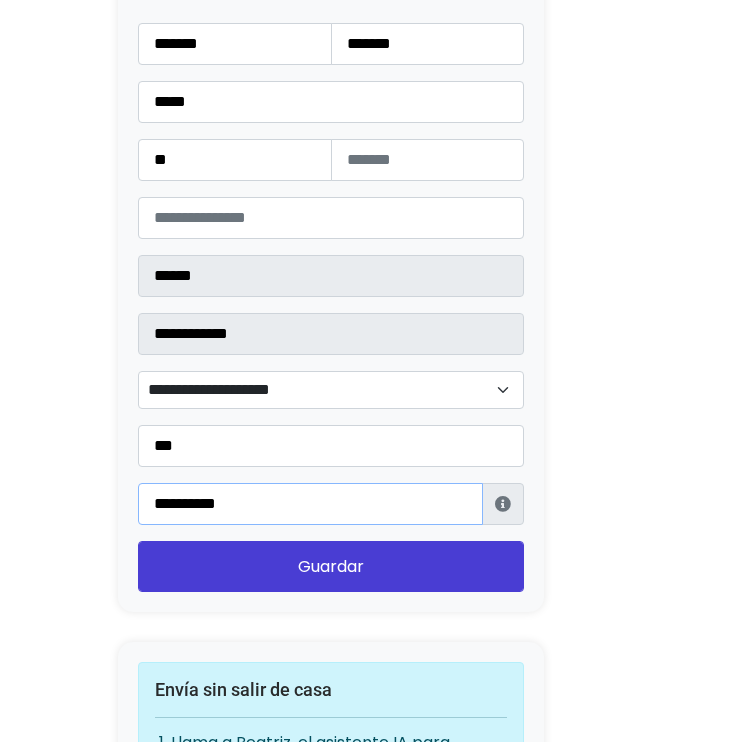 click on "**********" at bounding box center [310, 504] 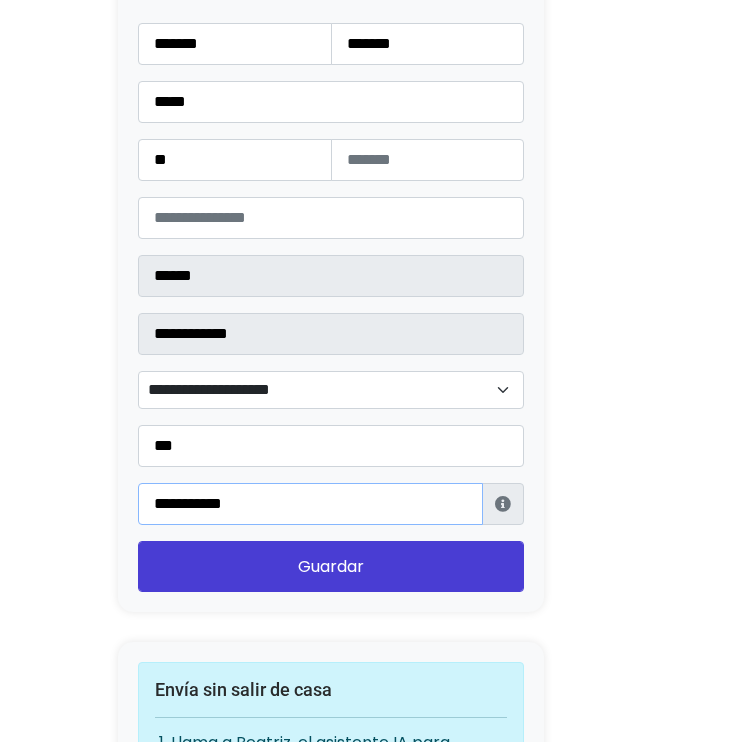 click on "**********" at bounding box center (310, 504) 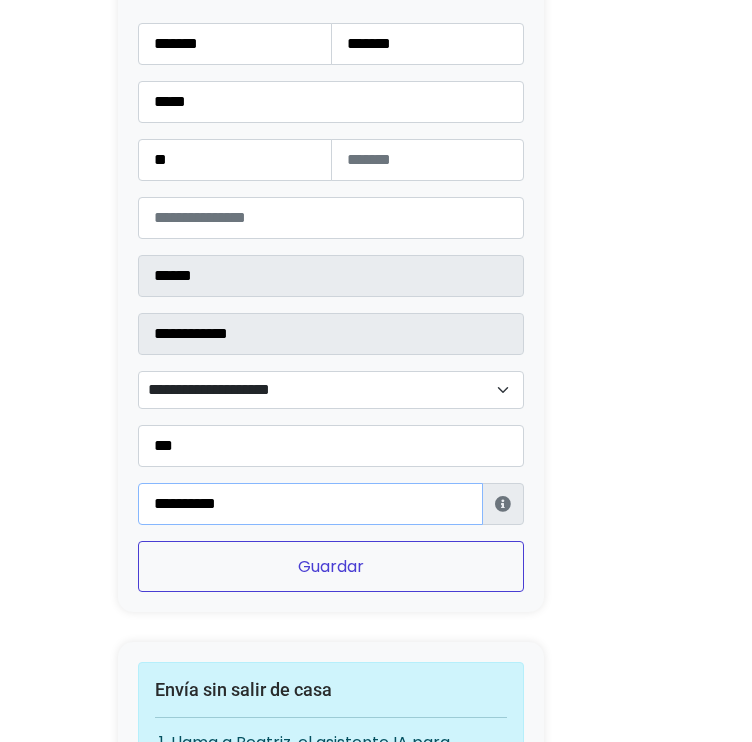 type on "**********" 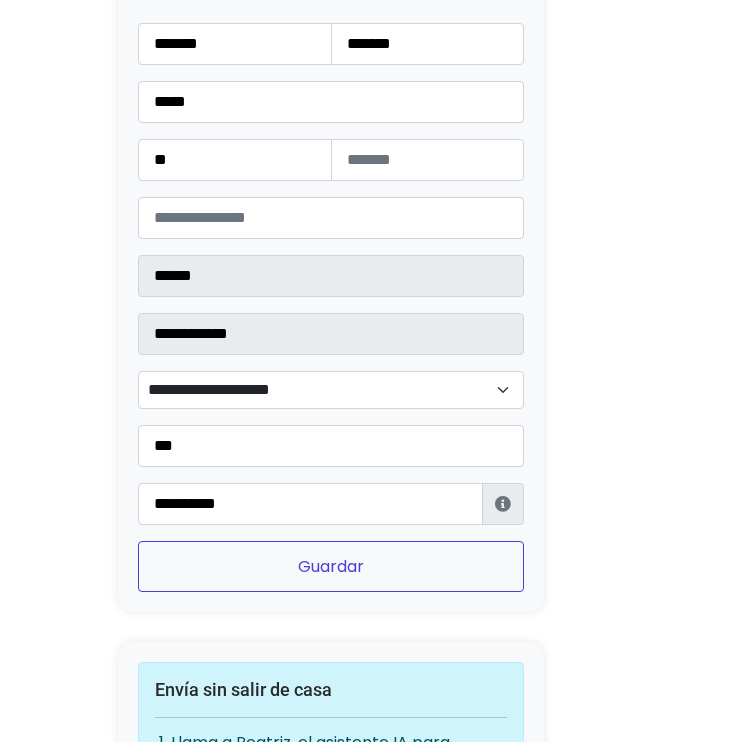click on "Guardar" at bounding box center (331, 566) 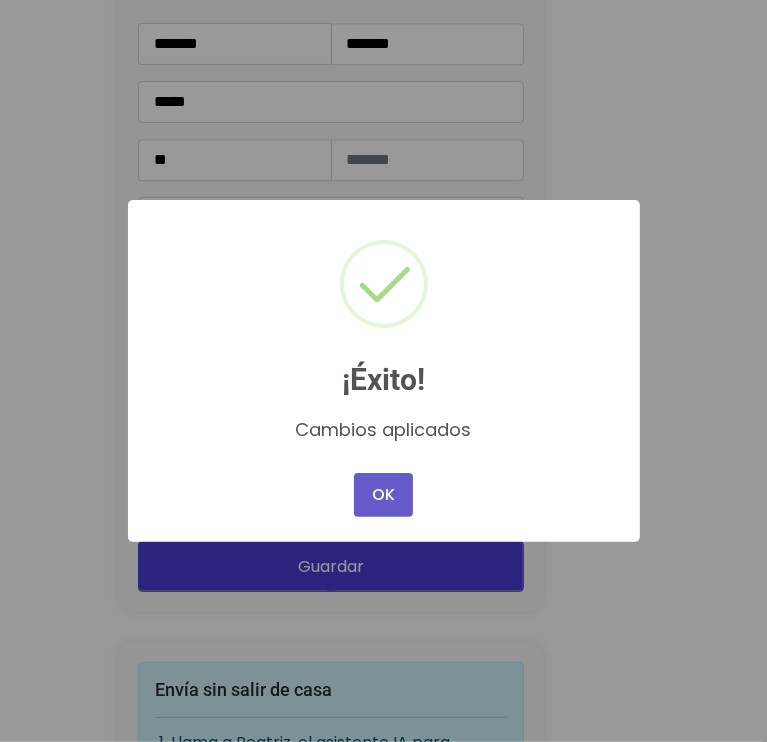 click on "OK" at bounding box center (383, 495) 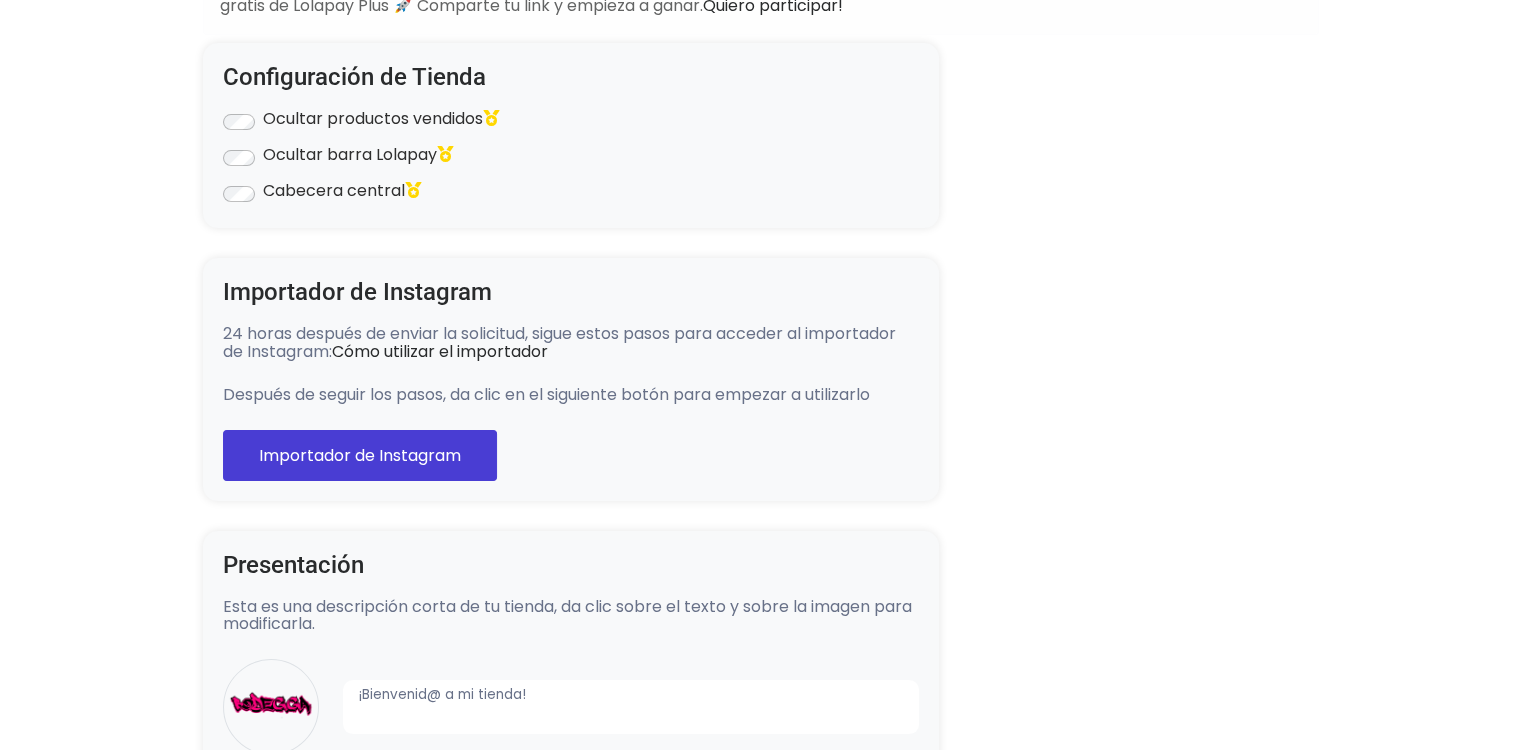 scroll, scrollTop: 0, scrollLeft: 0, axis: both 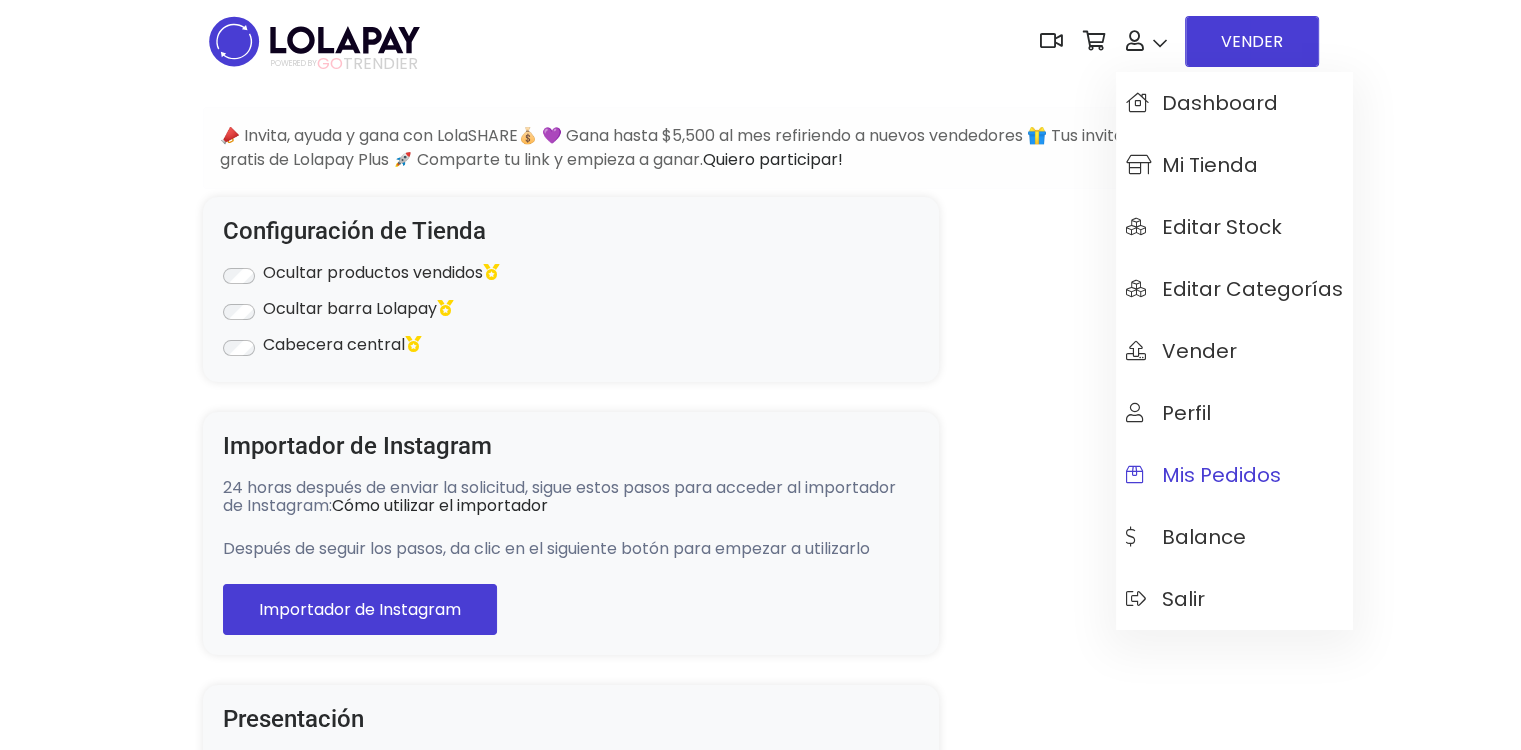click on "Mis pedidos" at bounding box center (1203, 475) 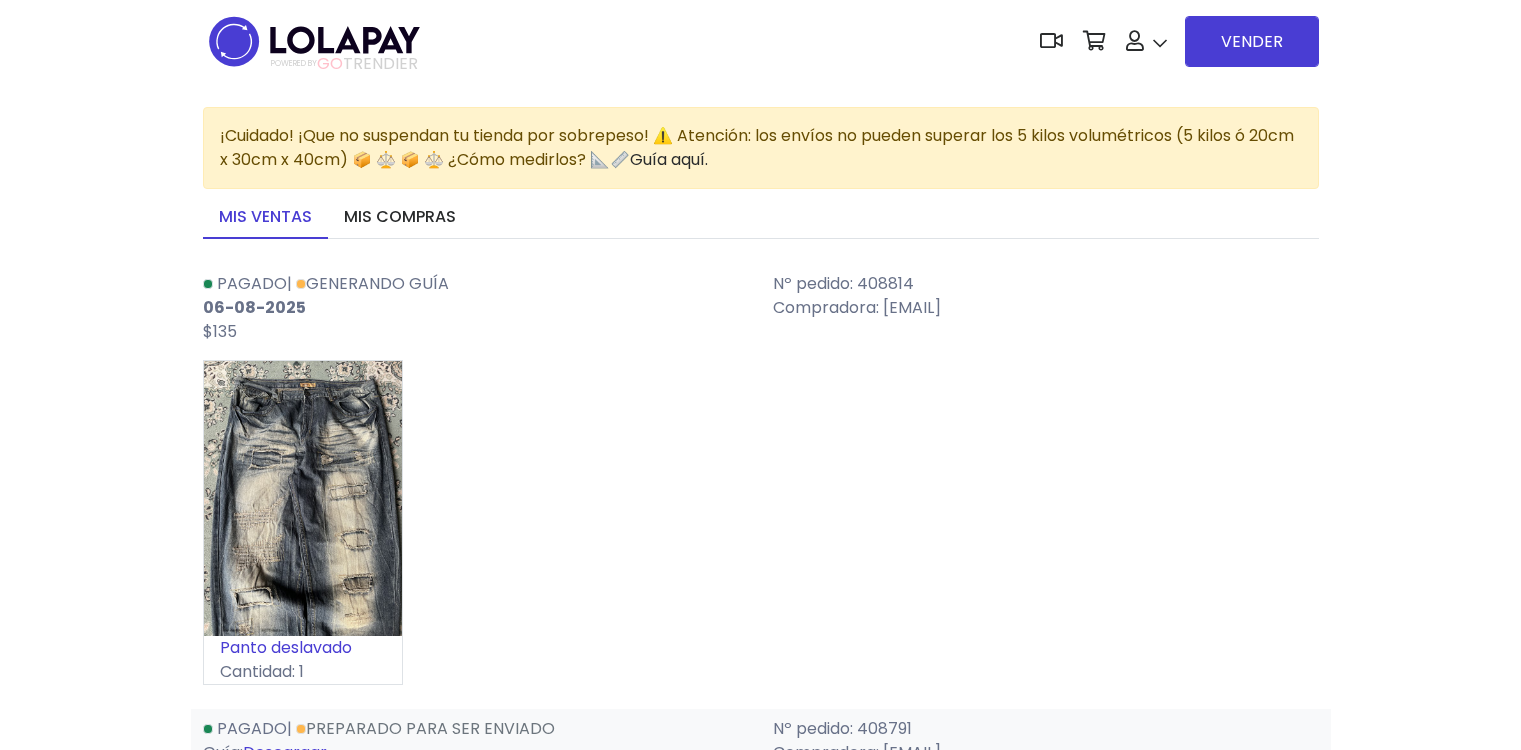 scroll, scrollTop: 0, scrollLeft: 0, axis: both 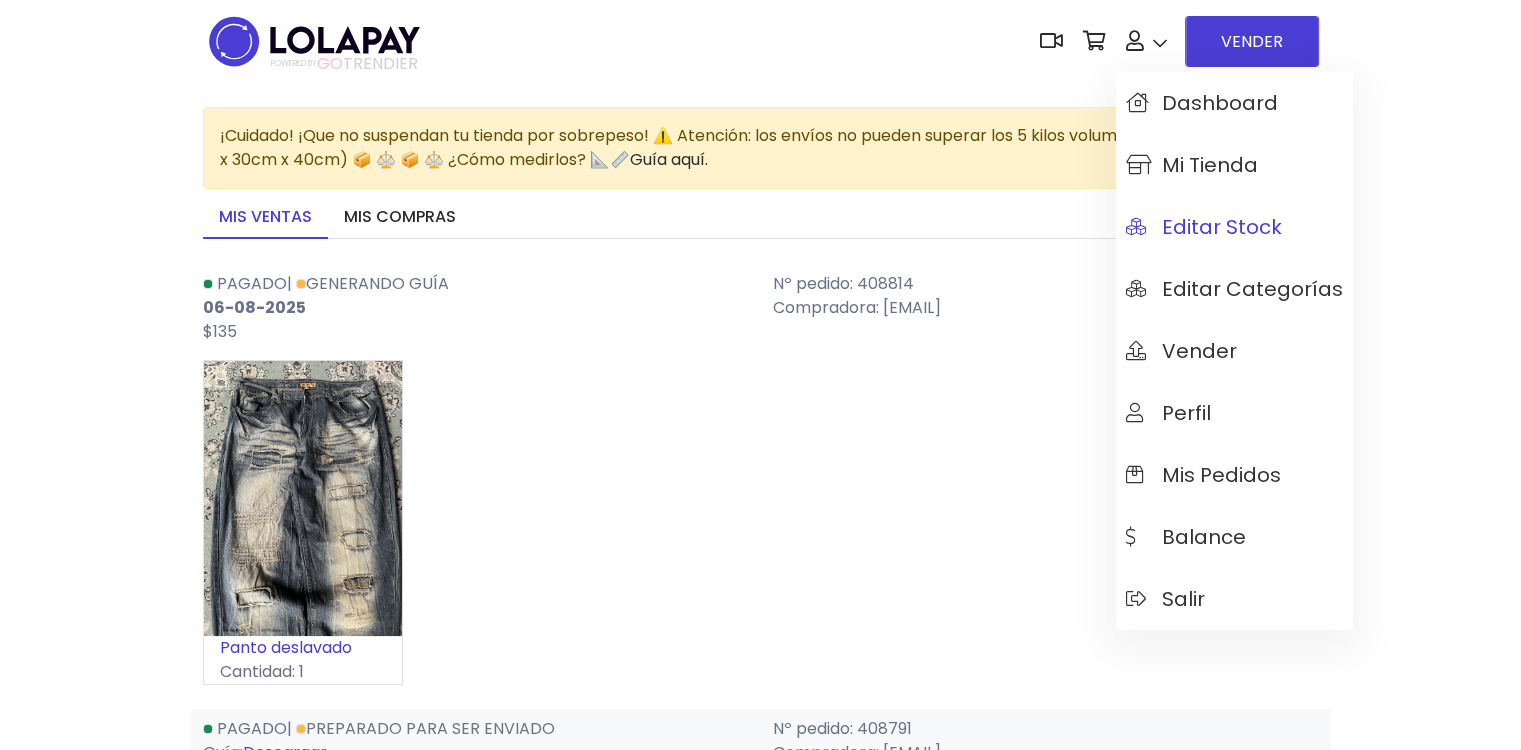 drag, startPoint x: 1216, startPoint y: 234, endPoint x: 1212, endPoint y: 249, distance: 15.524175 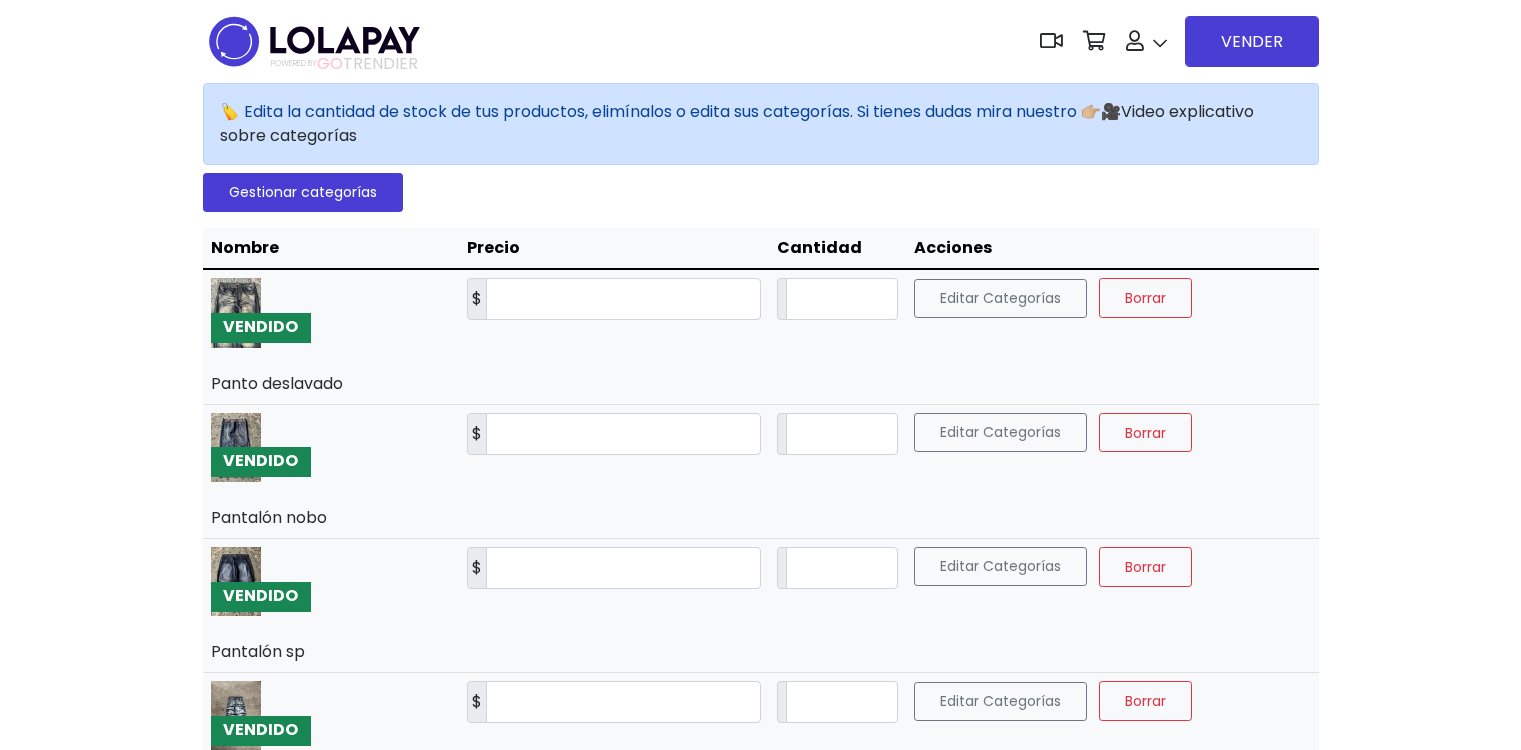 scroll, scrollTop: 0, scrollLeft: 0, axis: both 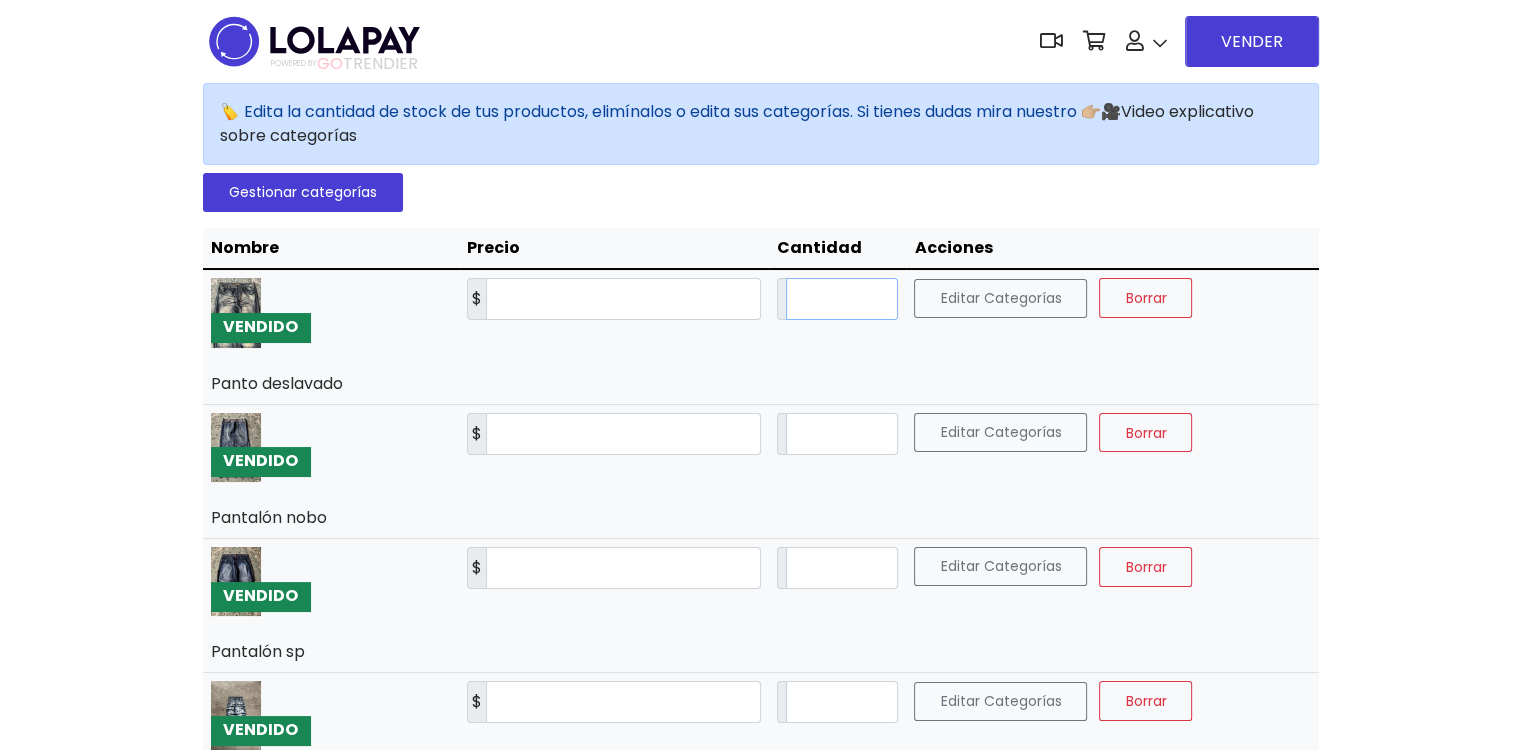 click on "*" at bounding box center [842, 299] 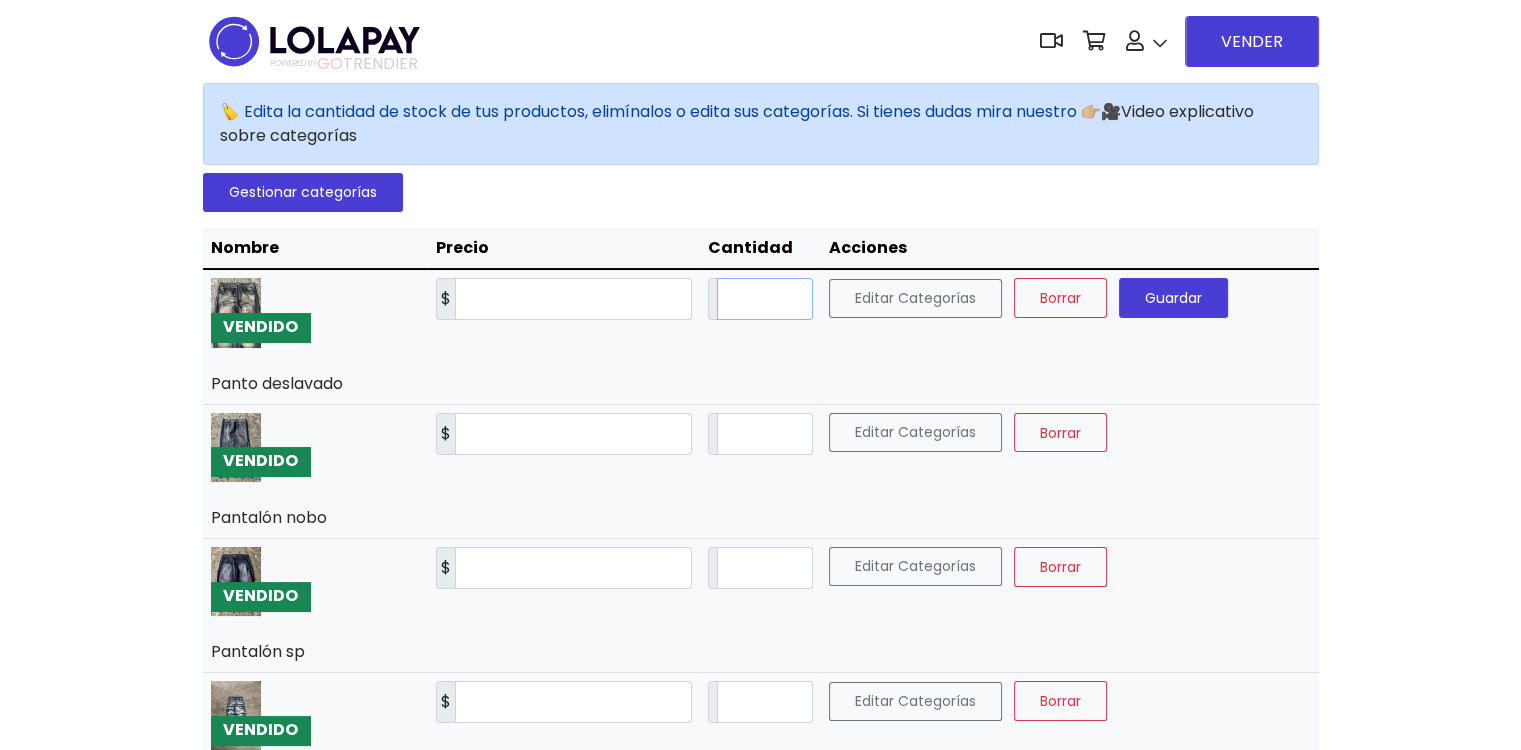 type on "**" 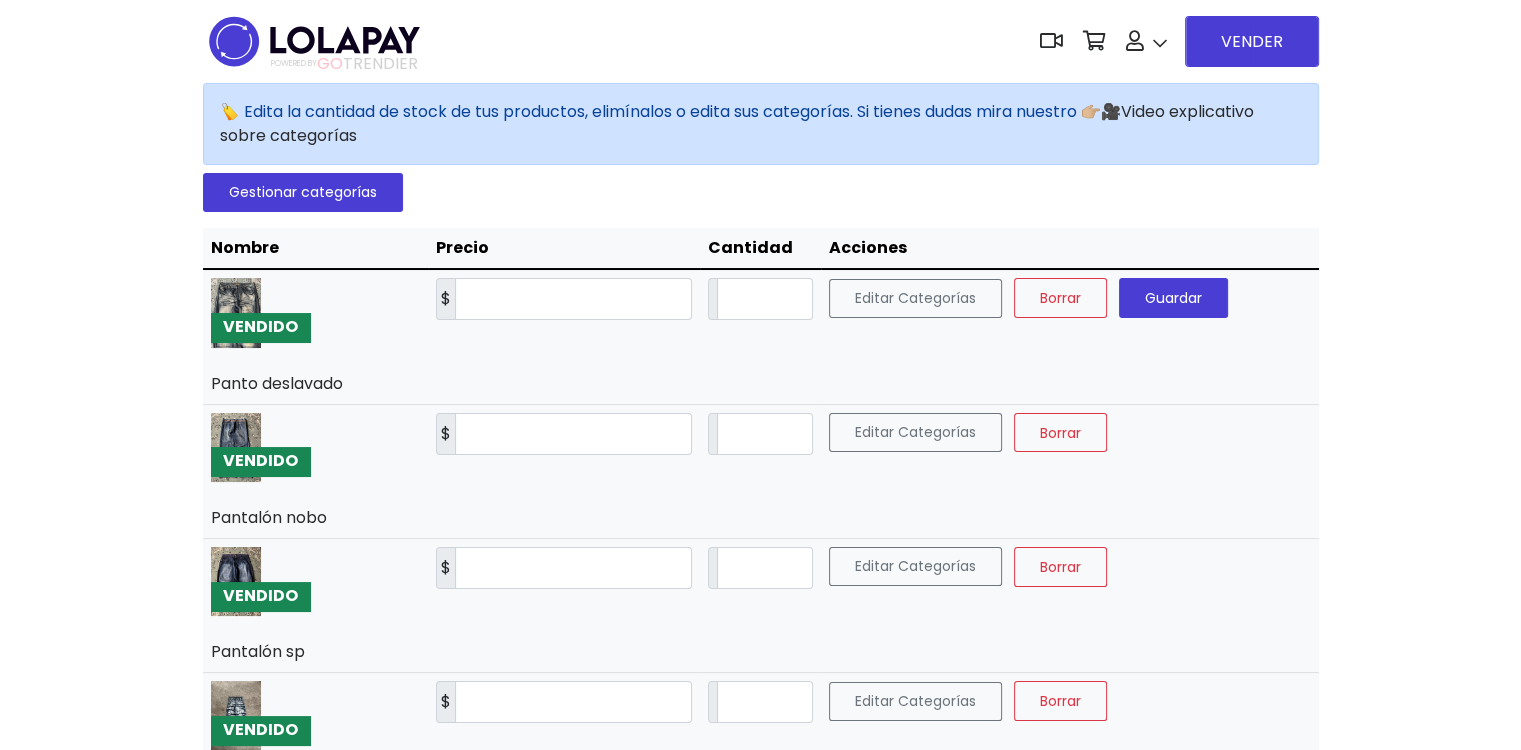 click on "Guardar" at bounding box center (1173, 298) 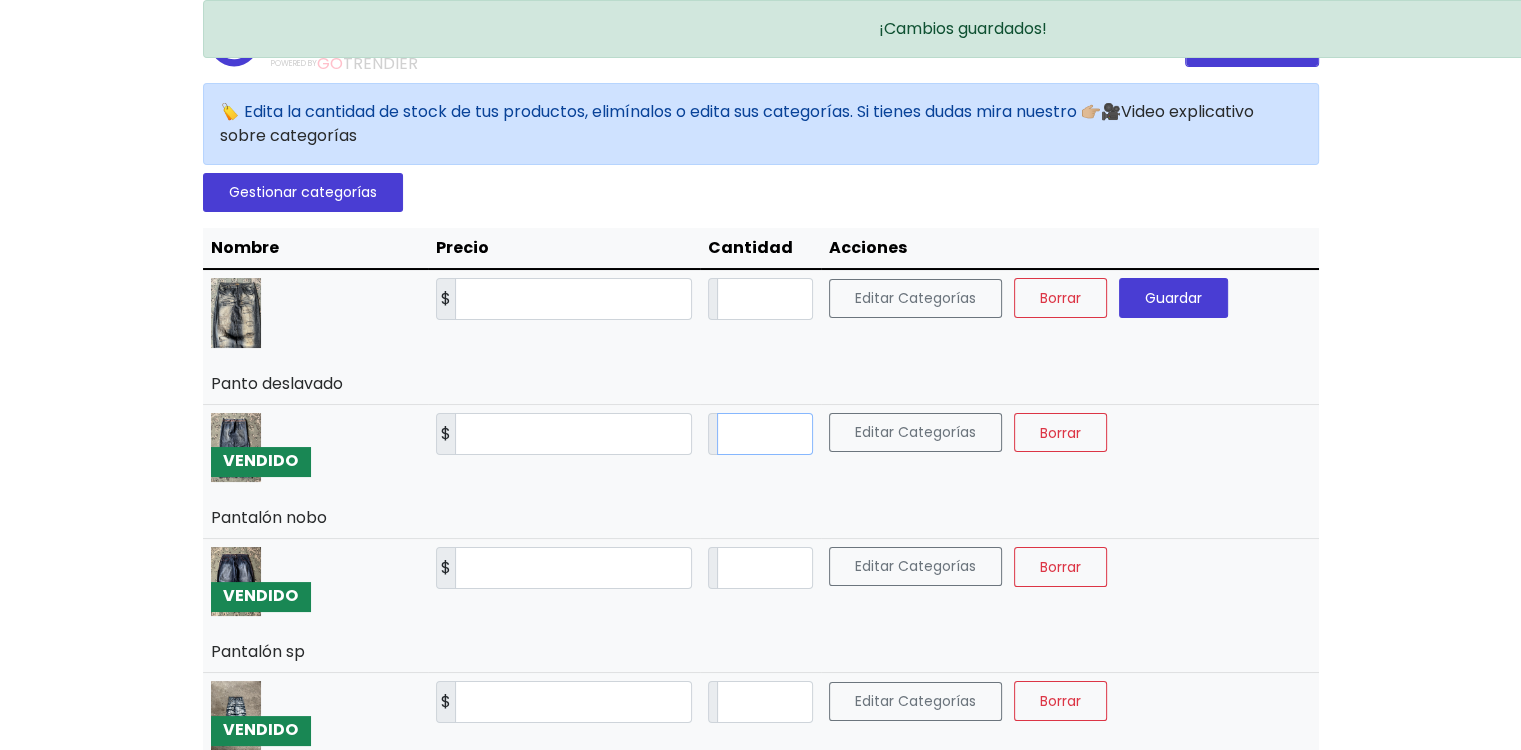 click on "*" at bounding box center [765, 434] 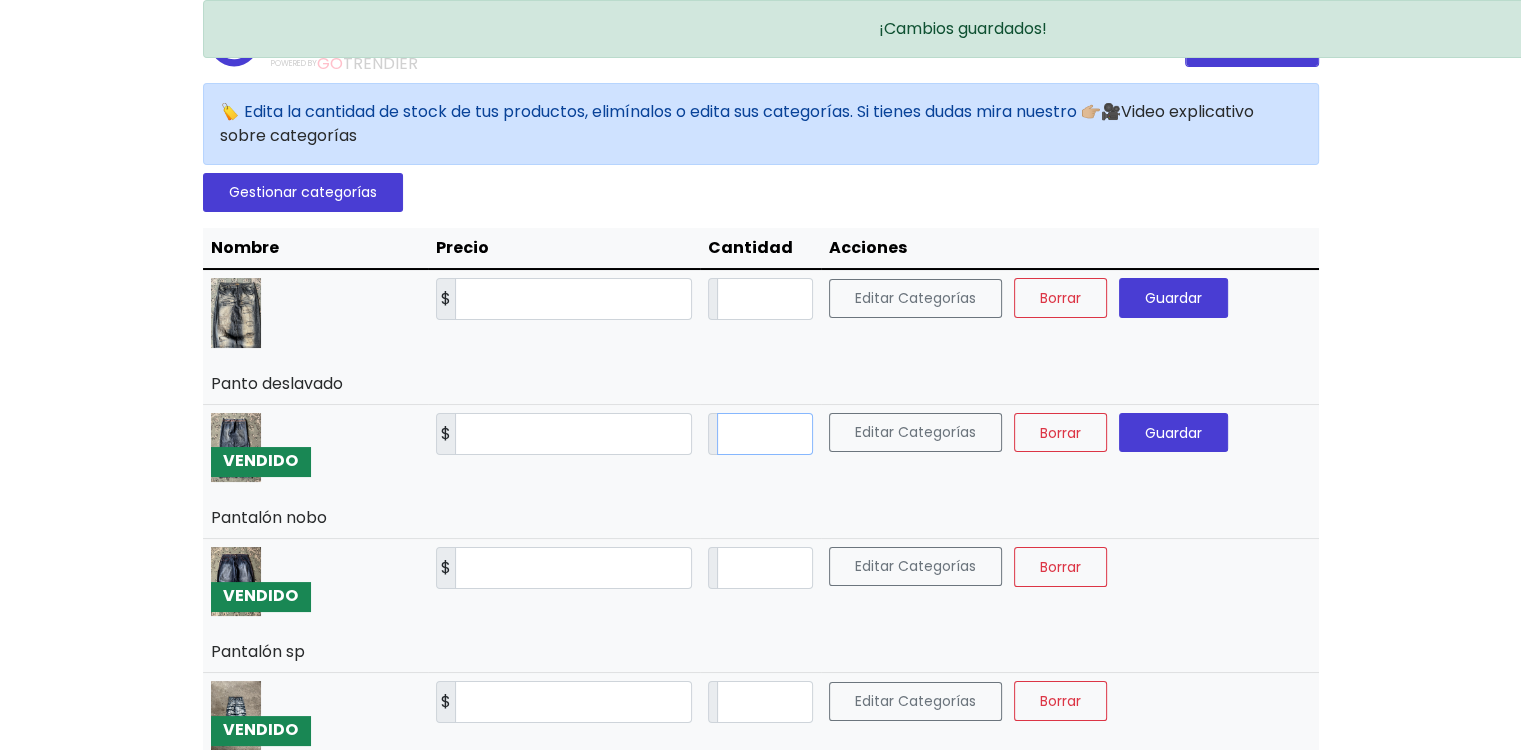 type on "**" 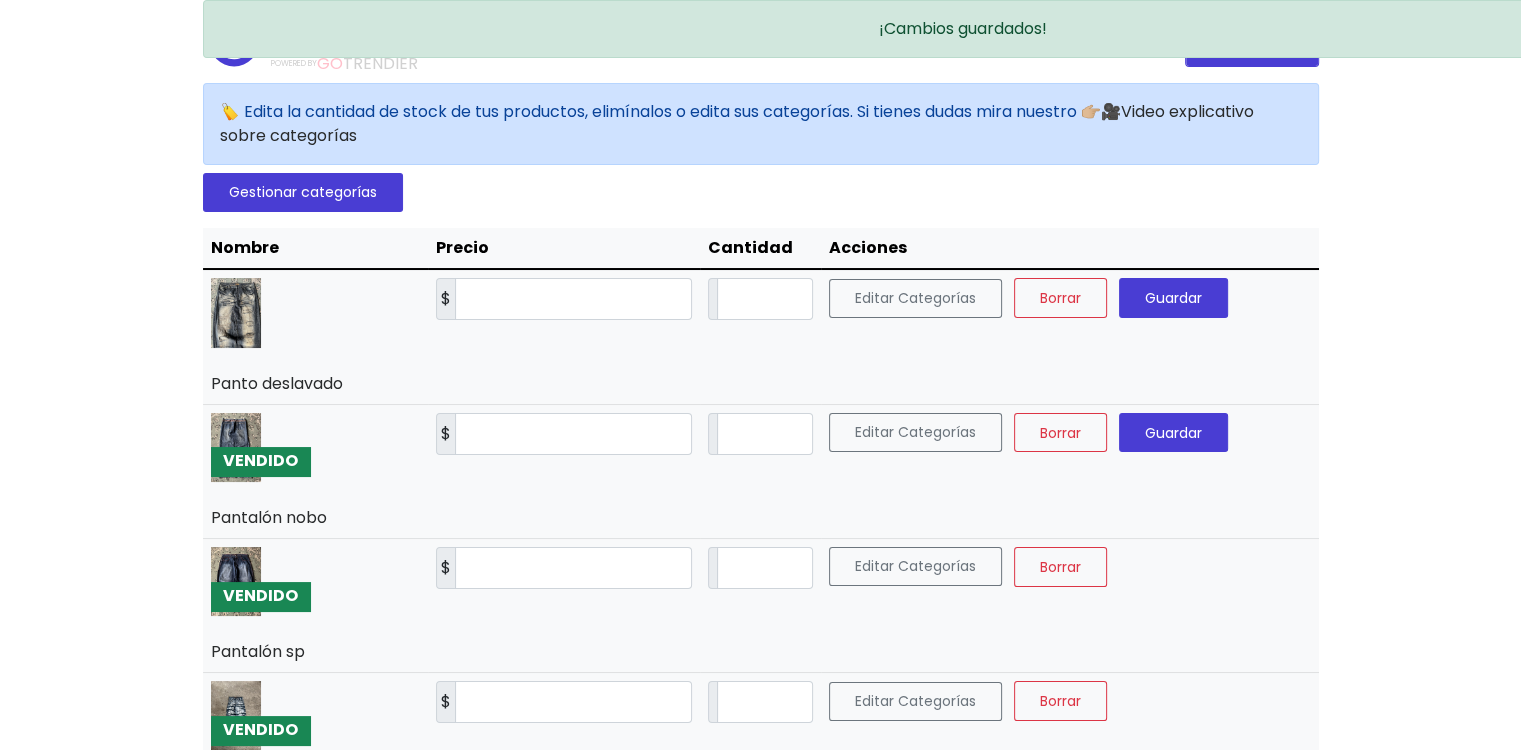 click on "Guardar" at bounding box center [1173, 433] 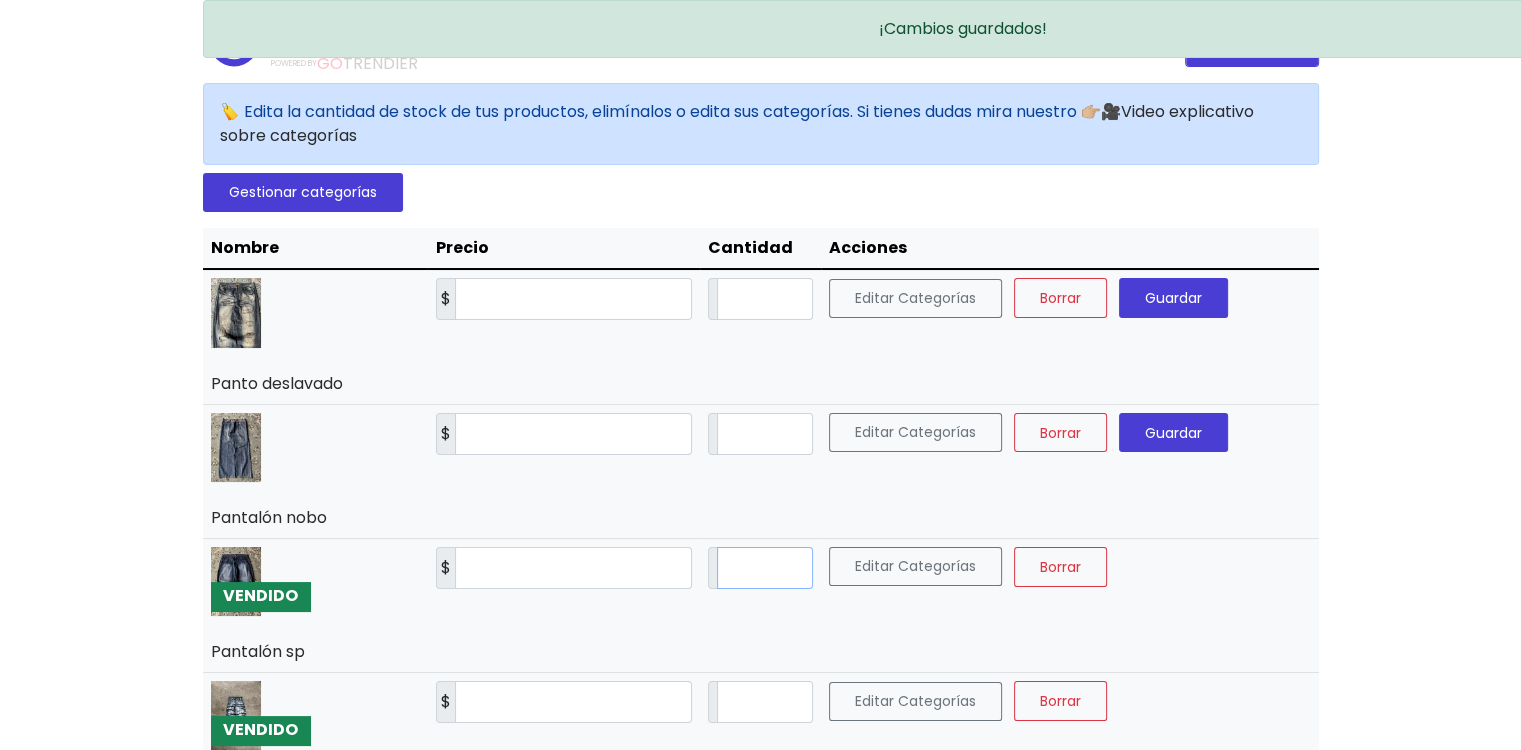 click on "*" at bounding box center [765, 568] 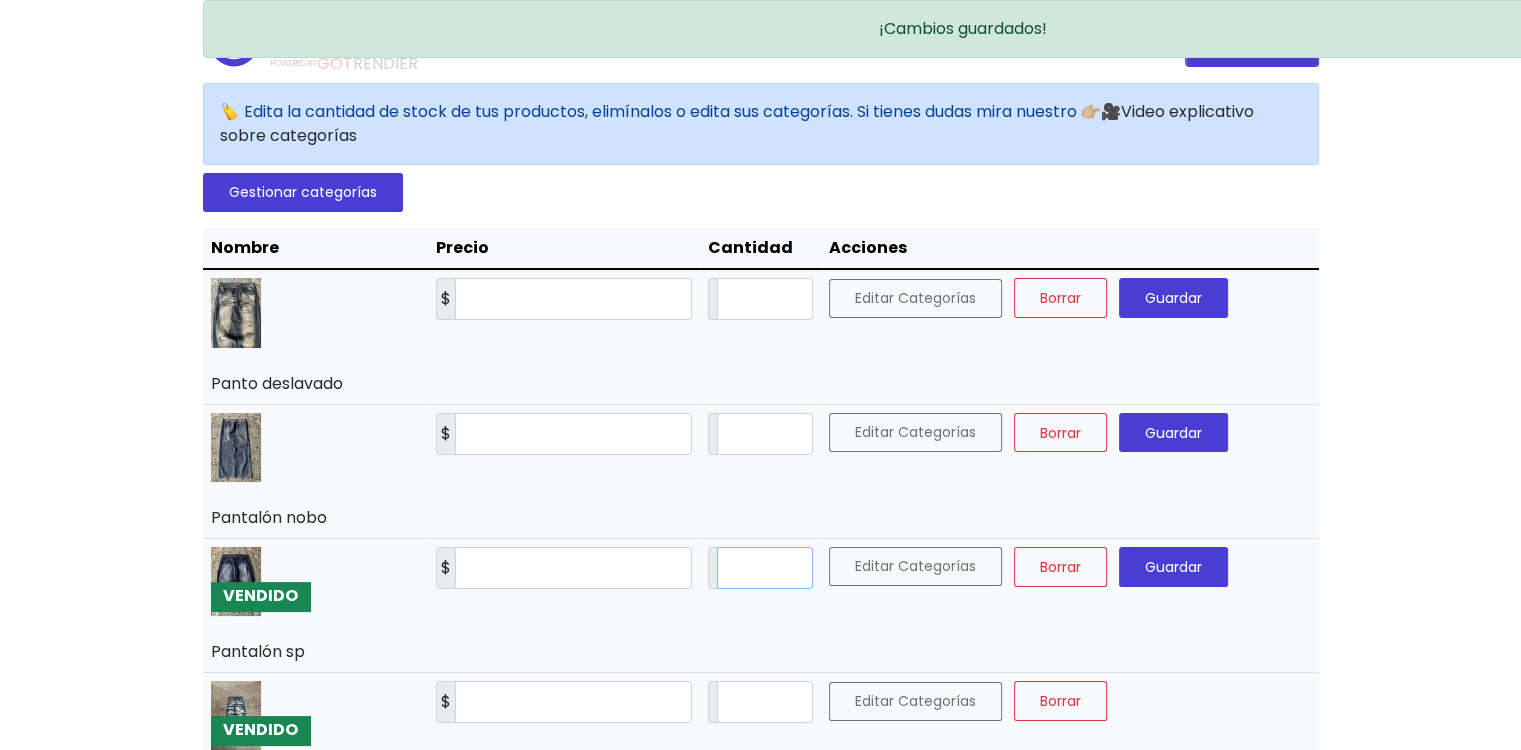 type on "**" 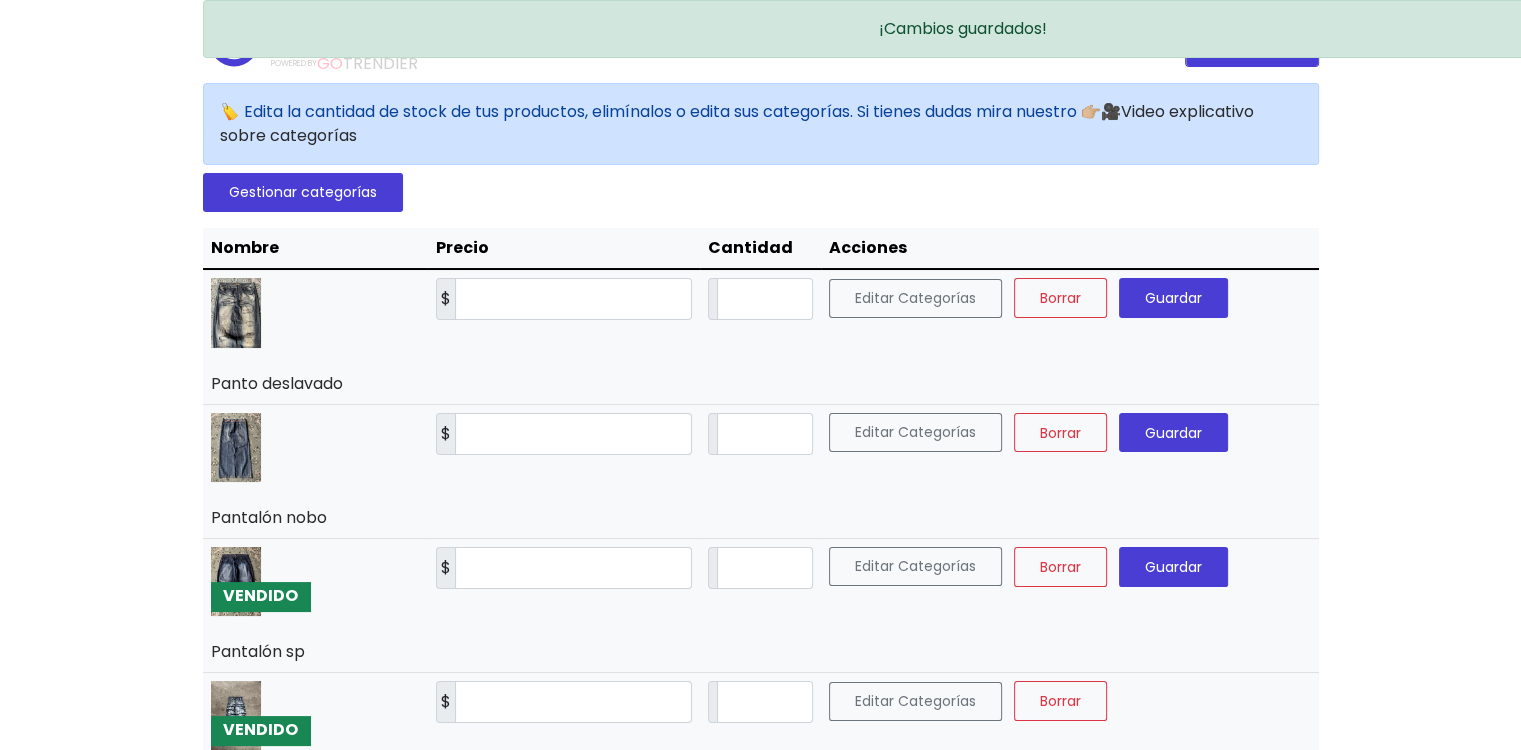 click on "Editar Categorías
Borrar
Guardar" at bounding box center [1070, 606] 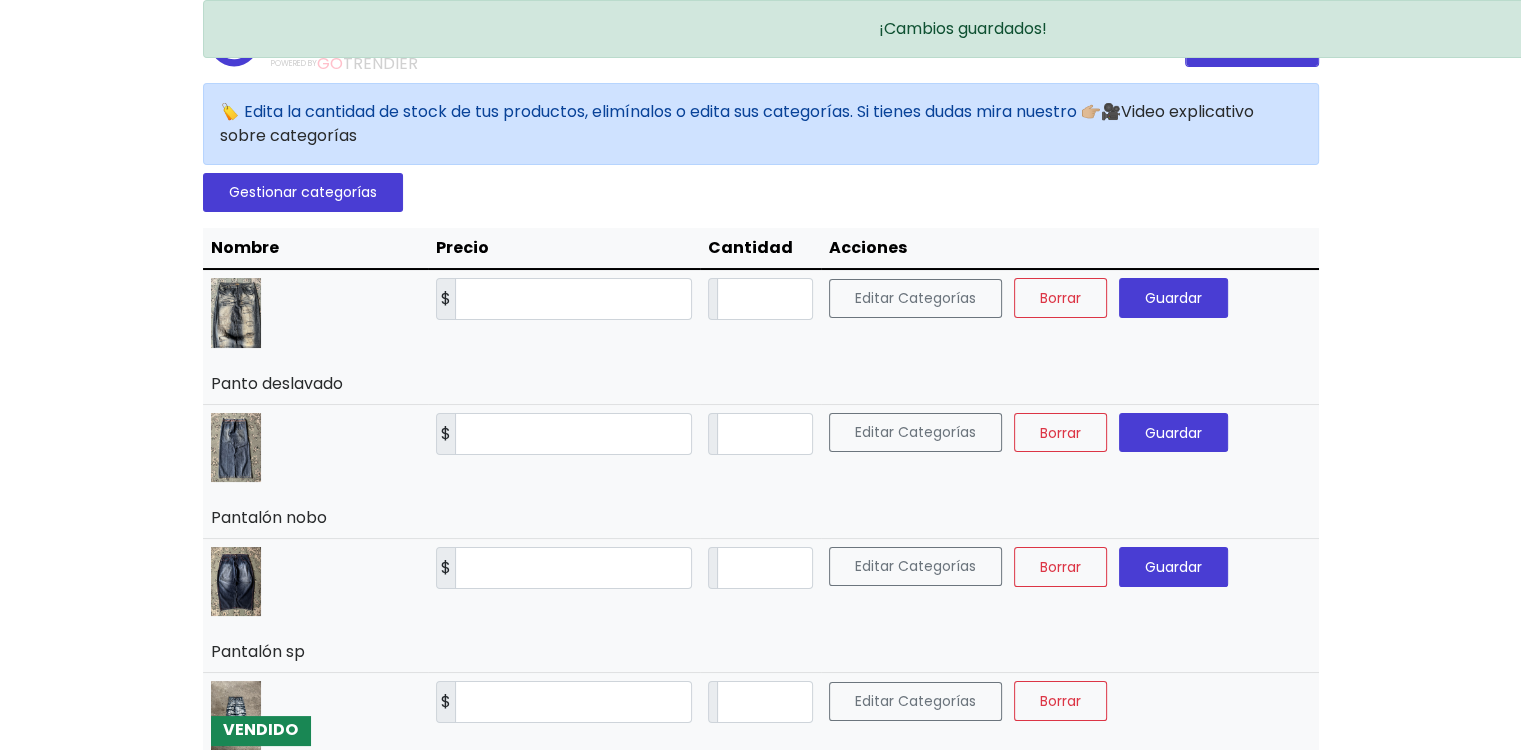 scroll, scrollTop: 0, scrollLeft: 0, axis: both 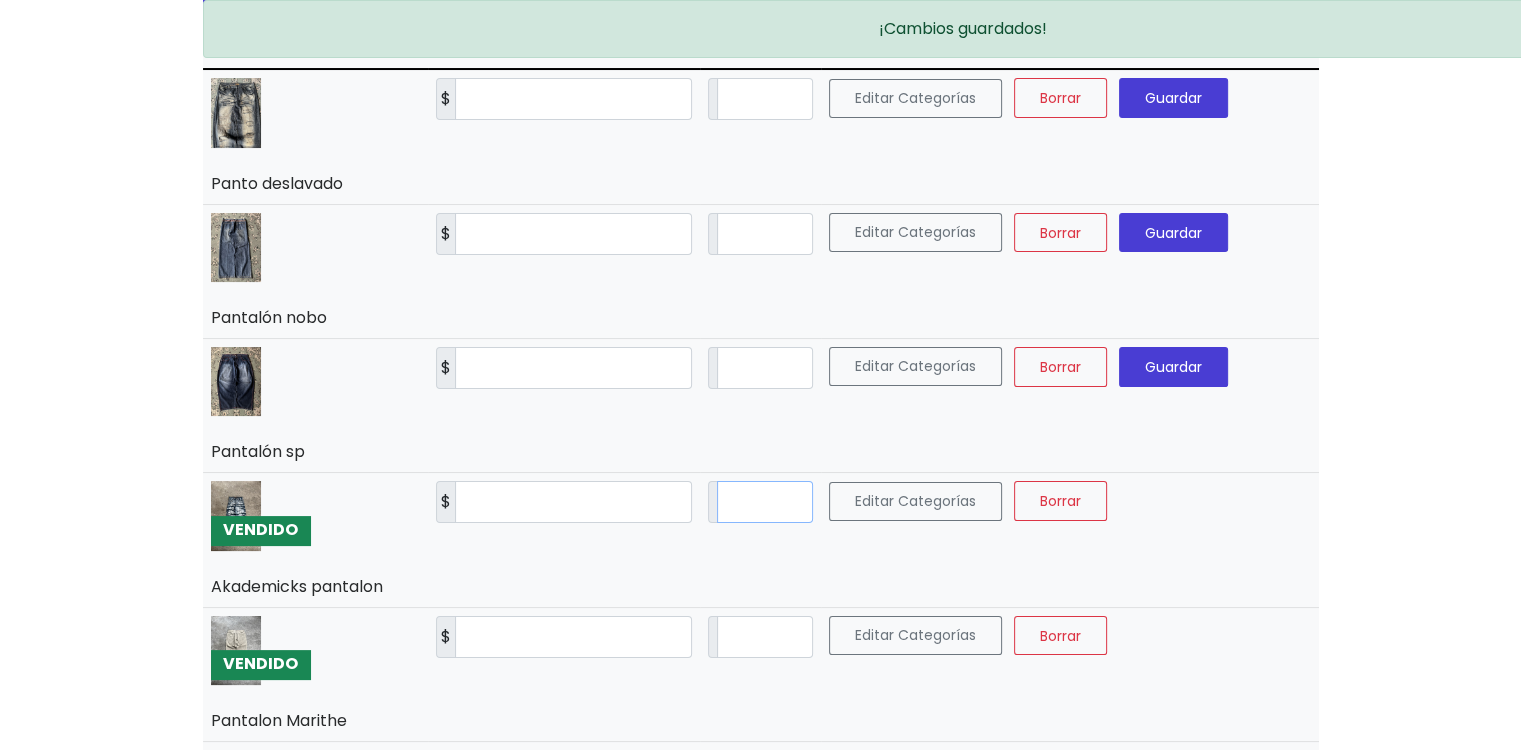 click on "*" at bounding box center (765, 502) 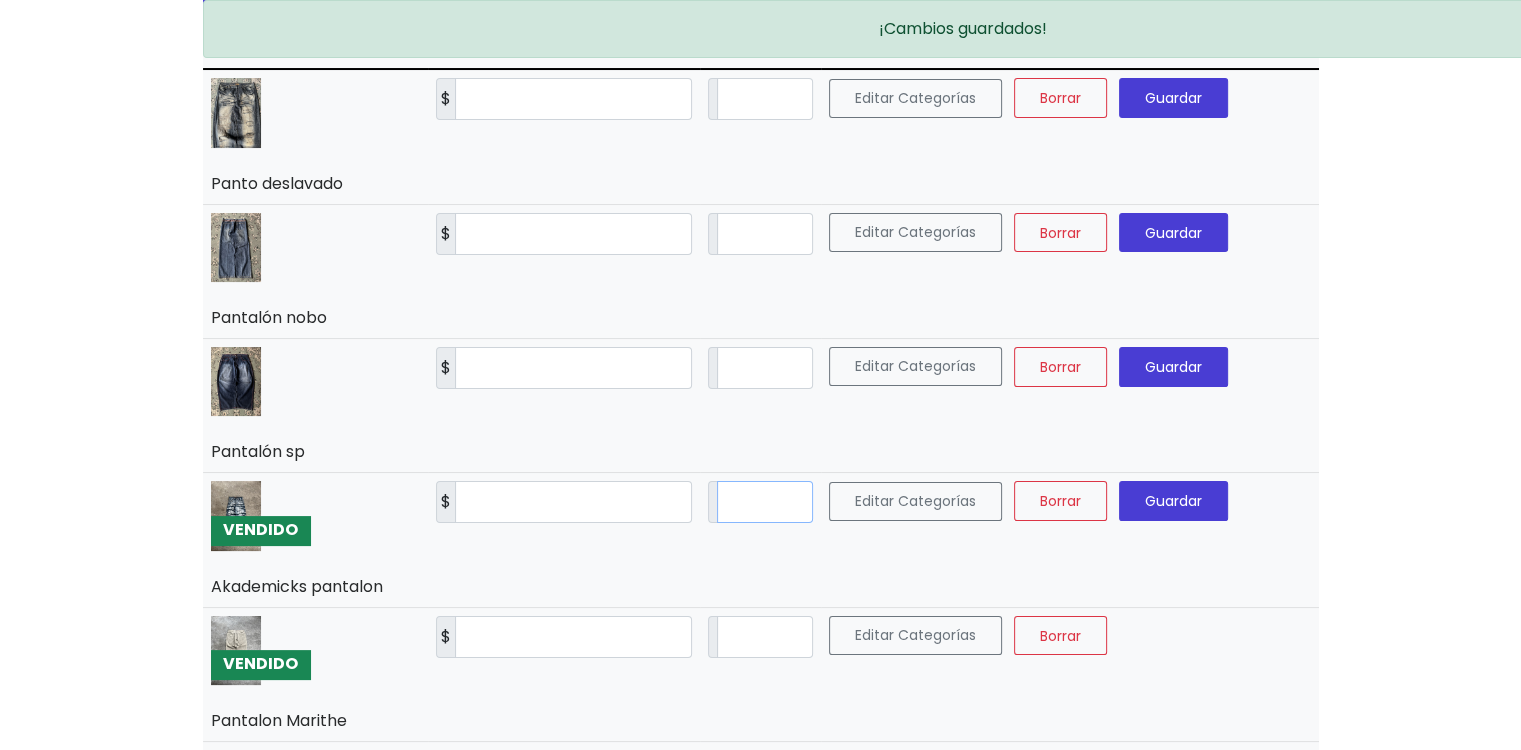 type on "**" 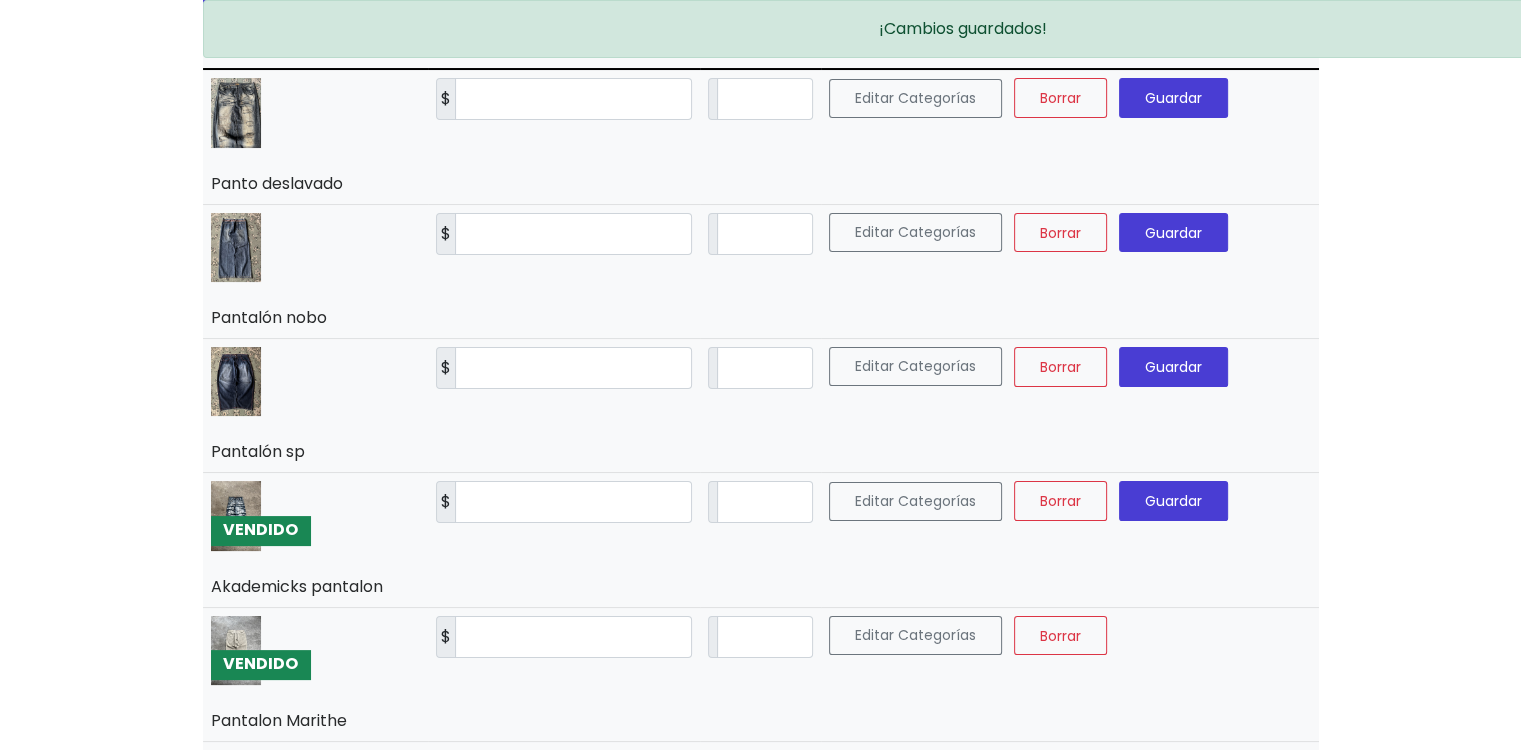 click on "Guardar" at bounding box center (1173, 501) 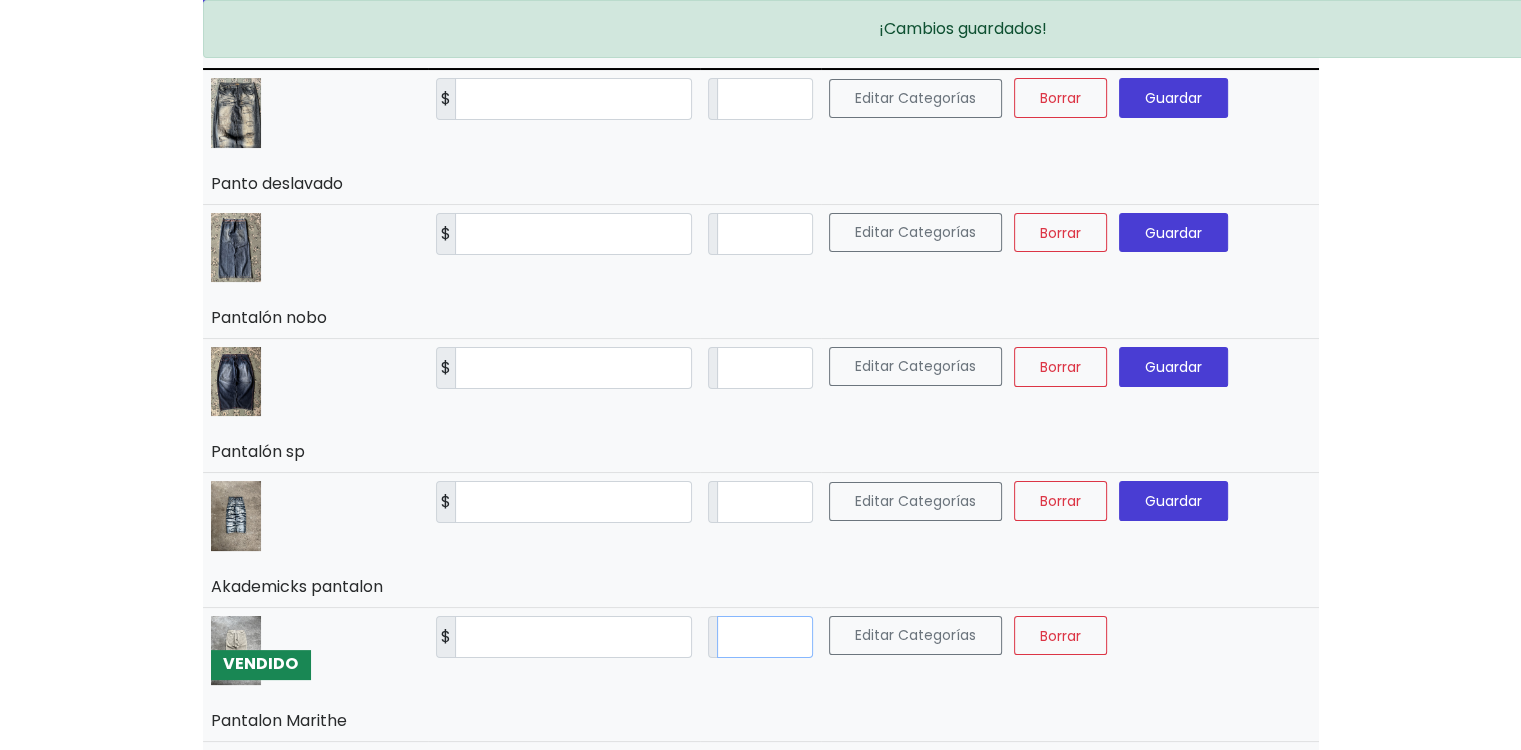 click on "*" at bounding box center [765, 637] 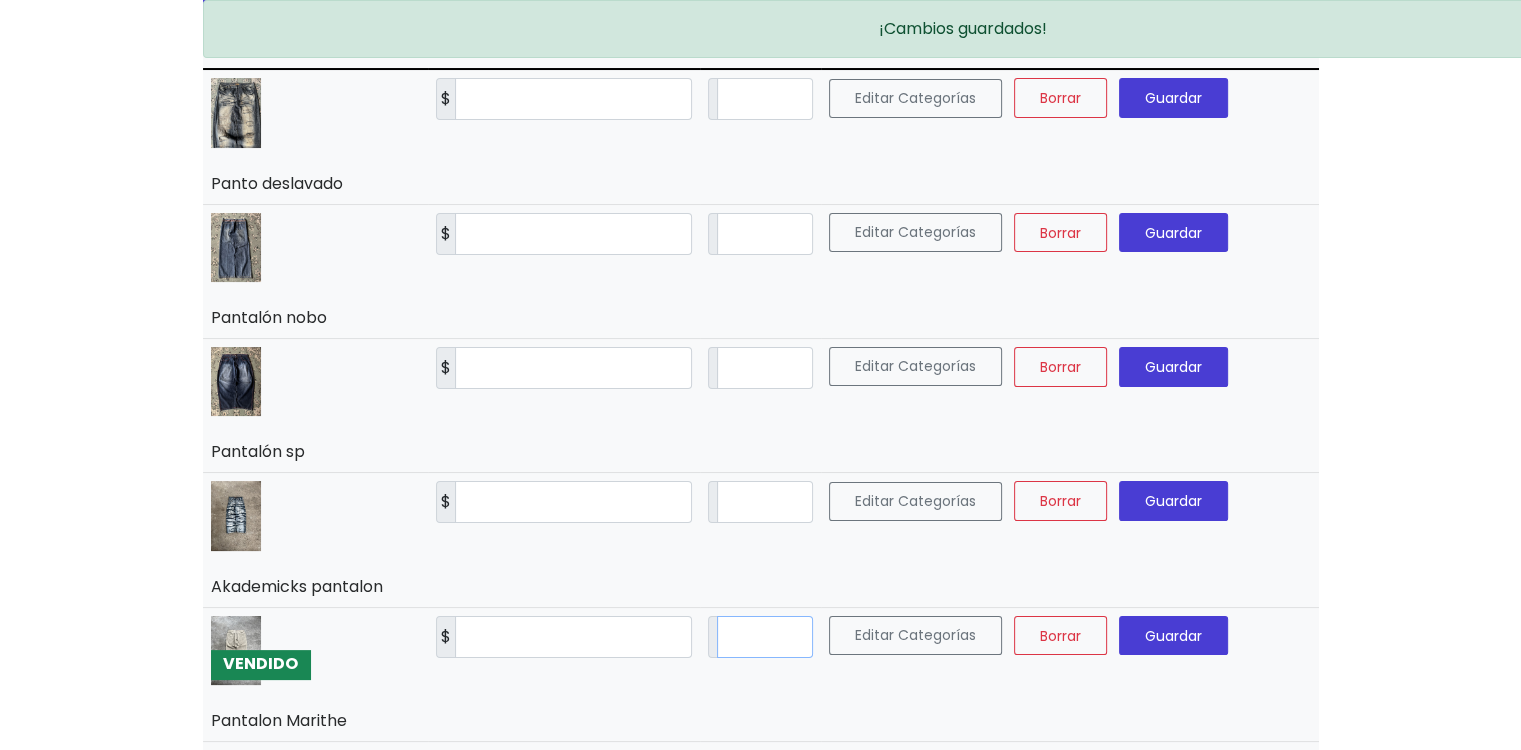 type on "**" 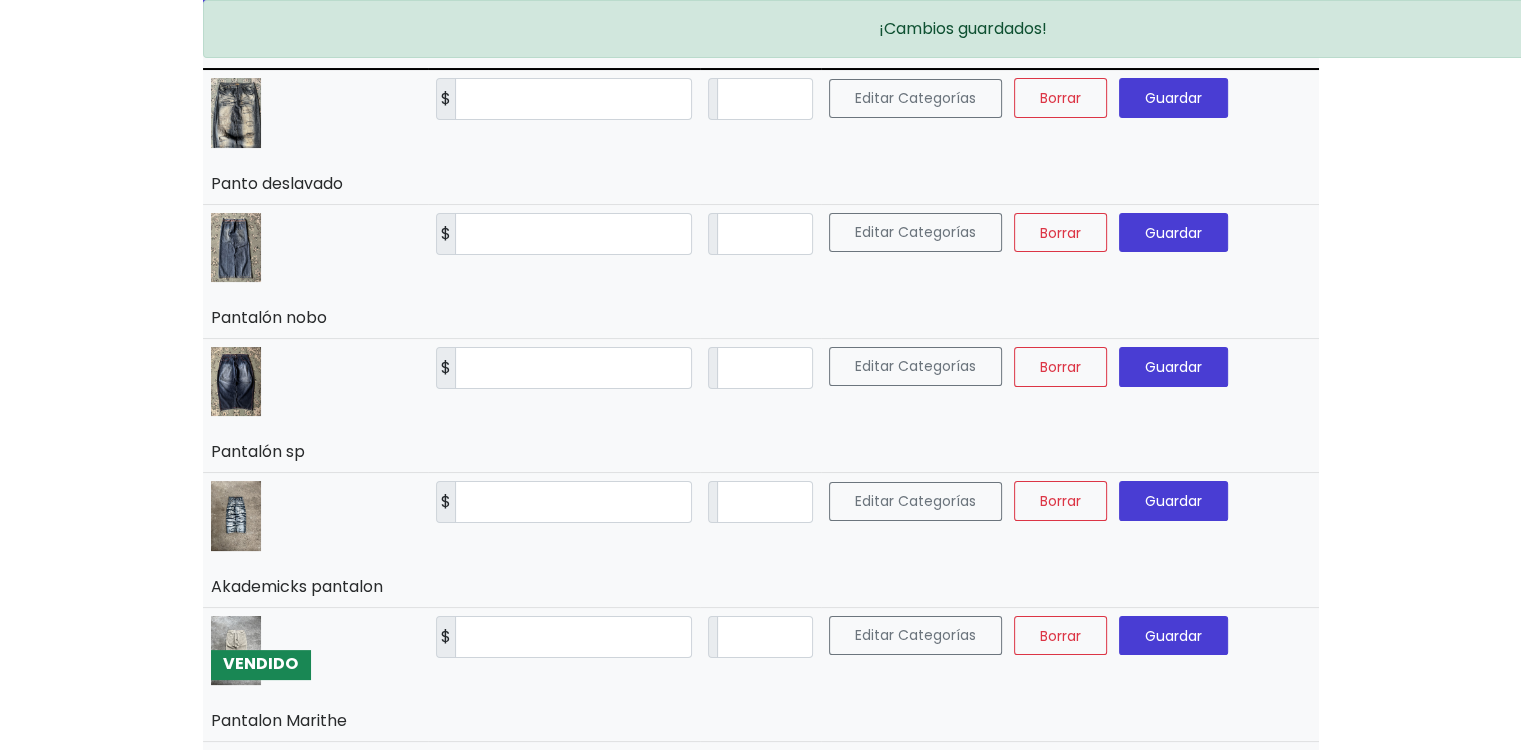 click on "Guardar" at bounding box center (1173, 635) 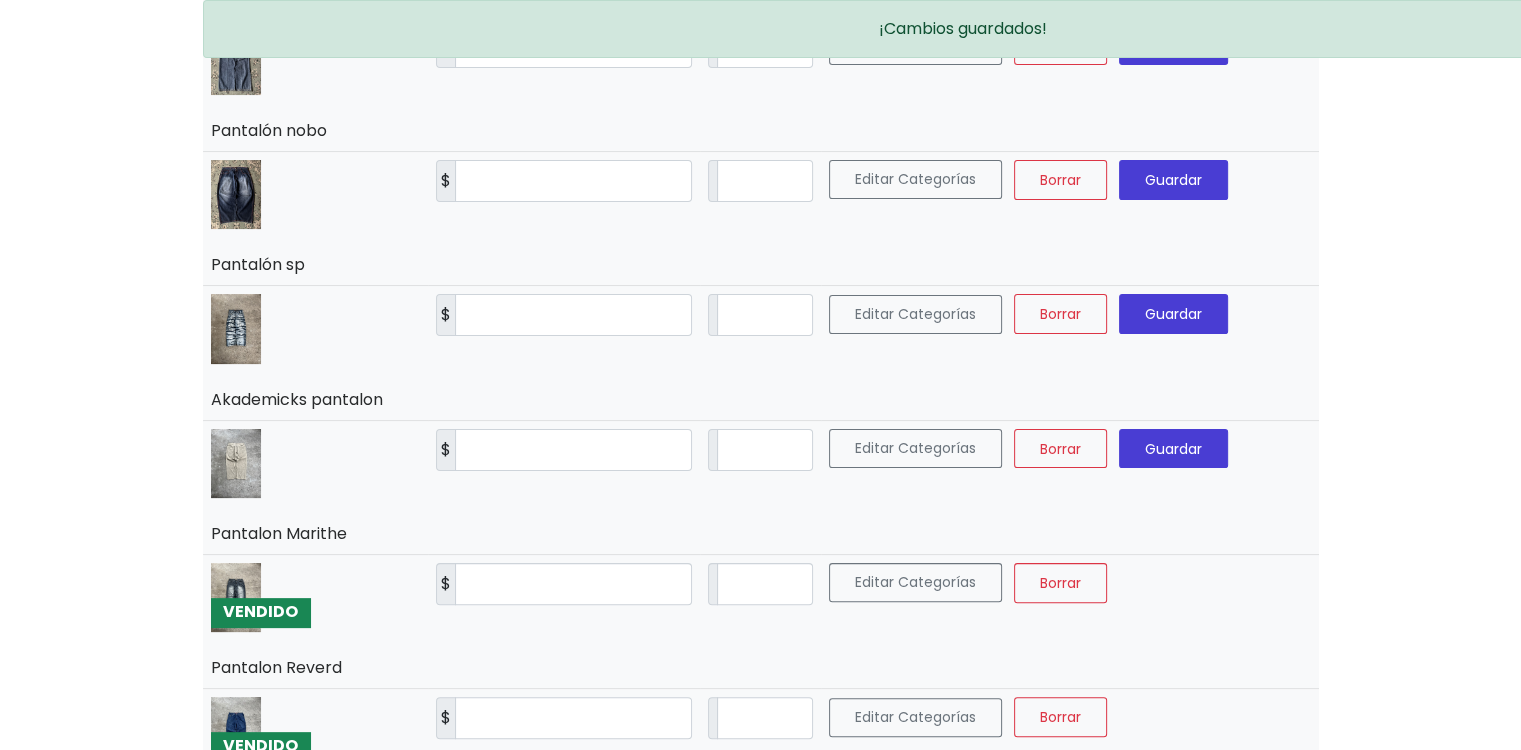 scroll, scrollTop: 400, scrollLeft: 0, axis: vertical 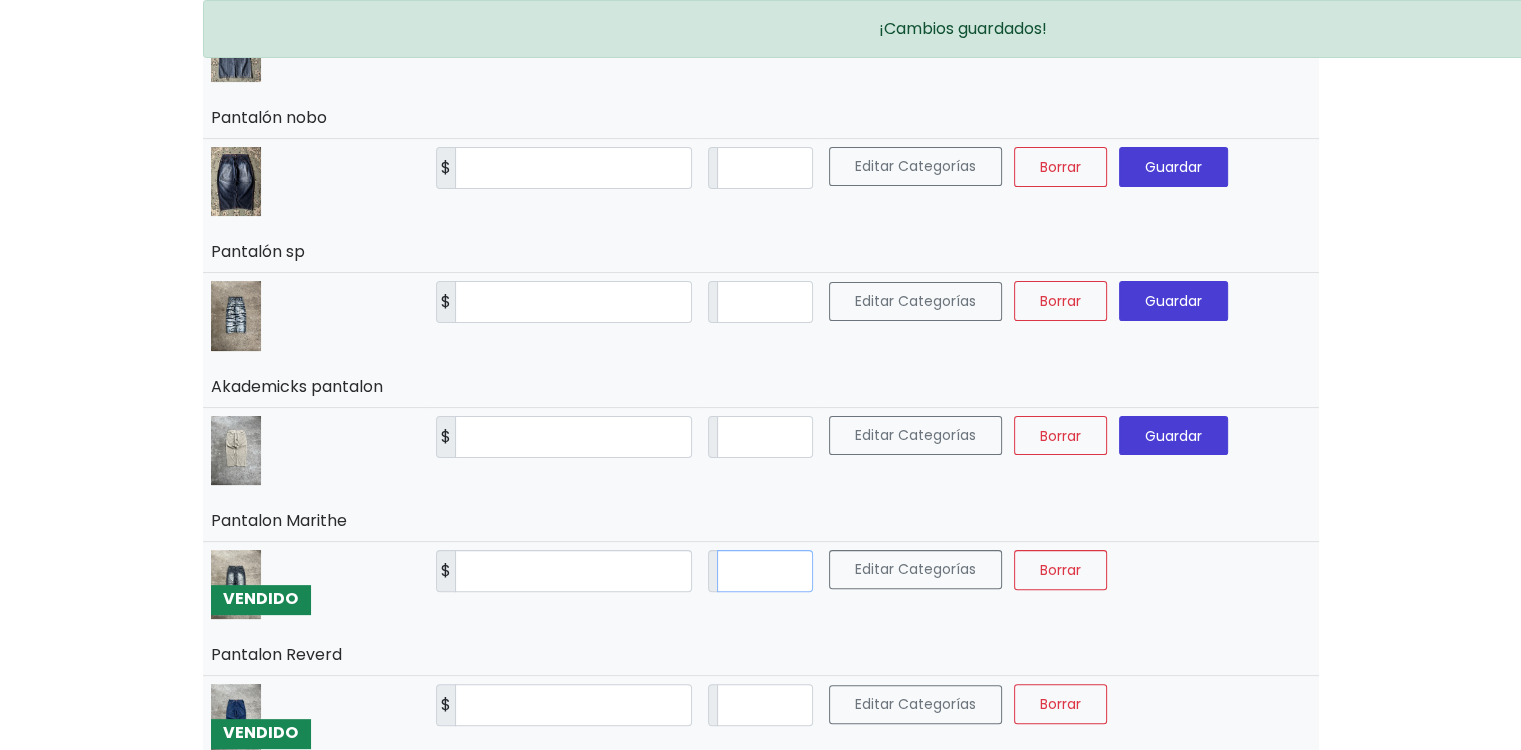 click on "*" at bounding box center [765, 571] 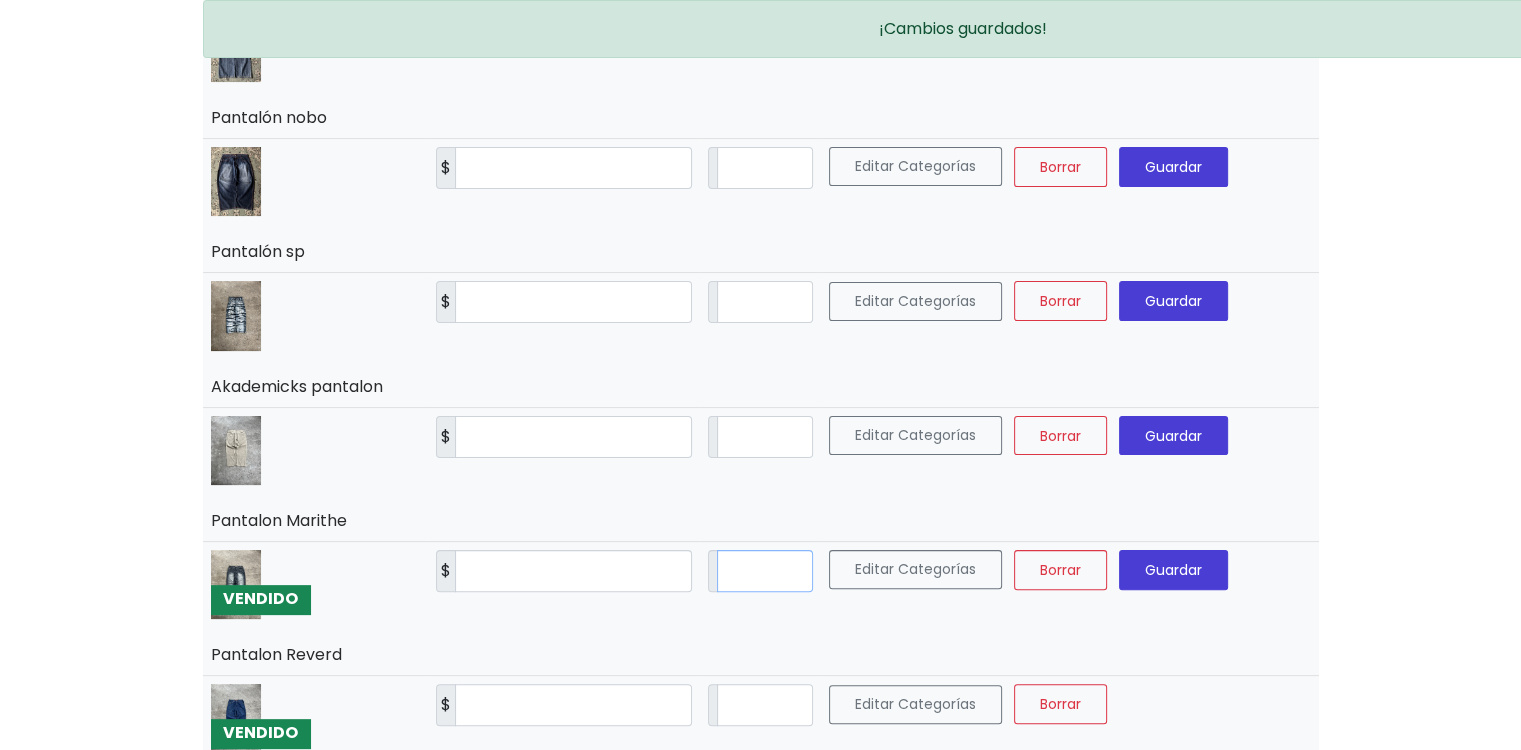 type on "**" 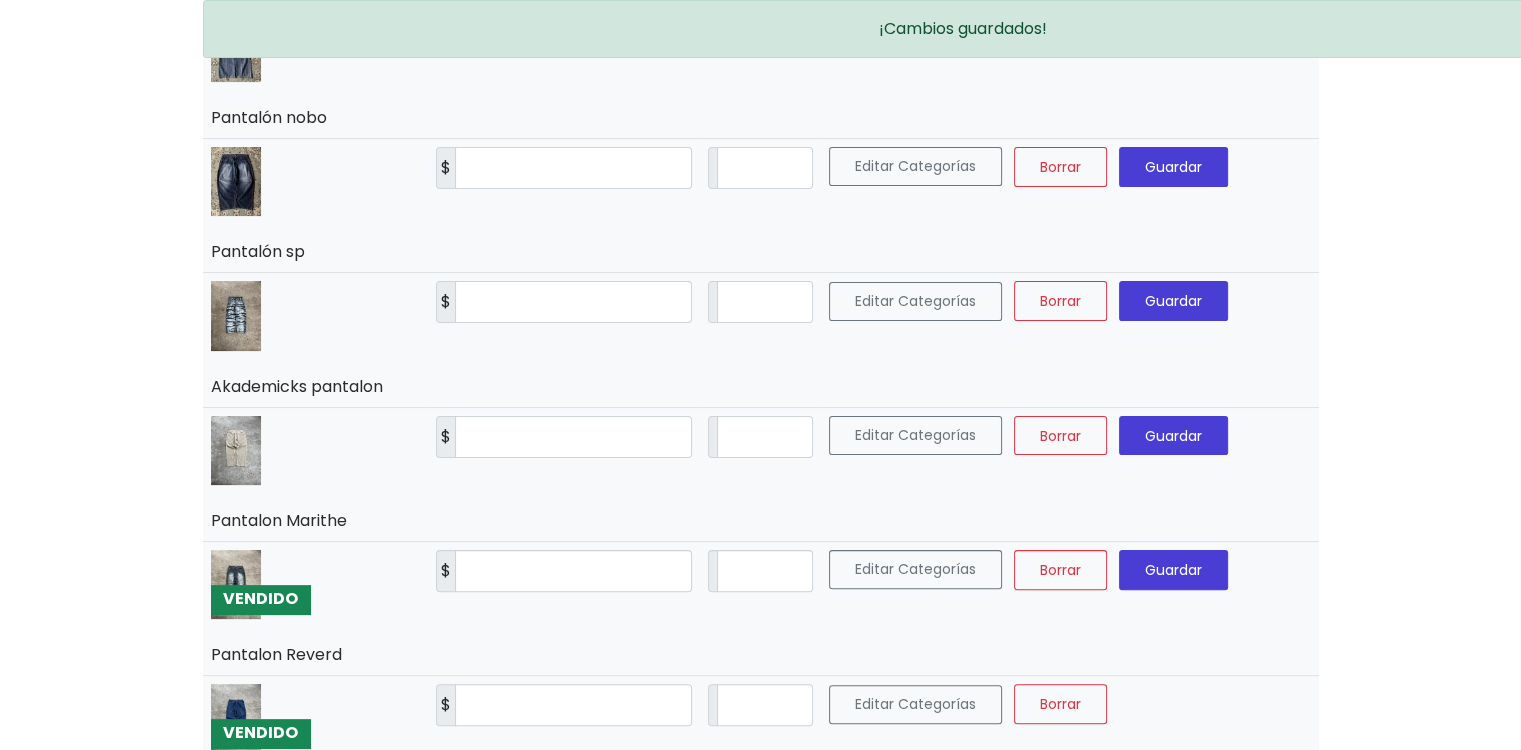 click on "Guardar" at bounding box center (1173, 570) 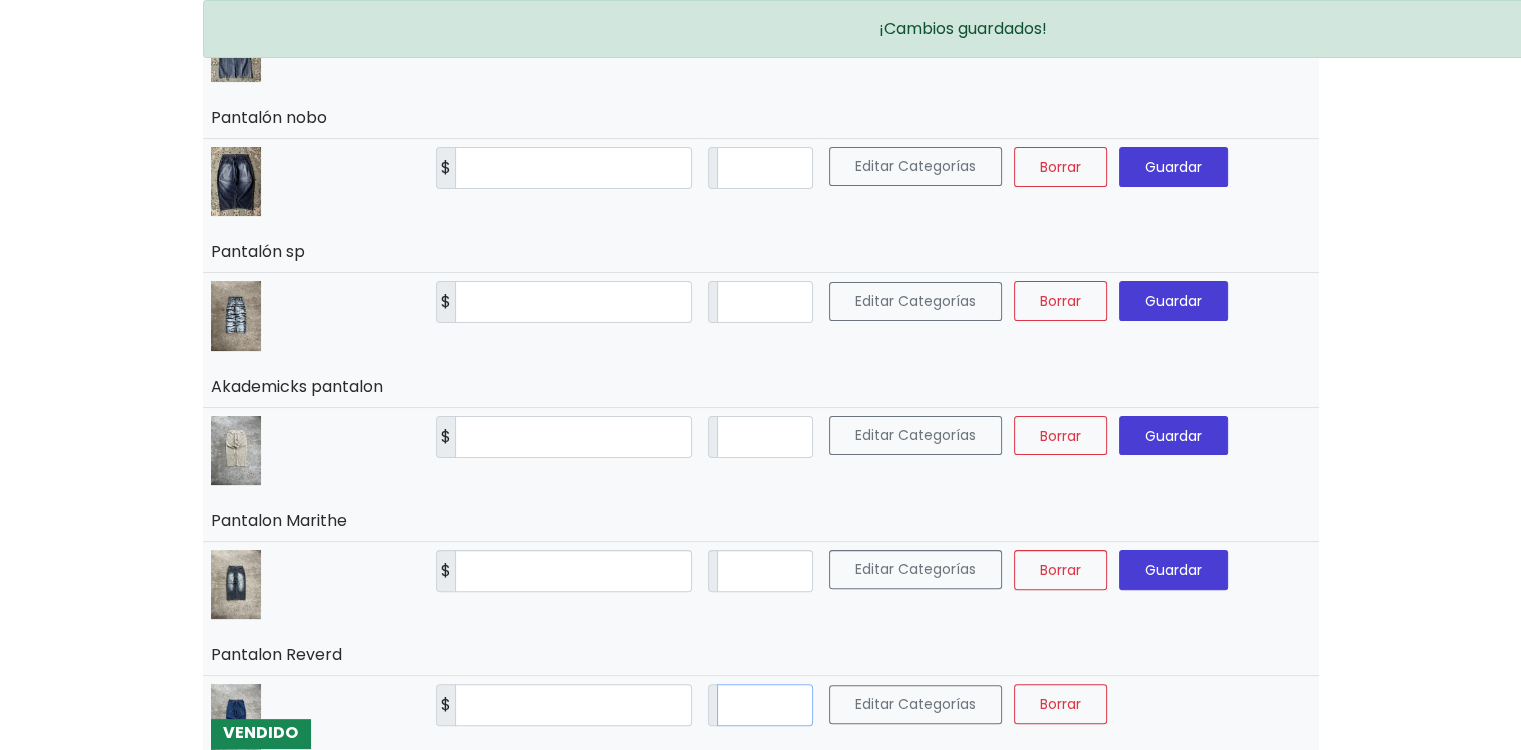 click on "*" at bounding box center (765, 705) 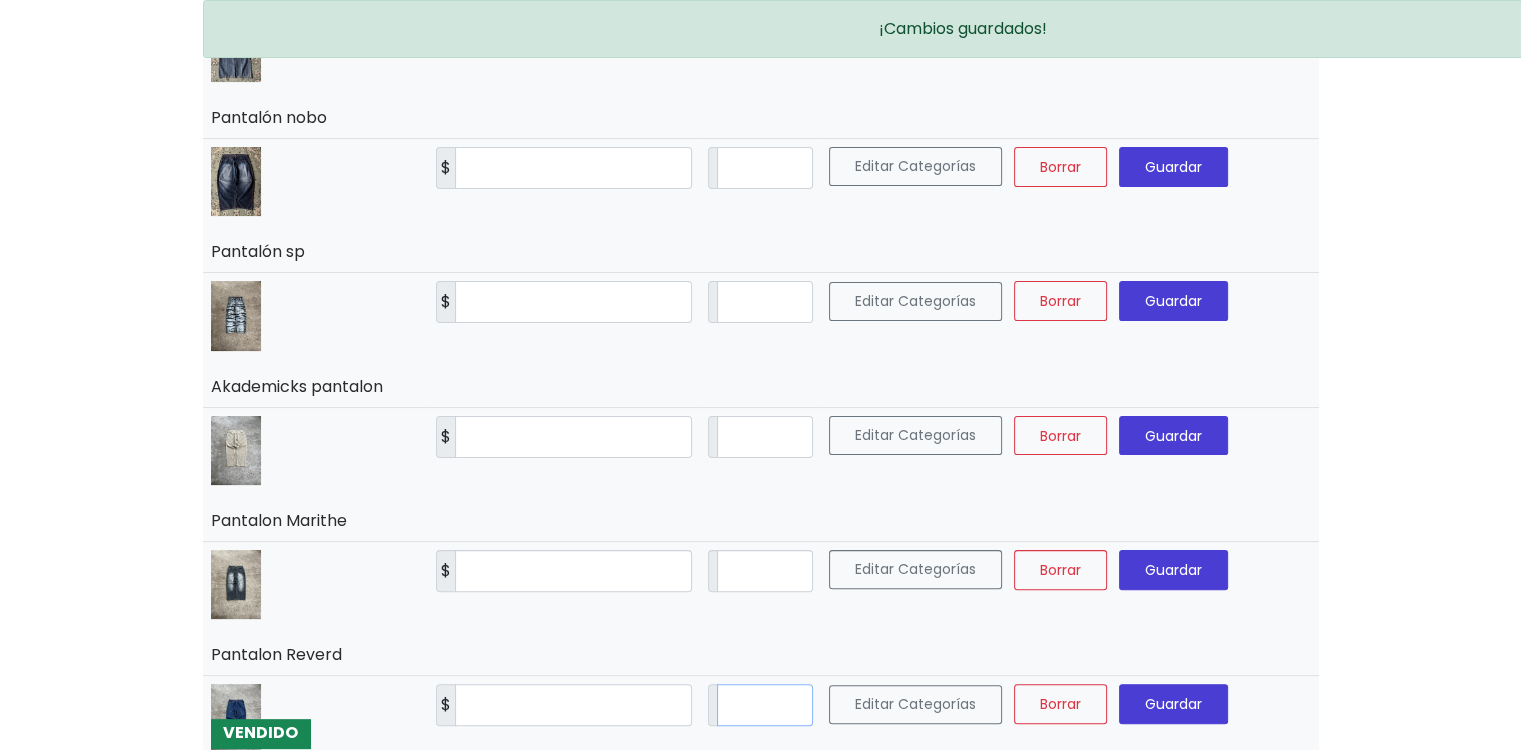 type on "**" 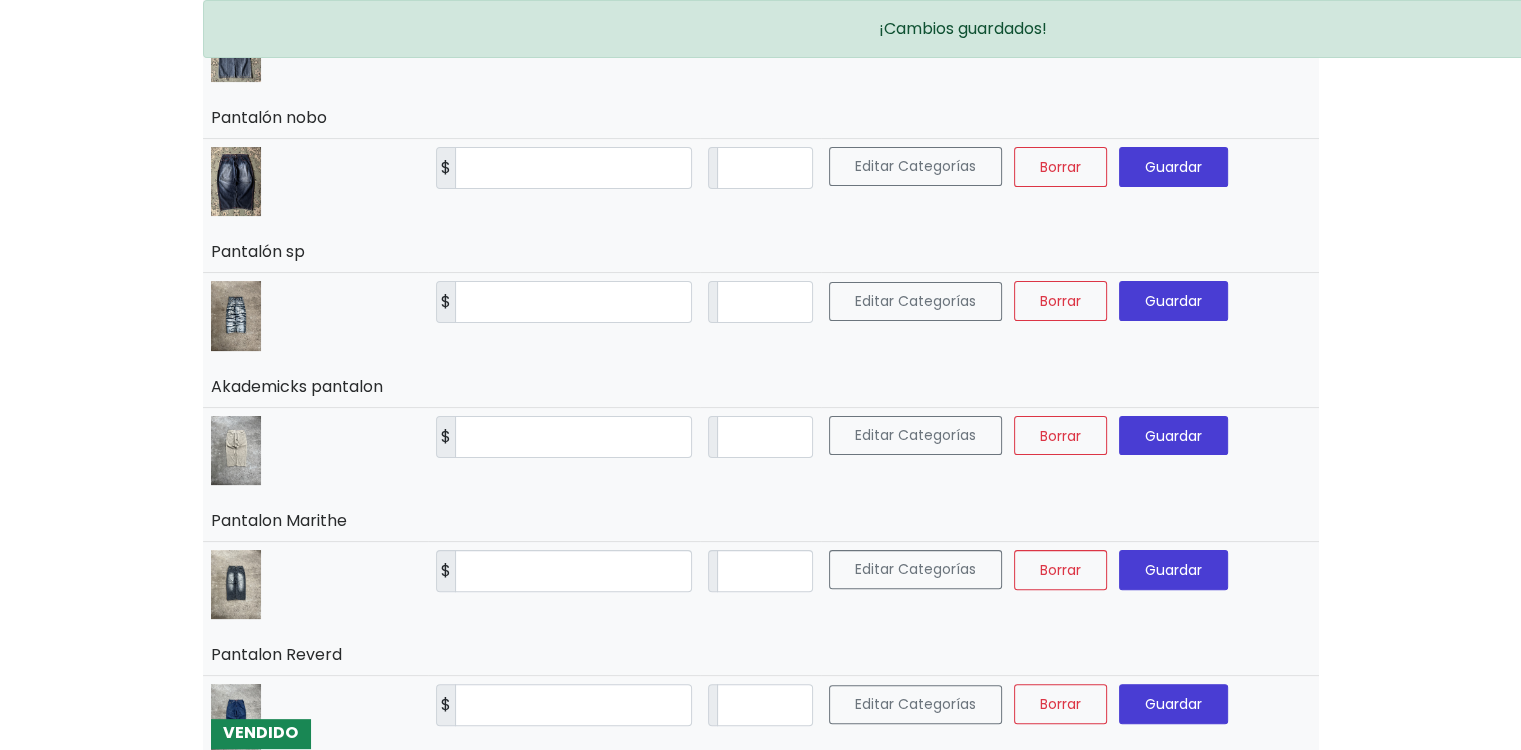 click on "Editar Categorías
Borrar
Guardar" at bounding box center (1070, 743) 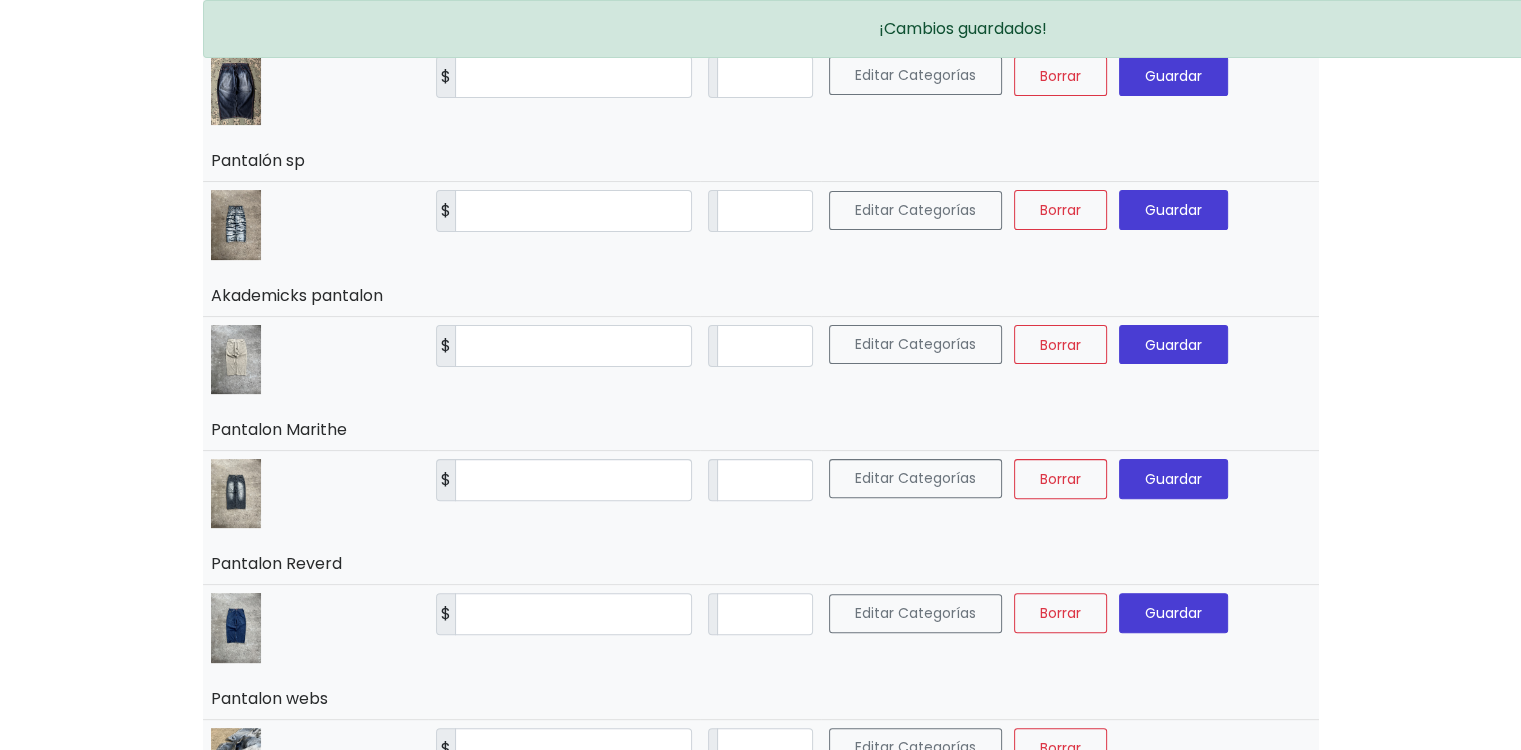 scroll, scrollTop: 600, scrollLeft: 0, axis: vertical 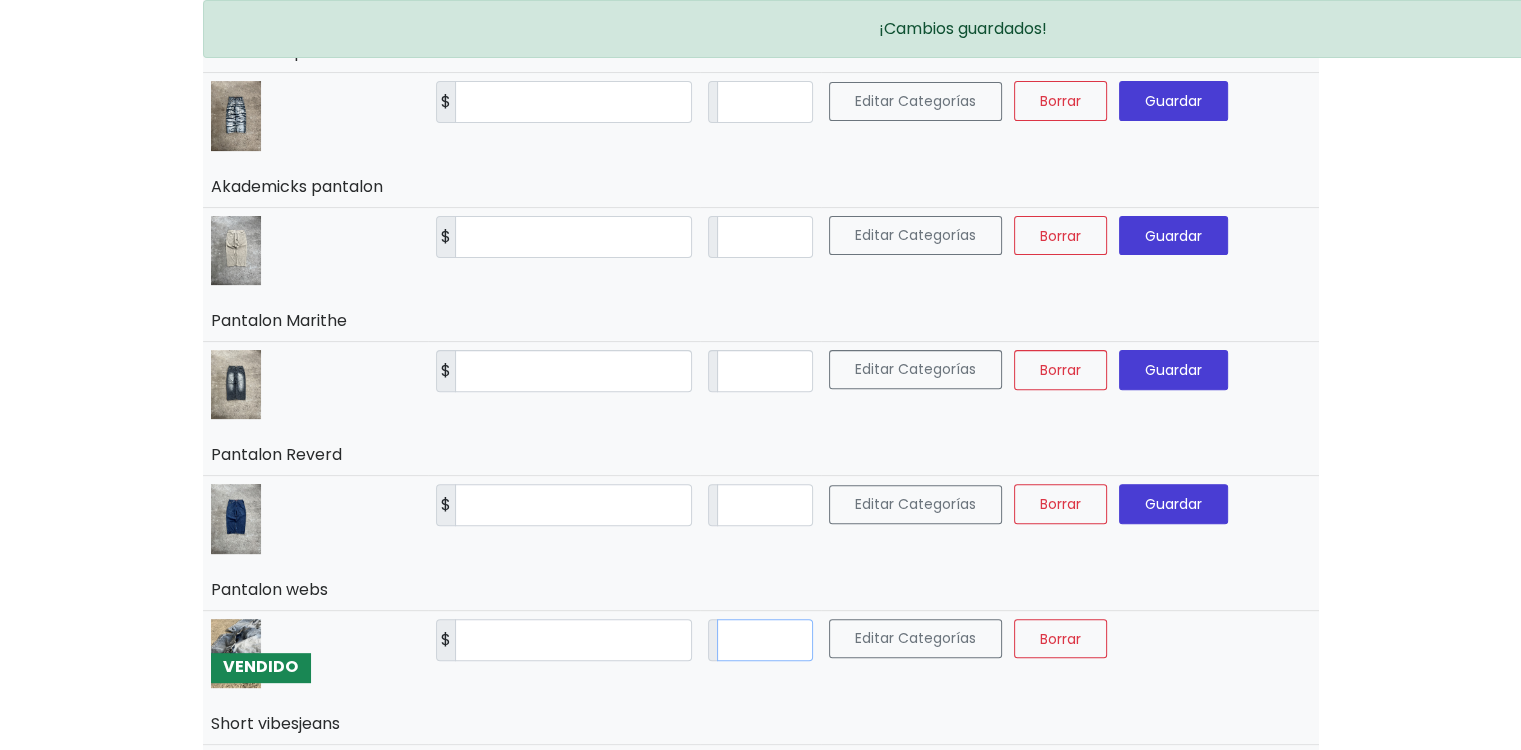 click on "*" at bounding box center (765, 640) 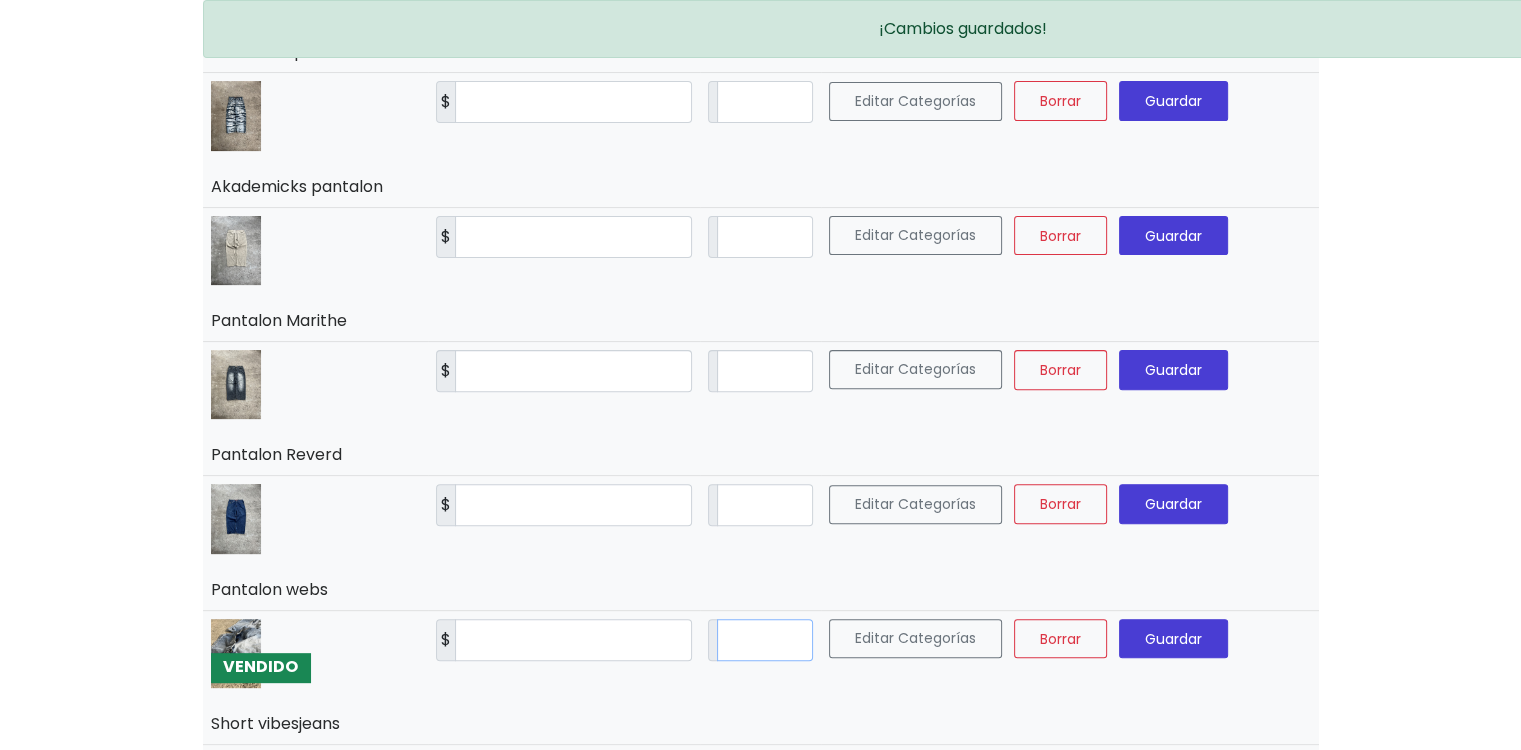 type on "**" 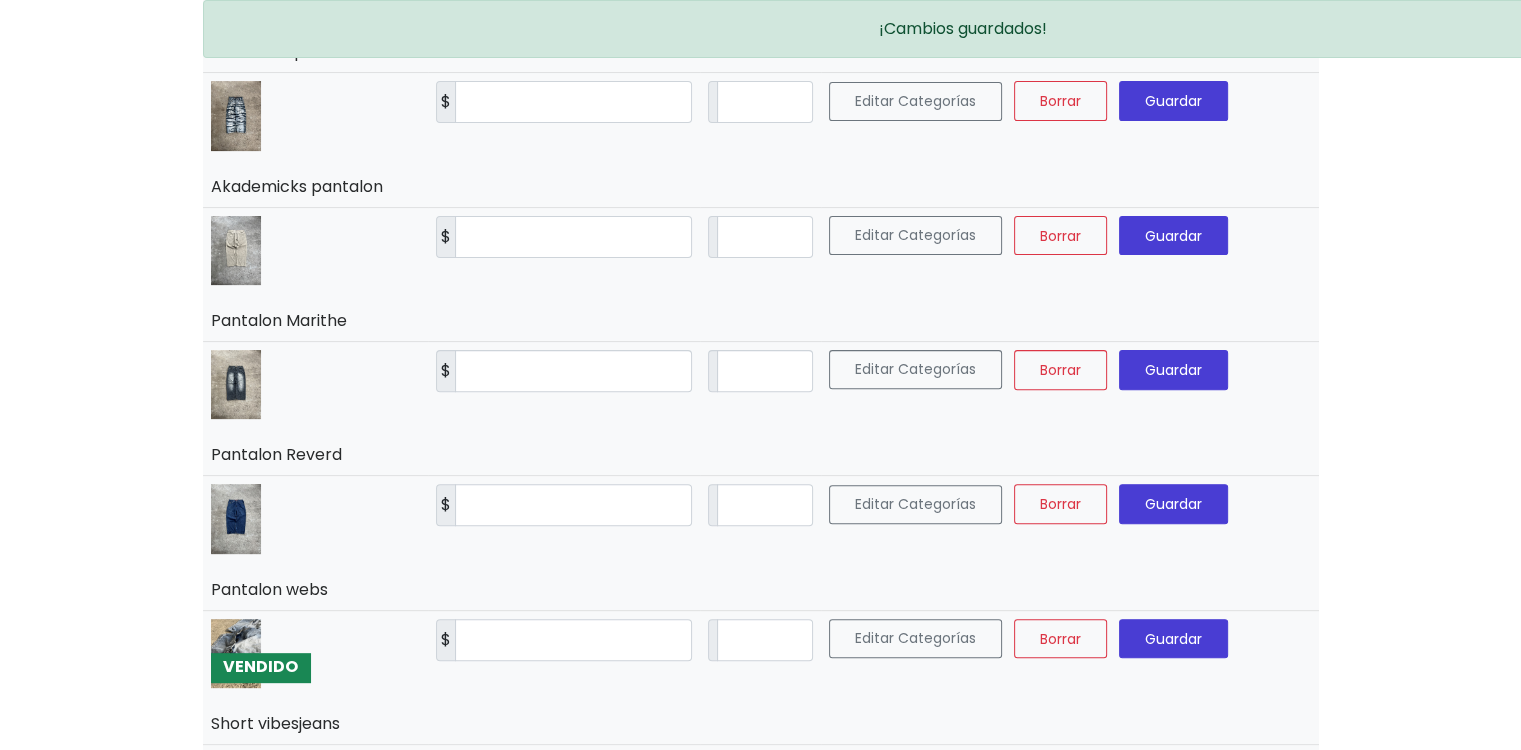 click on "Guardar" at bounding box center [1173, 639] 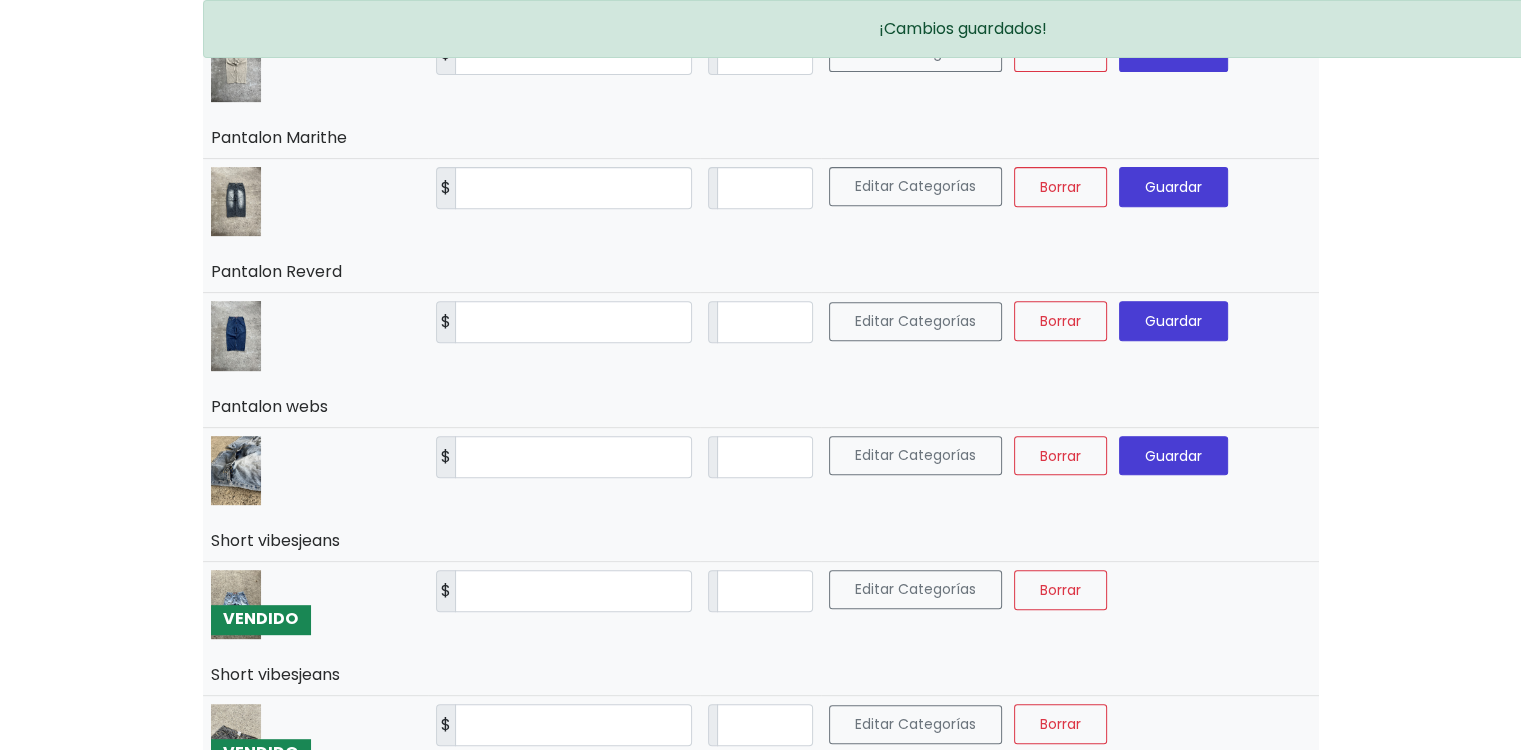 scroll, scrollTop: 900, scrollLeft: 0, axis: vertical 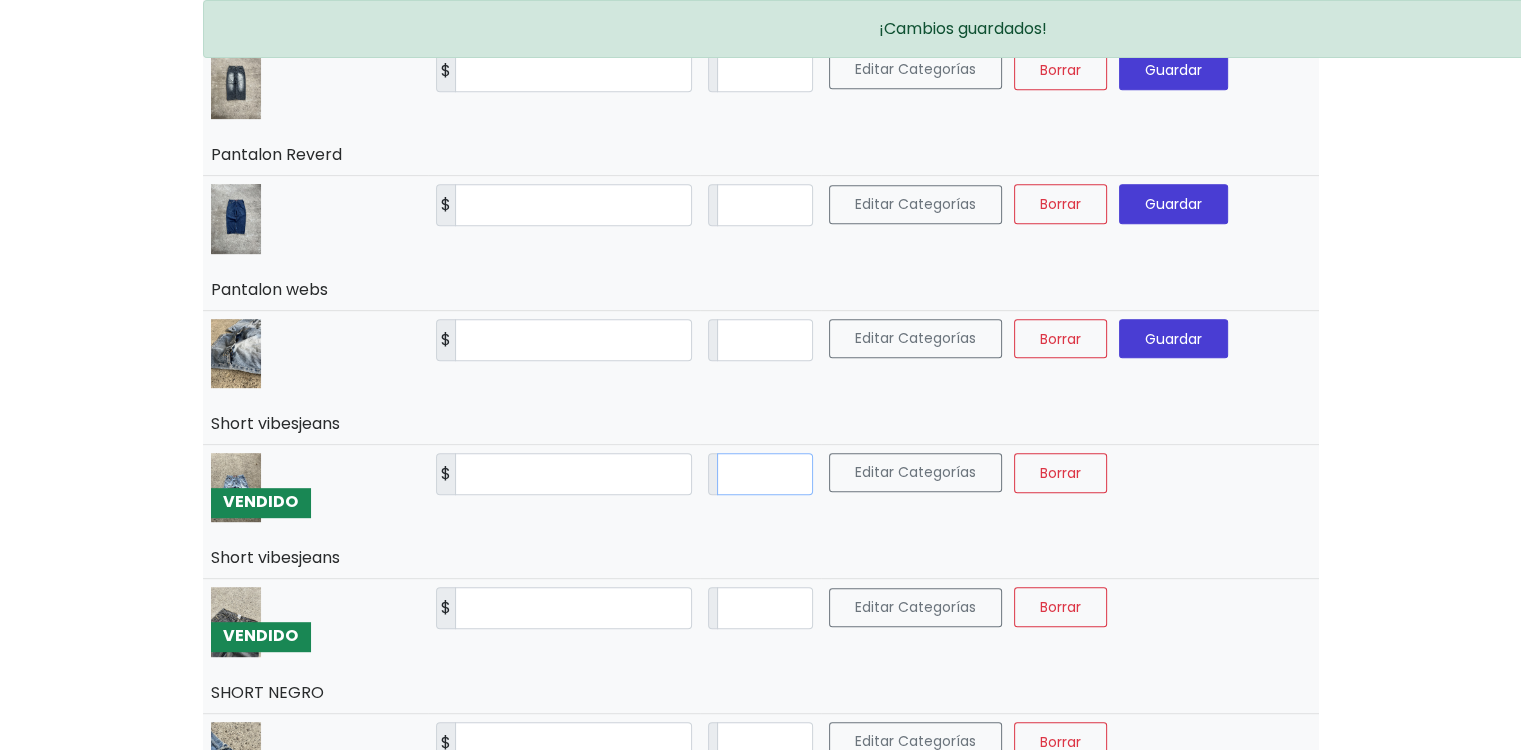 click on "*" at bounding box center [765, 474] 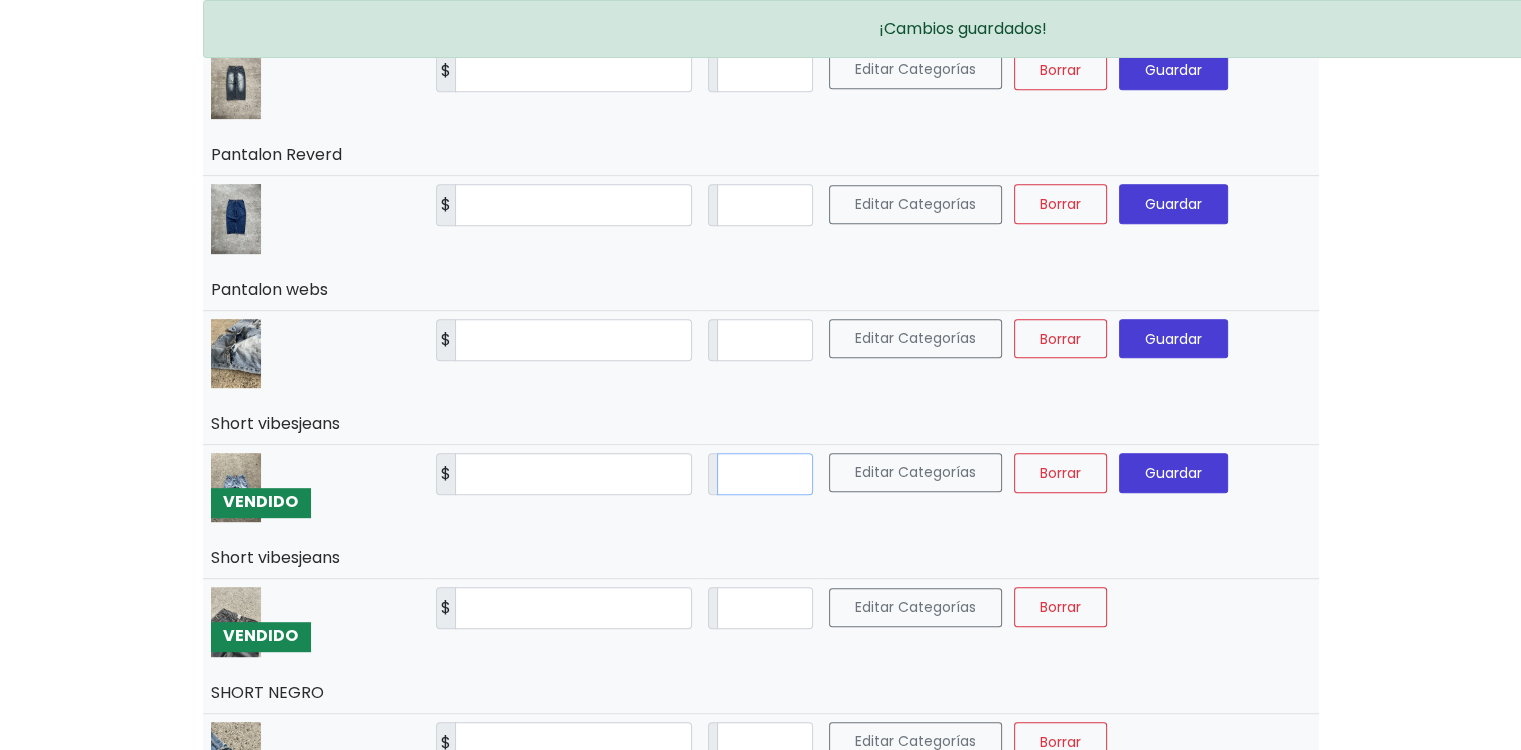 type on "**" 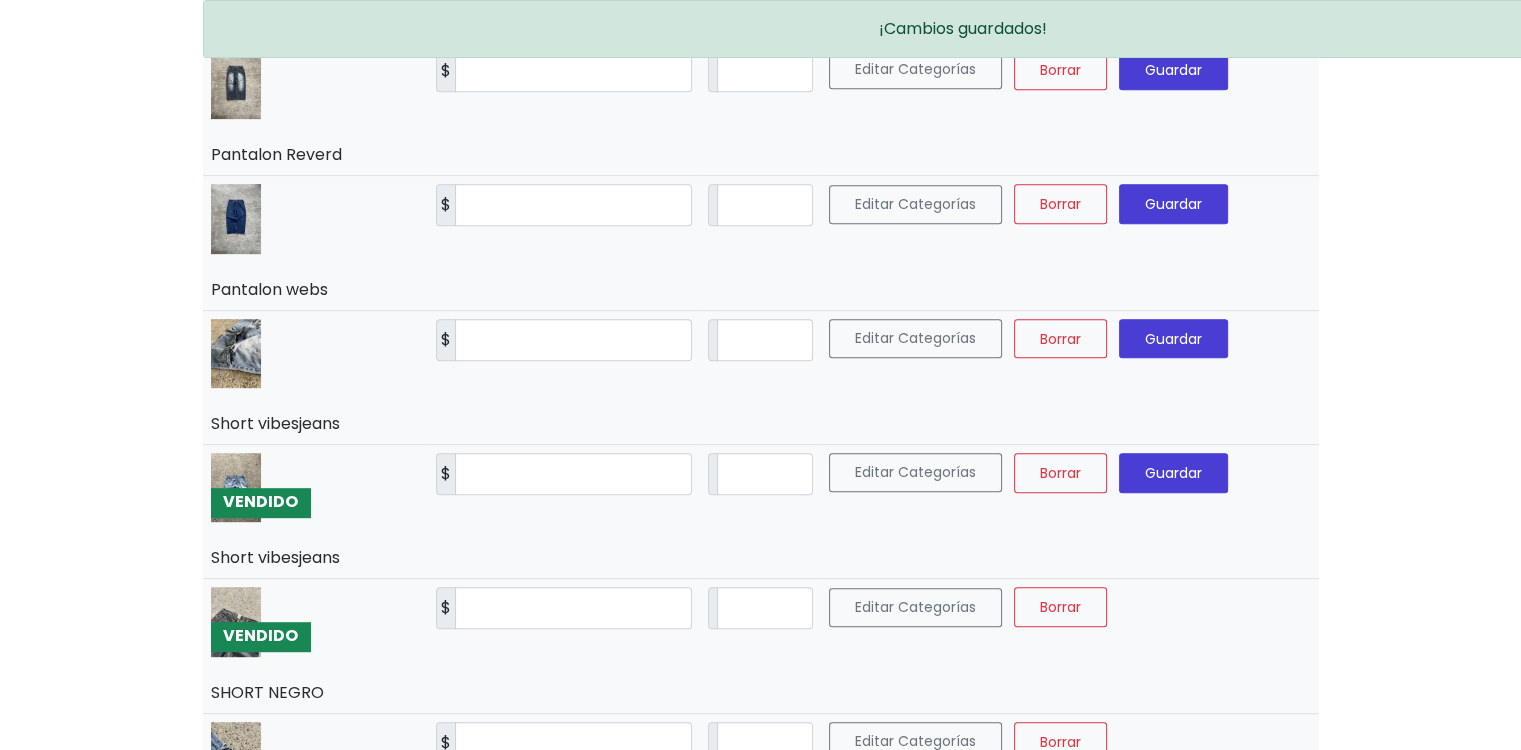 click on "Guardar" at bounding box center (1173, 473) 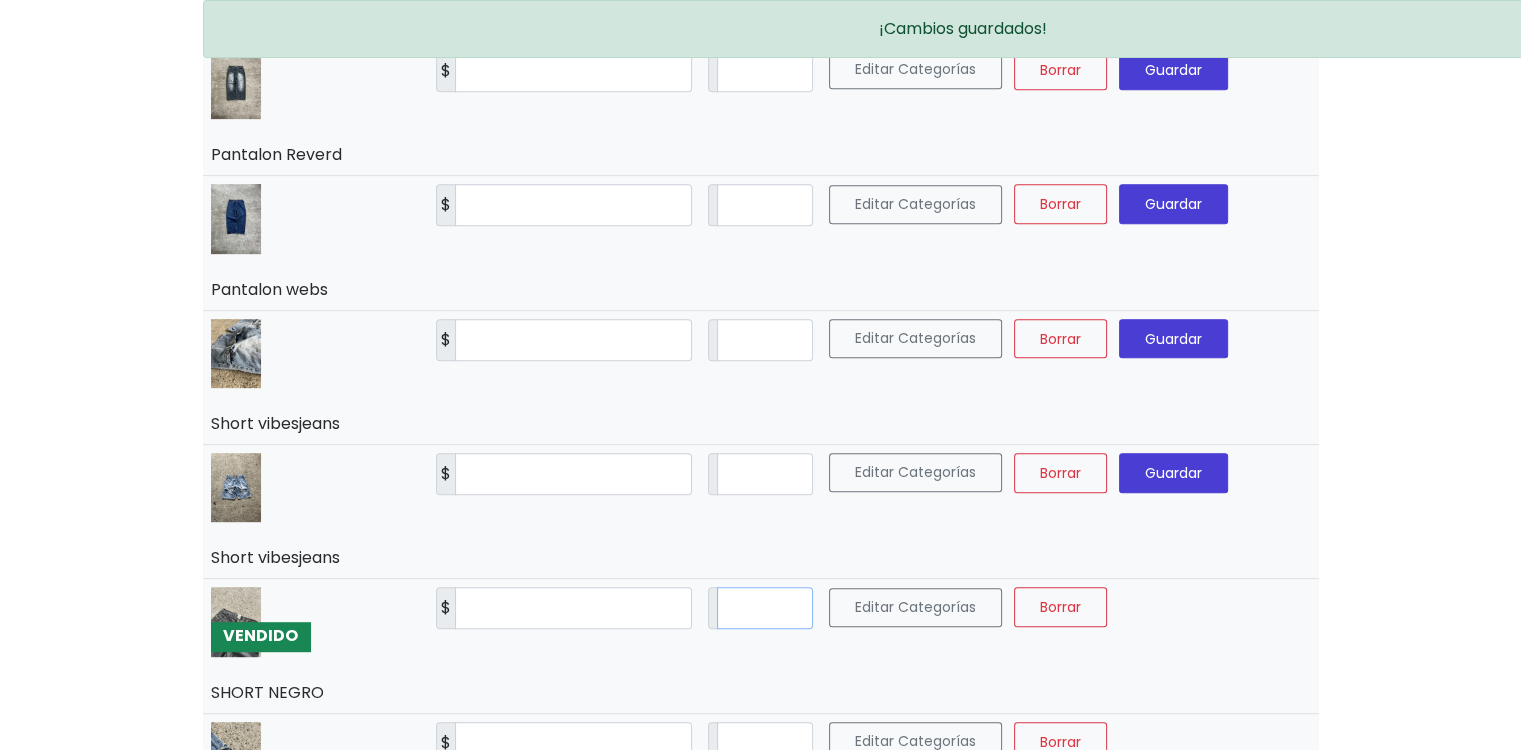 click on "*" at bounding box center [765, 608] 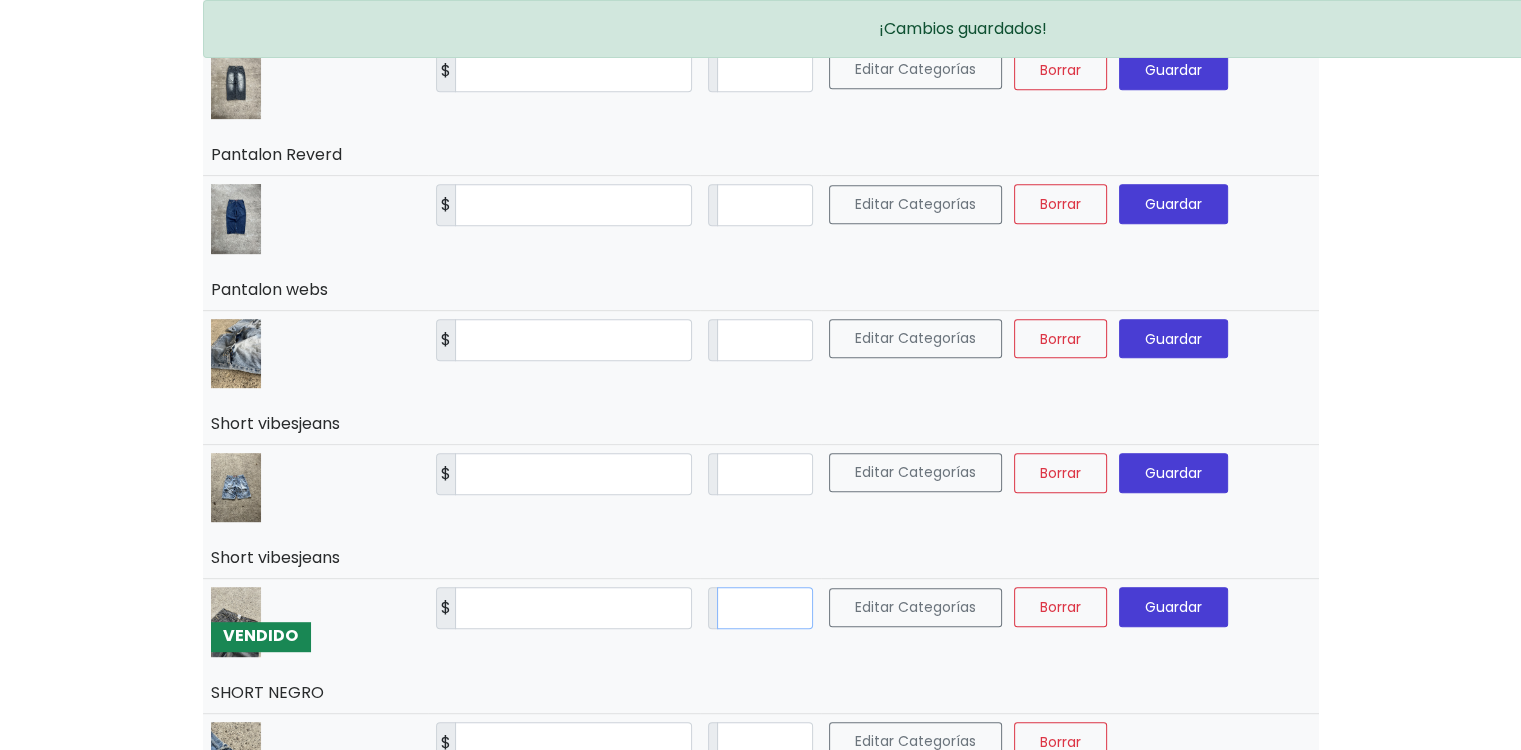 type on "**" 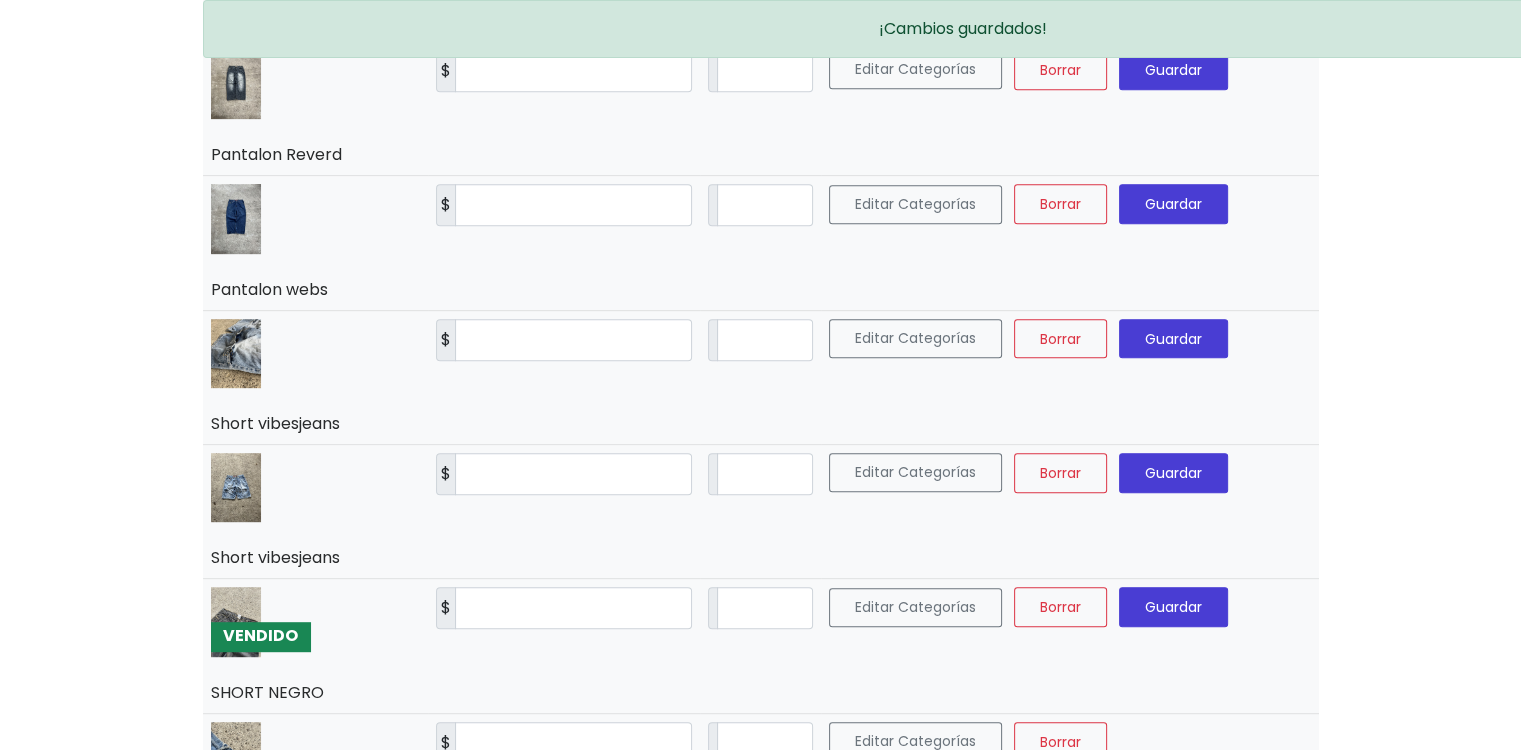 click on "Editar Categorías
Borrar
Guardar" at bounding box center [1070, 646] 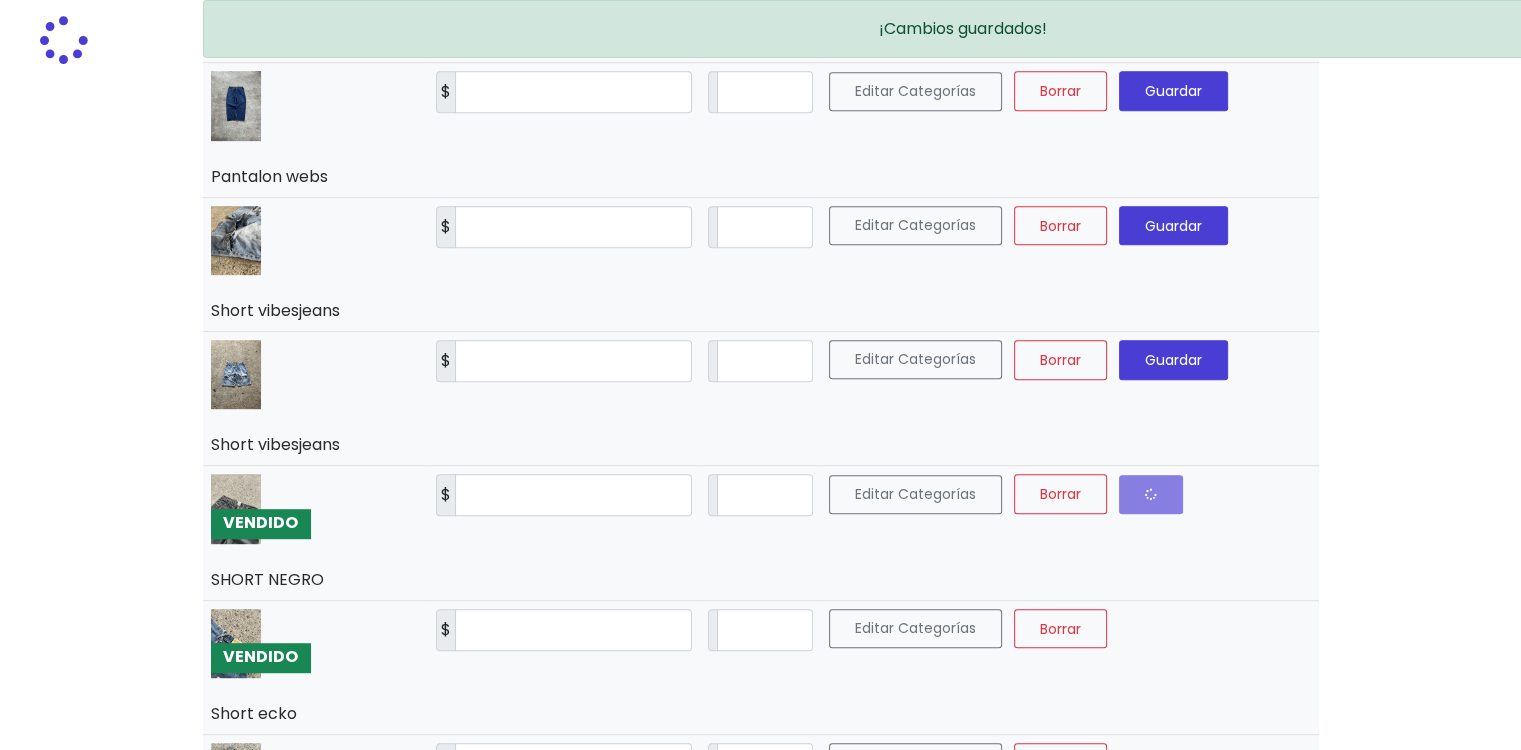 scroll, scrollTop: 1100, scrollLeft: 0, axis: vertical 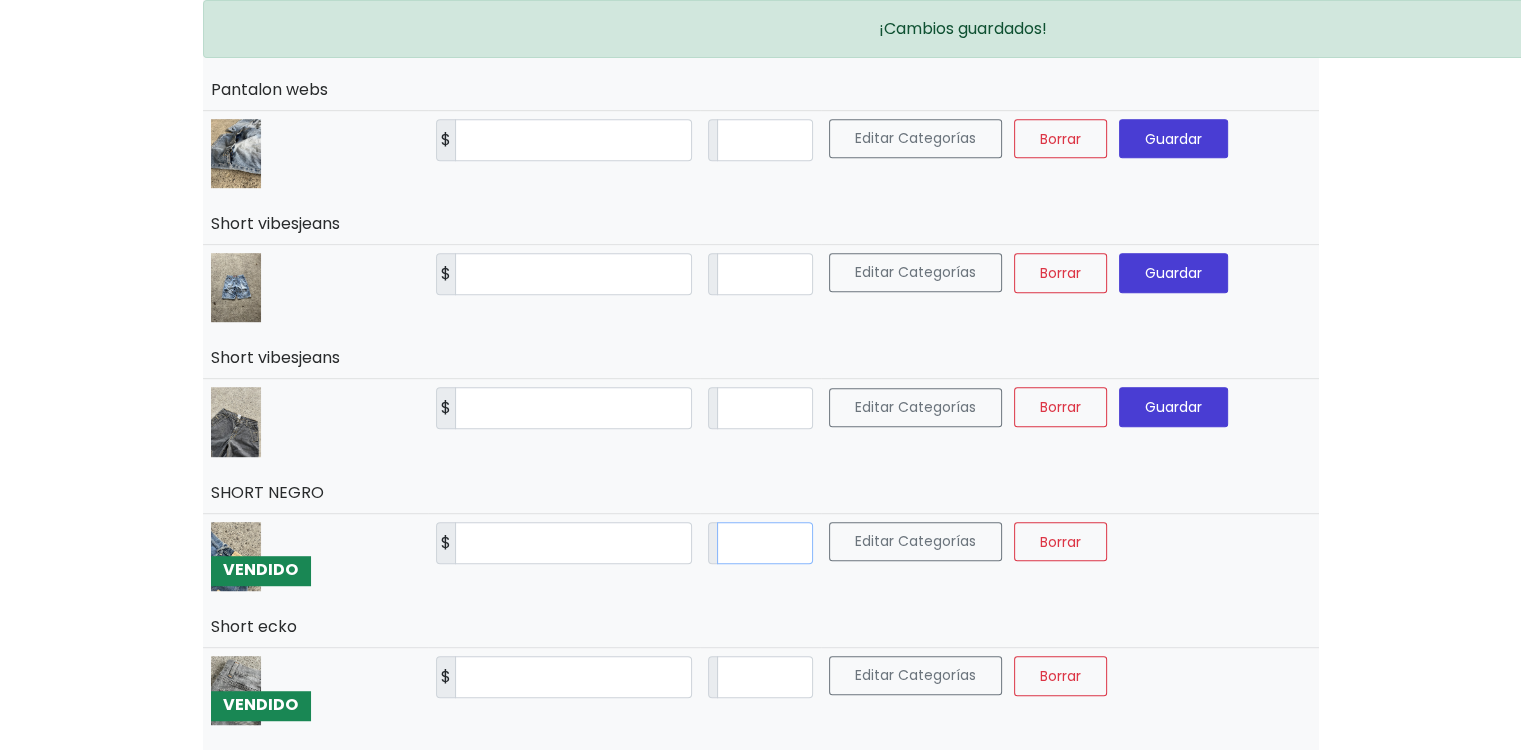 click on "*" at bounding box center (765, 543) 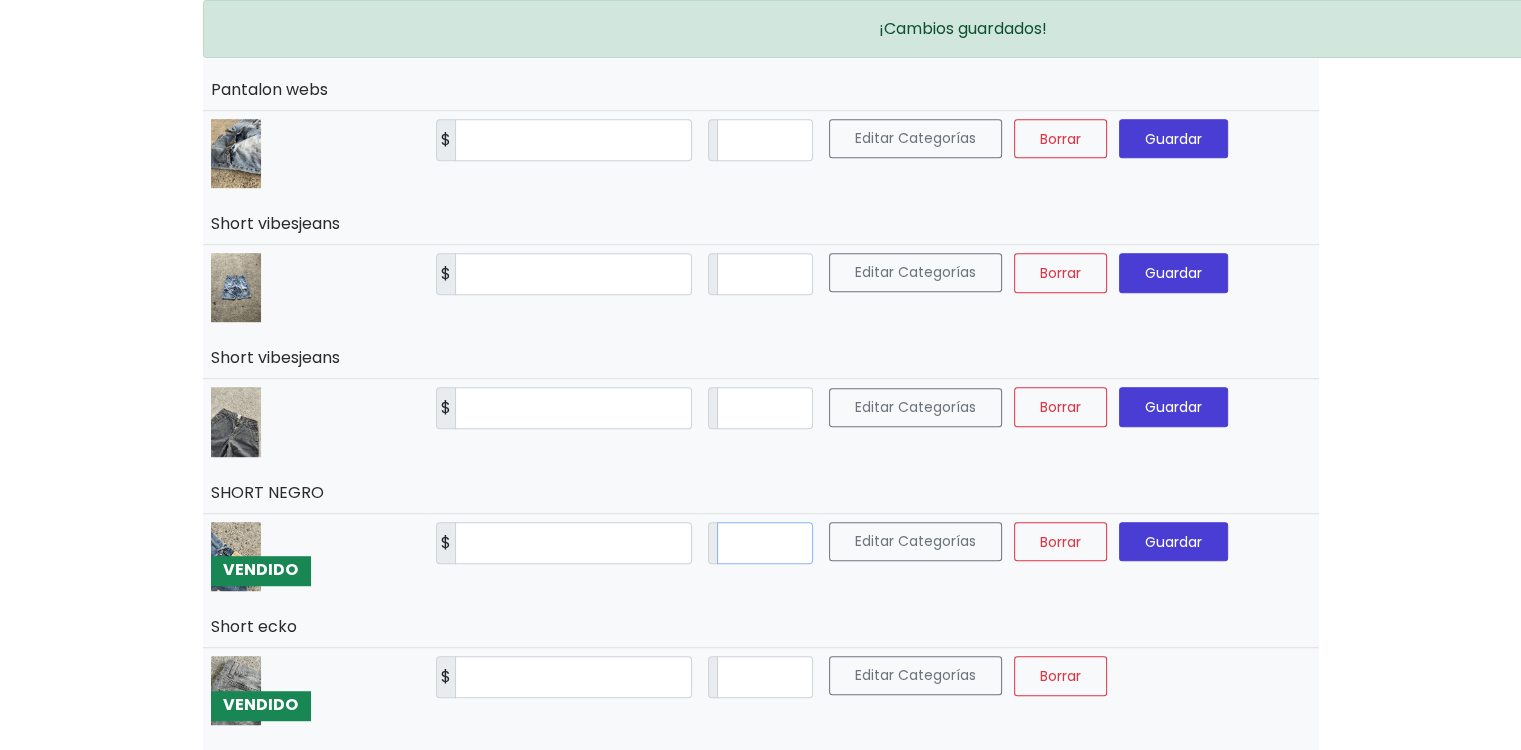 type on "**" 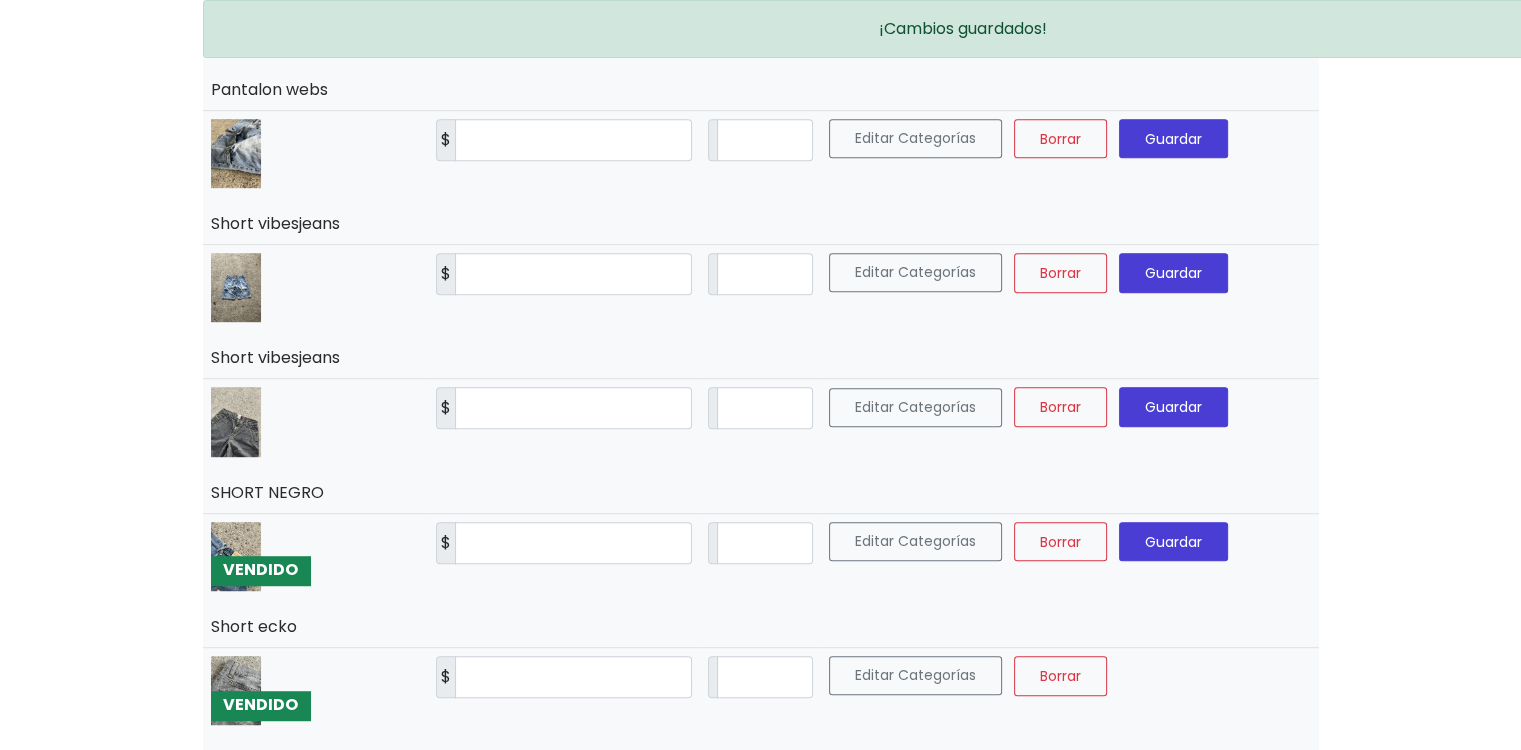 click on "Guardar" at bounding box center [1173, 541] 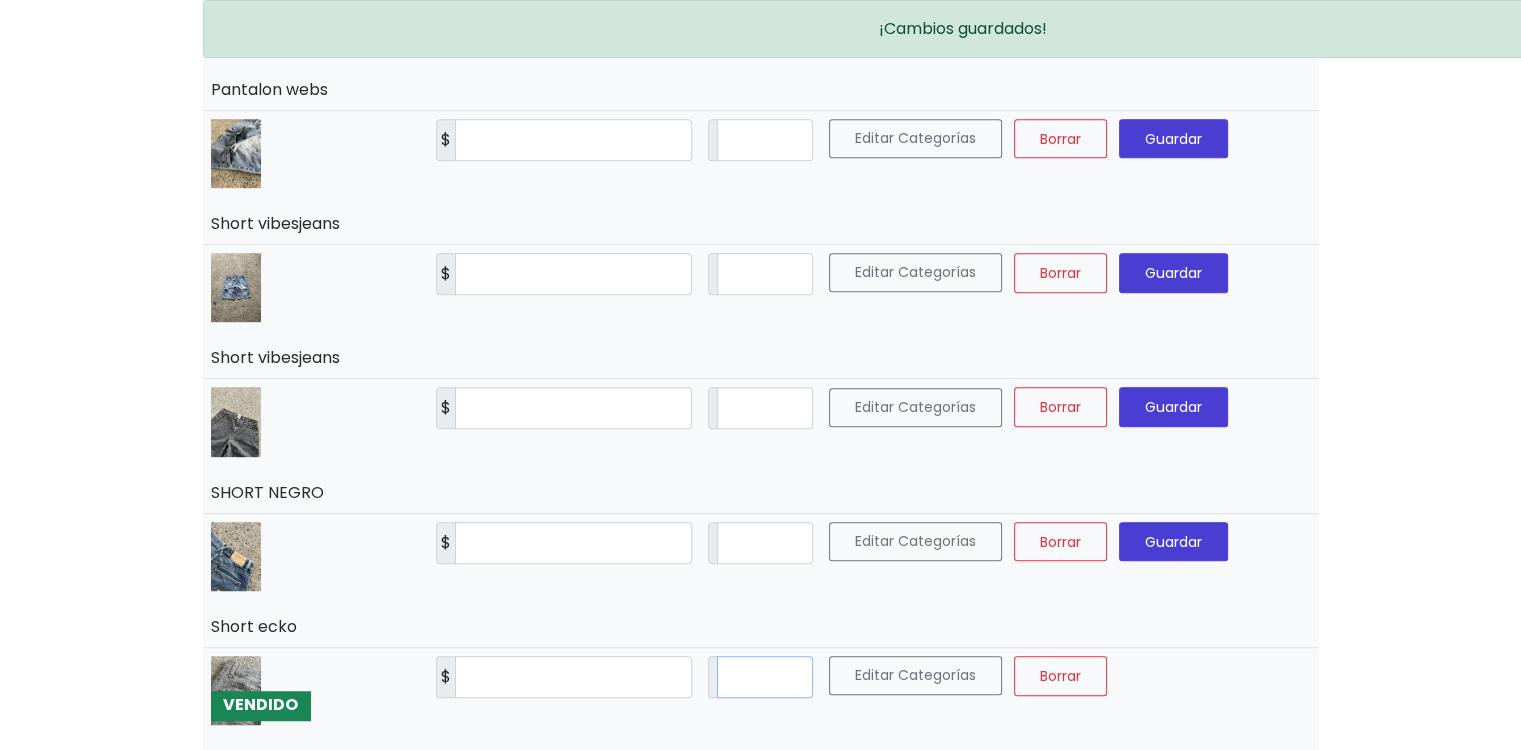 click on "*" at bounding box center [765, 677] 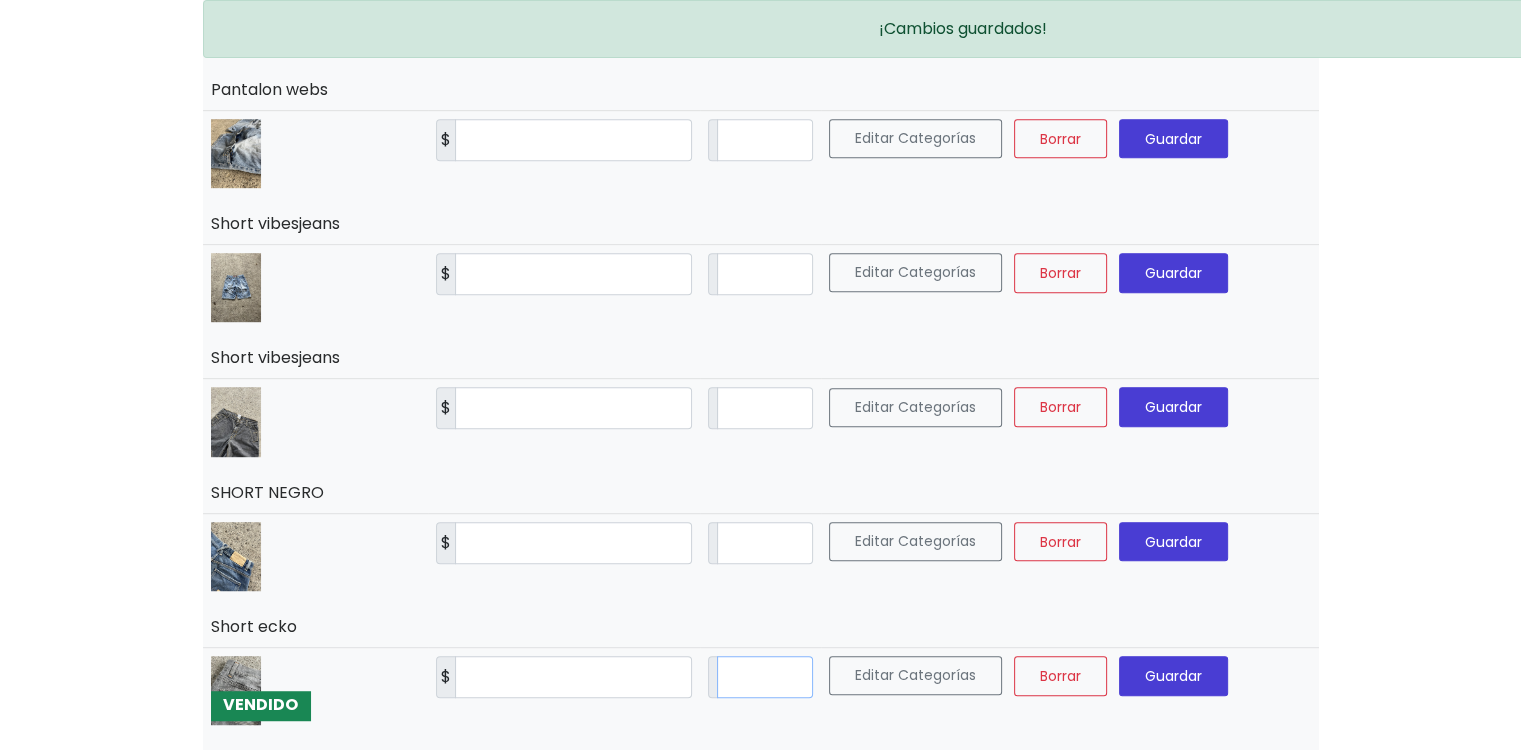 type on "**" 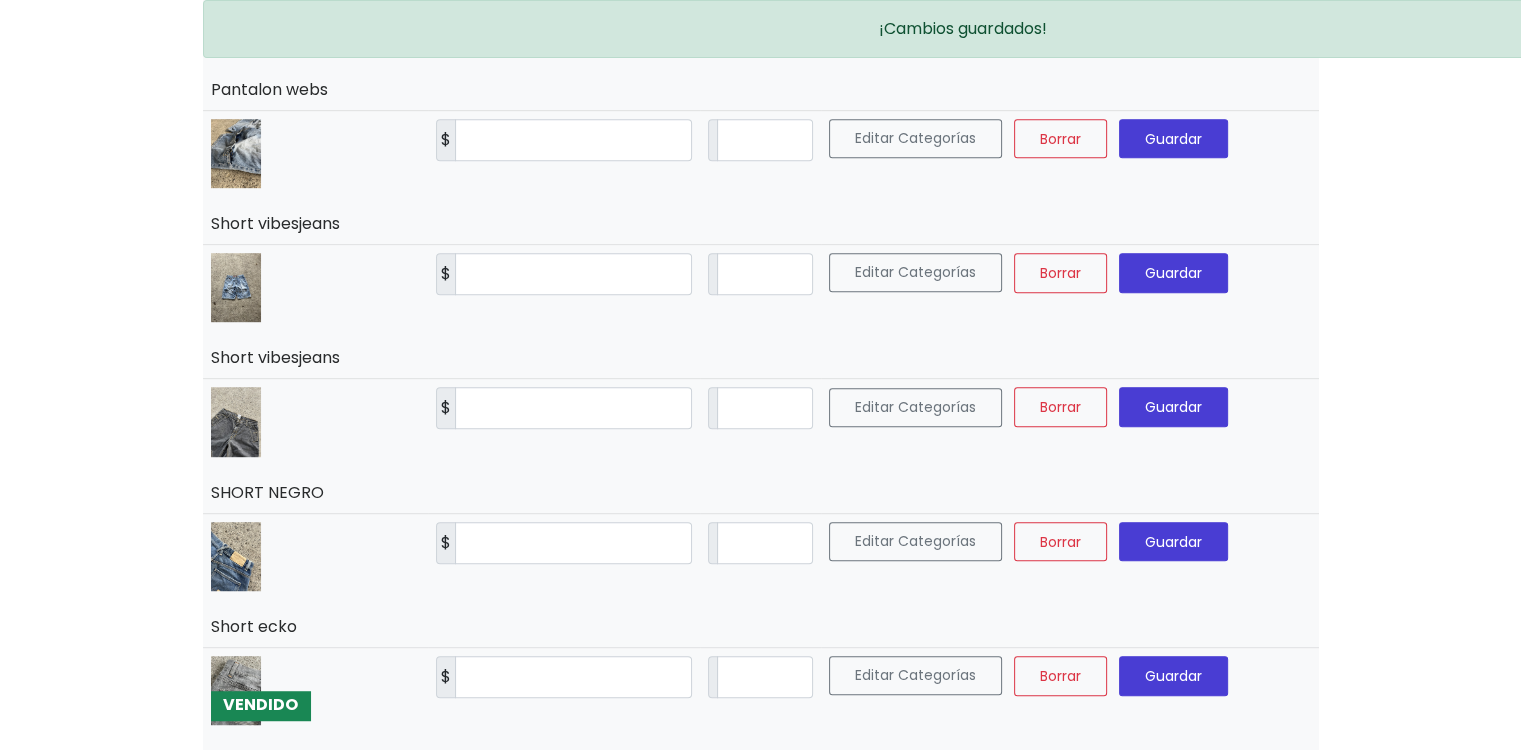 click on "Guardar" at bounding box center [1173, 676] 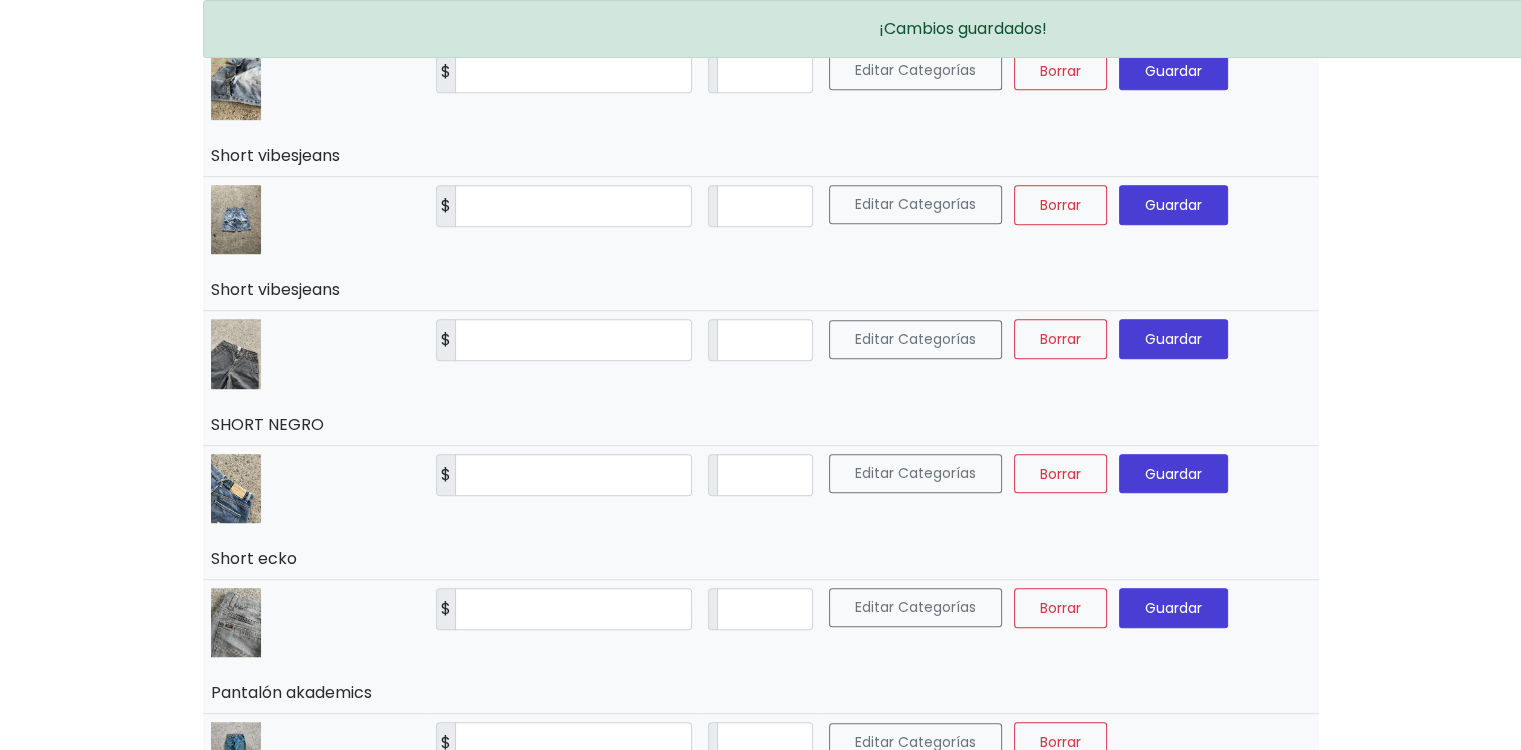 scroll, scrollTop: 1400, scrollLeft: 0, axis: vertical 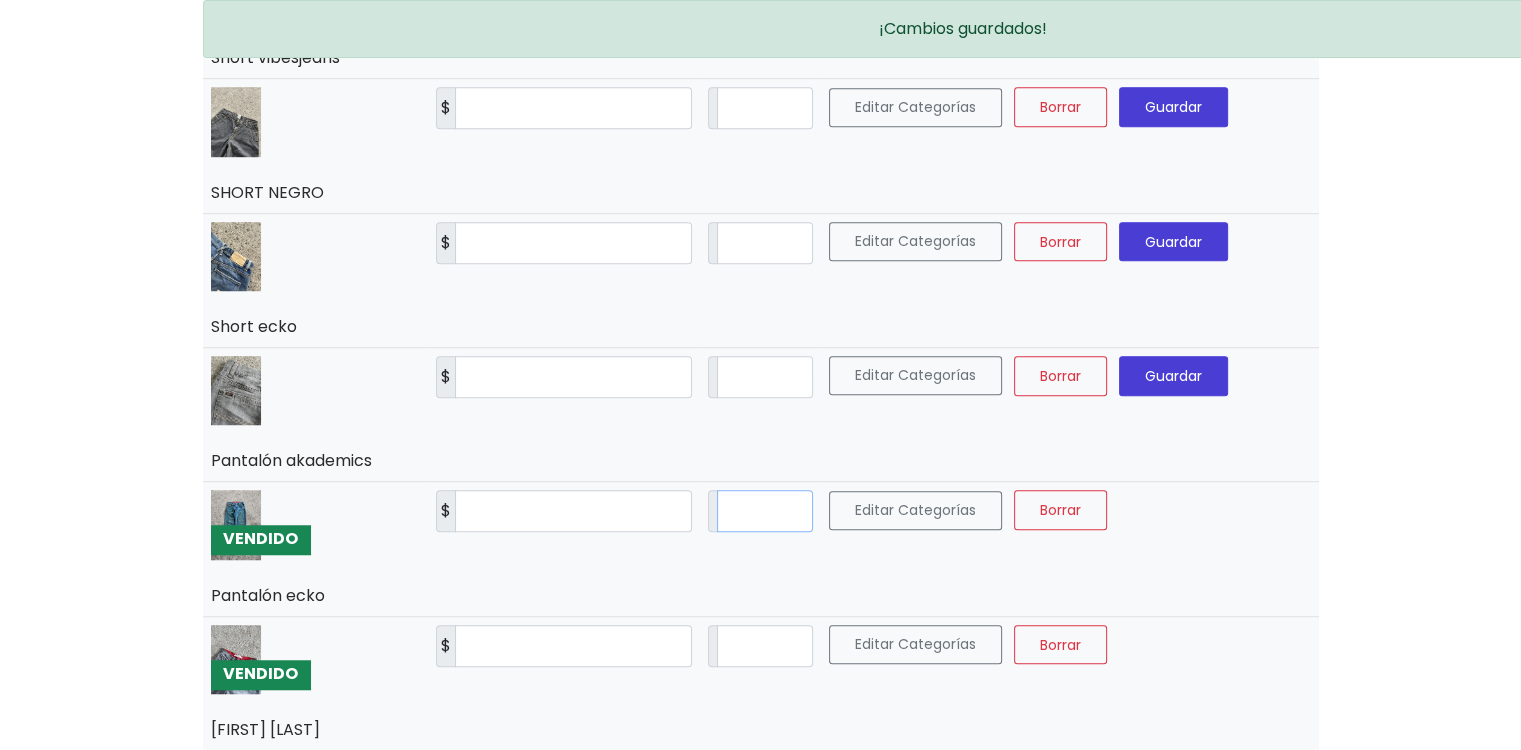 click on "*" at bounding box center (765, 511) 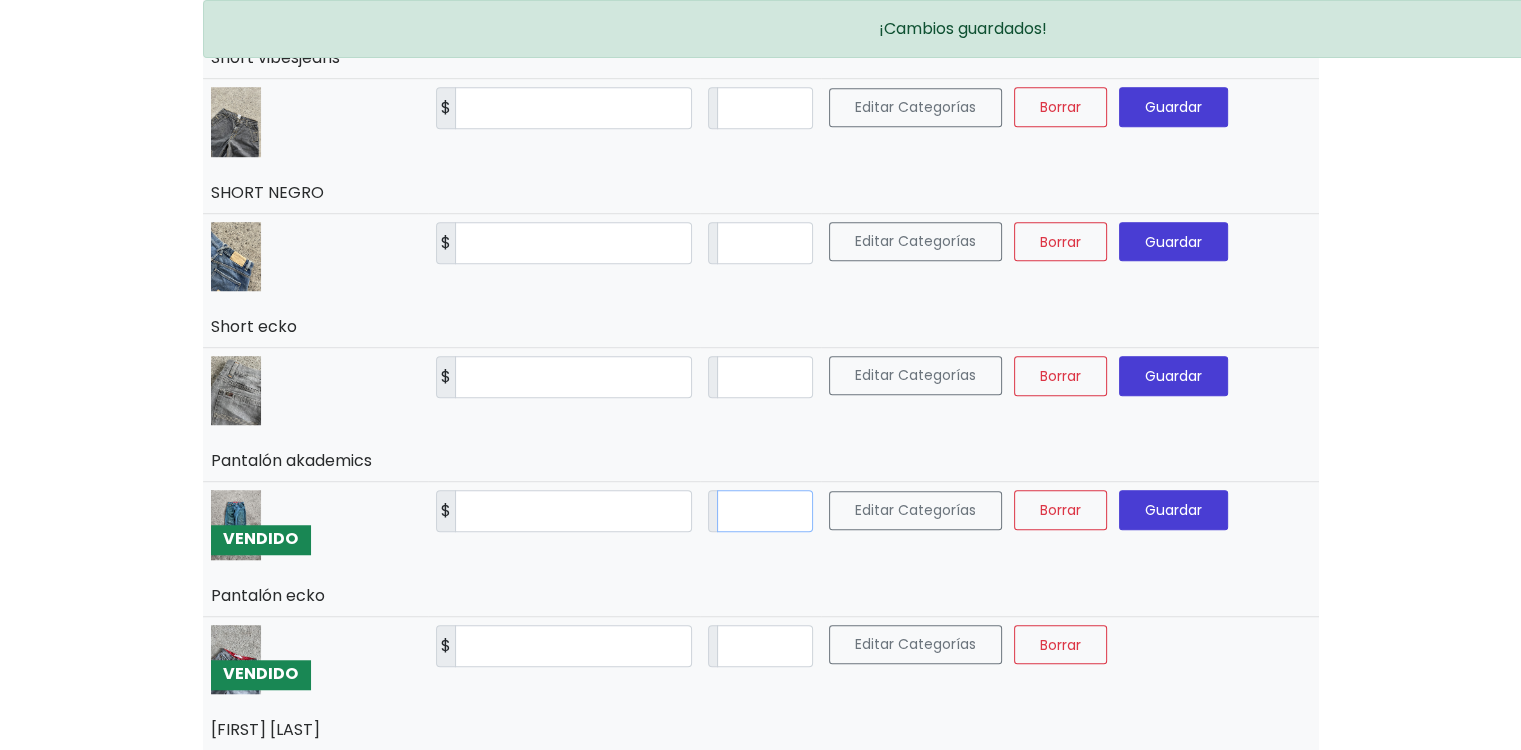 type on "**" 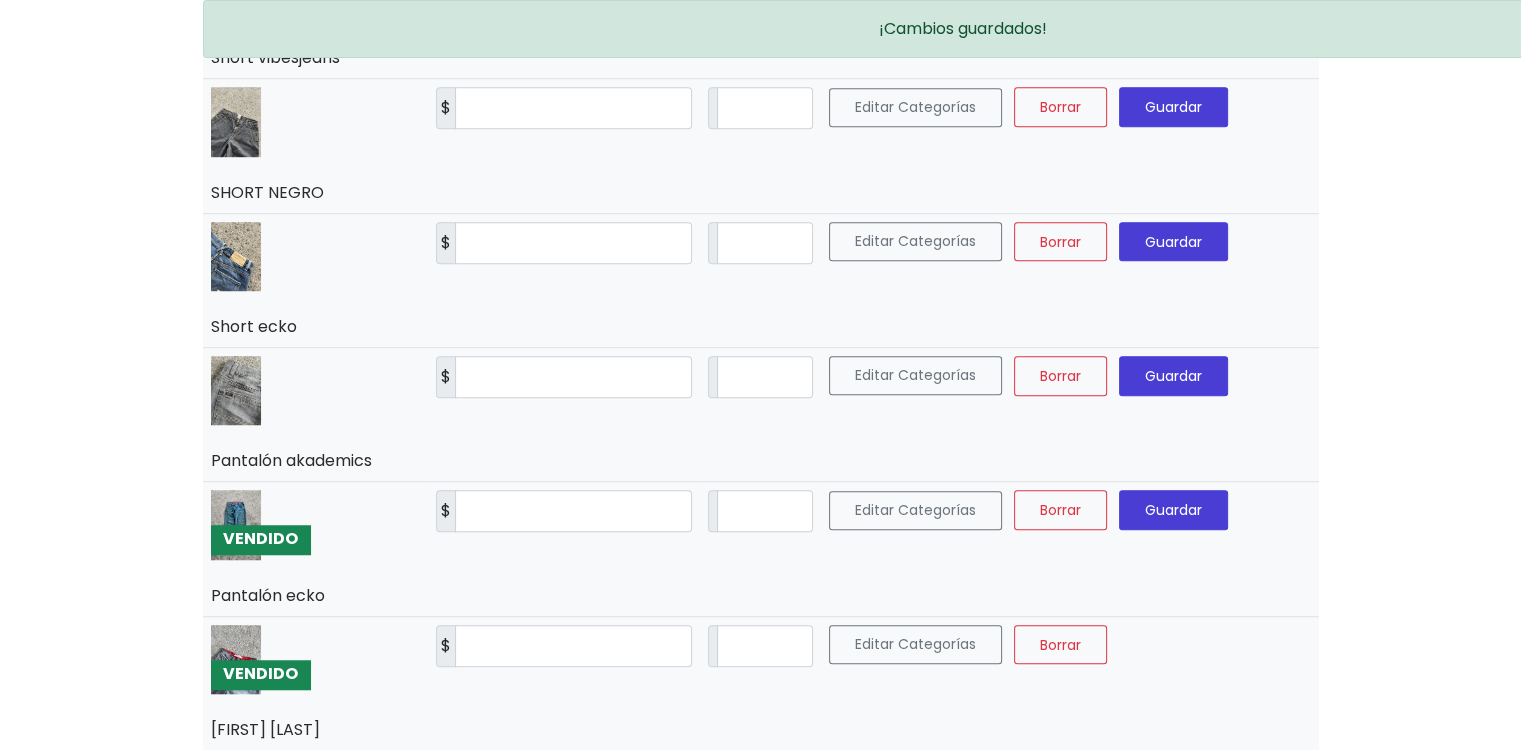click on "Guardar" at bounding box center (1173, 510) 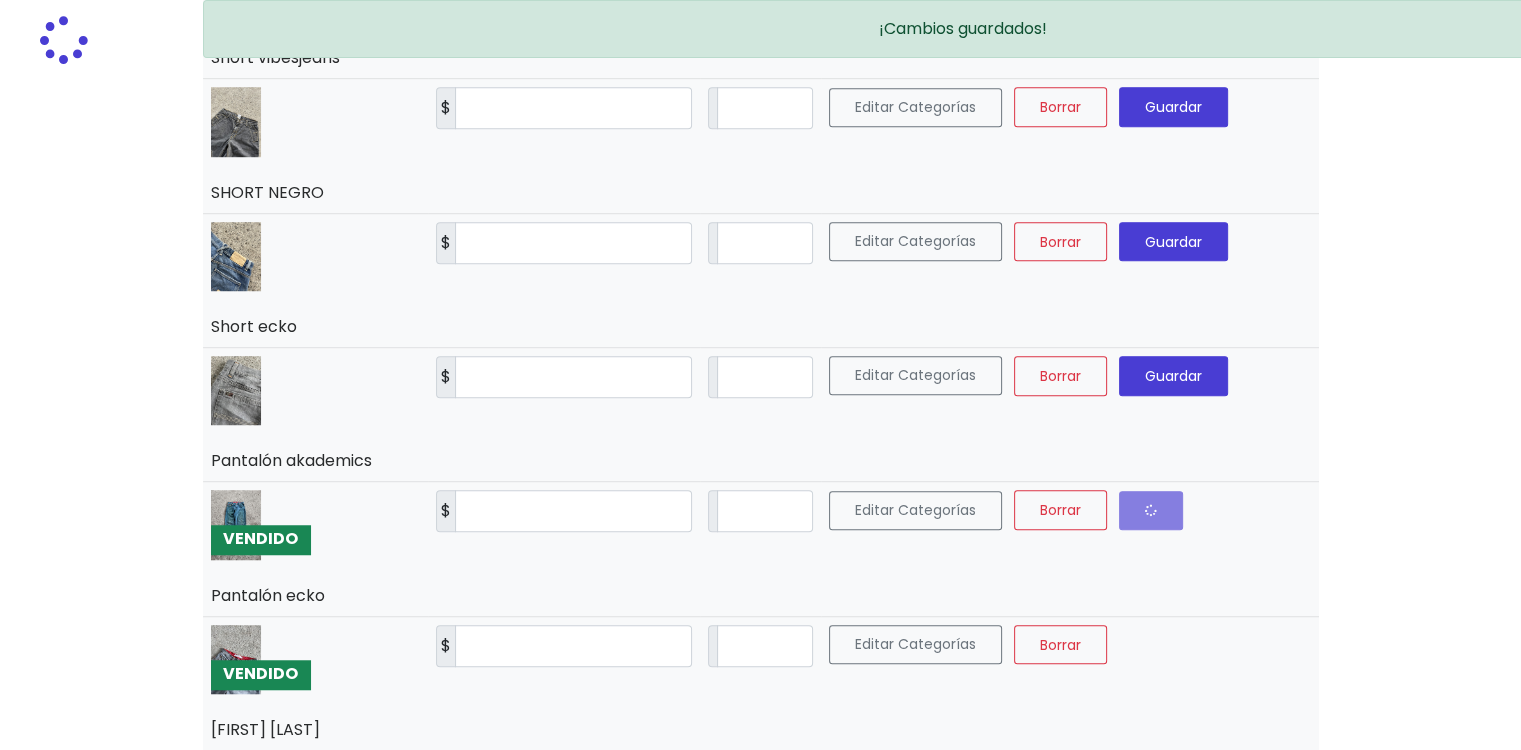 click on "Editar Categorías
Borrar
Guardar" at bounding box center (1070, 549) 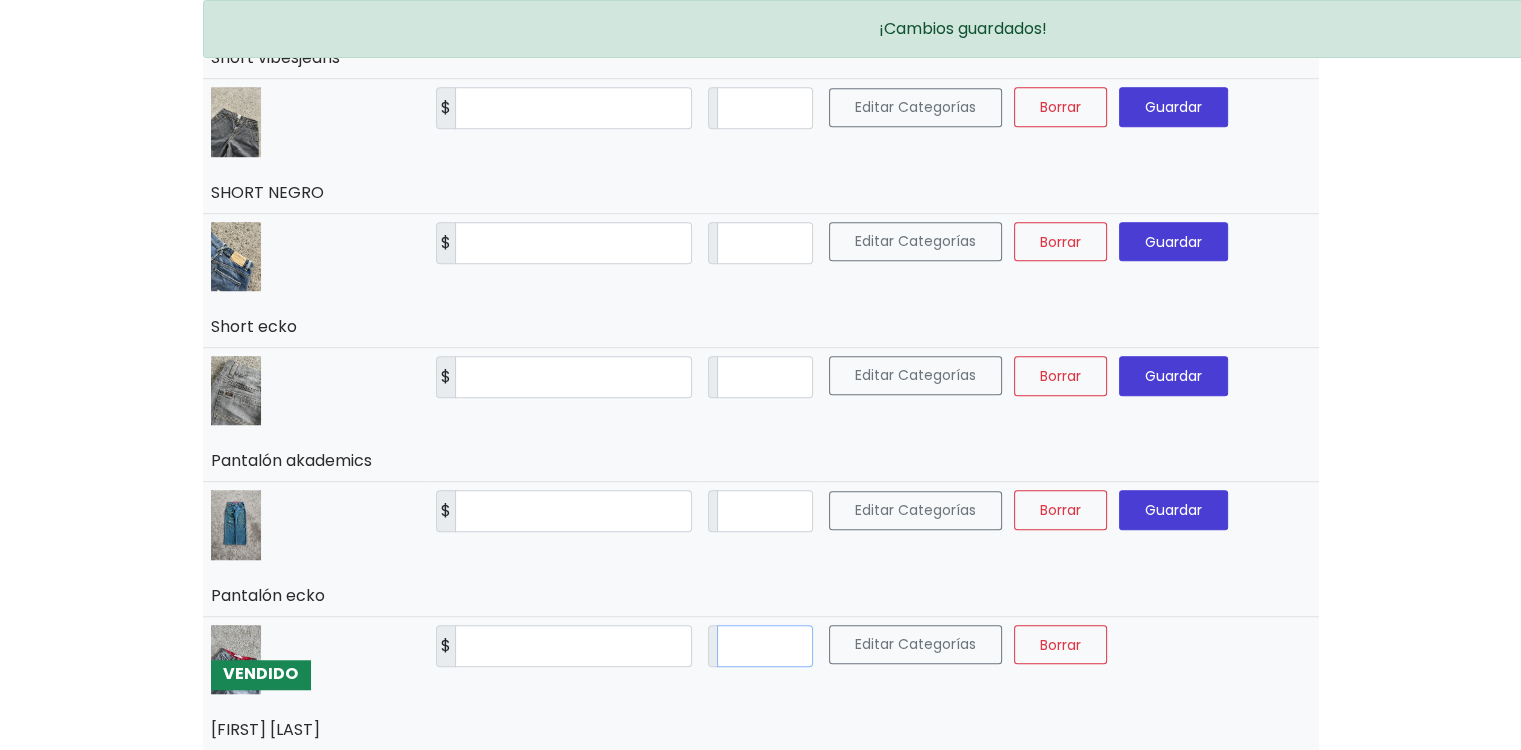click on "*" at bounding box center [765, 646] 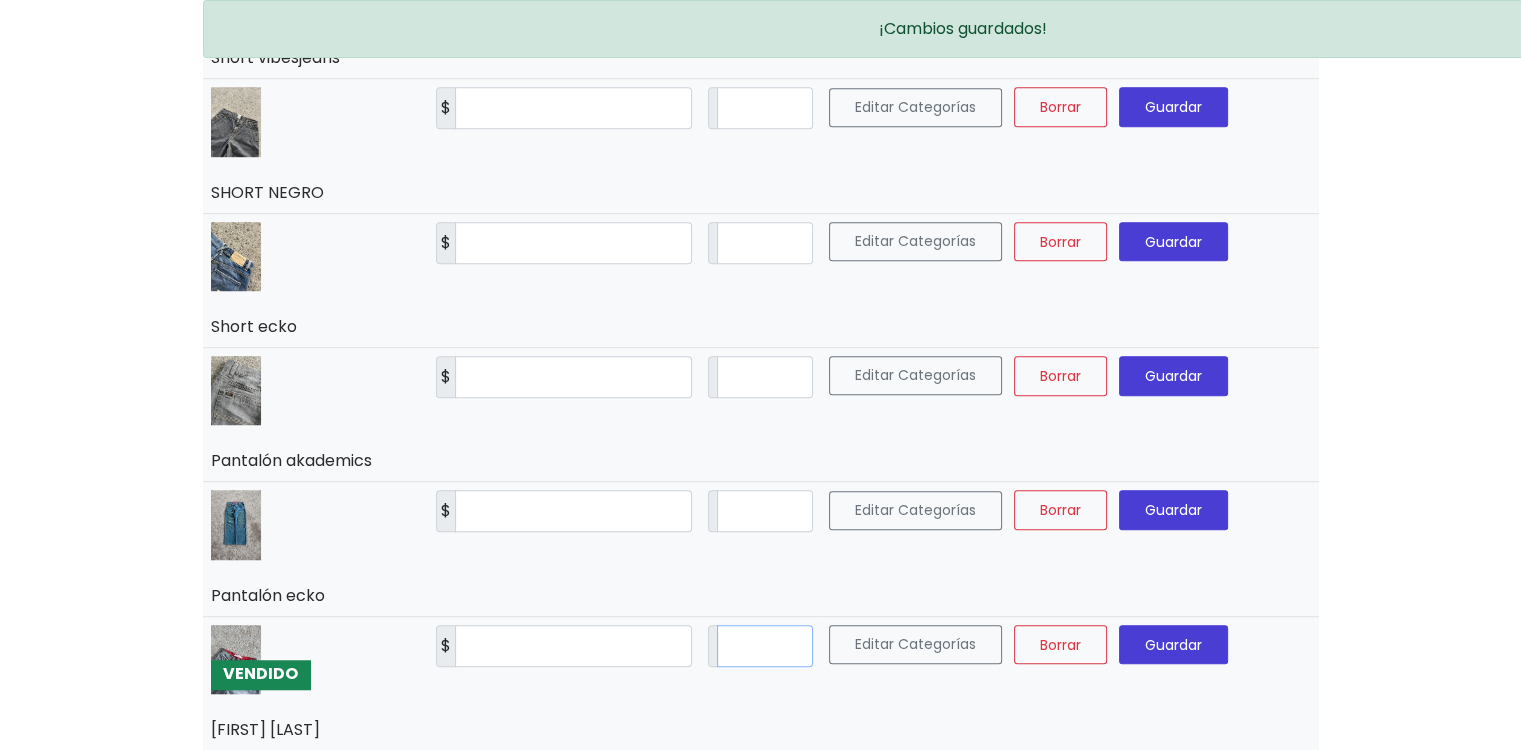 type on "**" 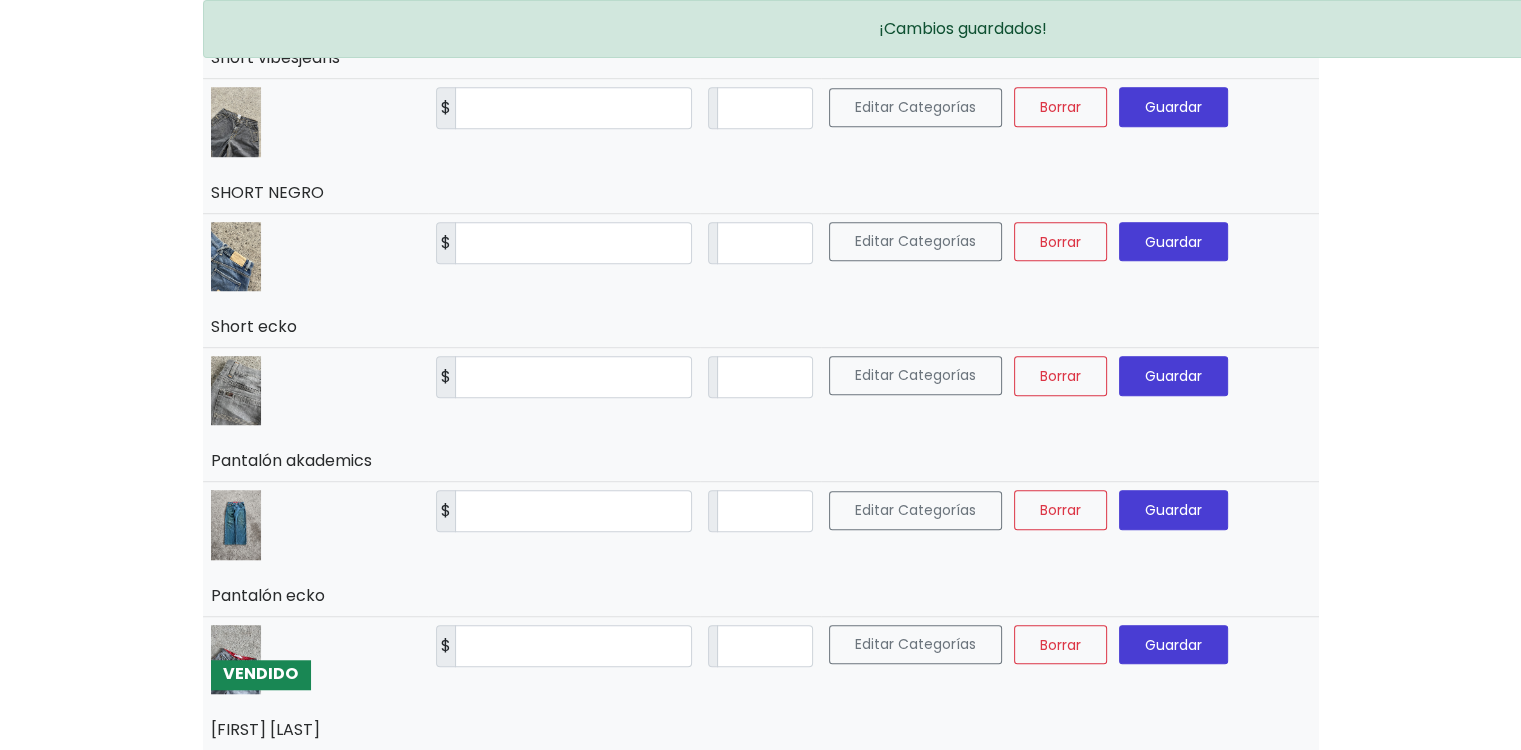 click on "Guardar" at bounding box center [1173, 644] 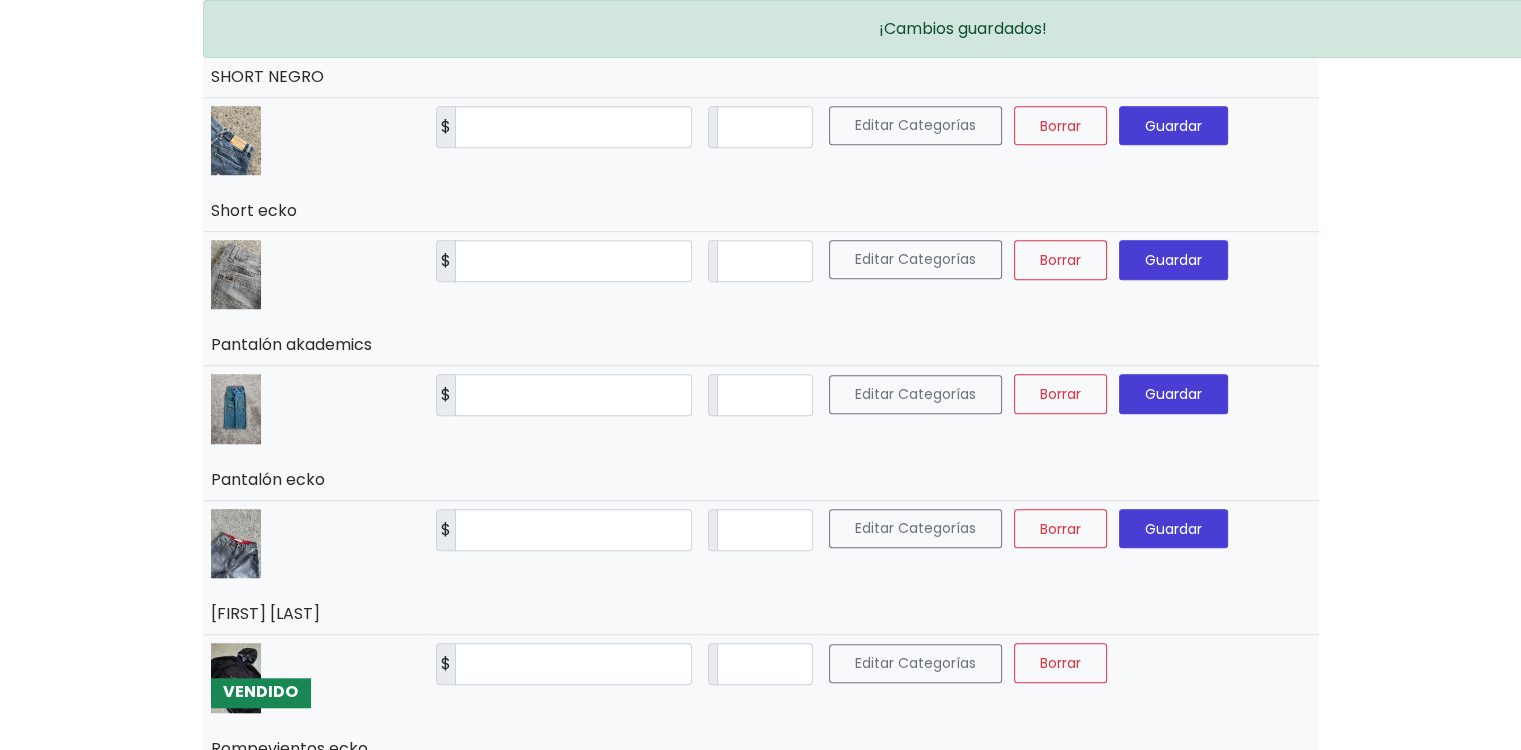 scroll, scrollTop: 1700, scrollLeft: 0, axis: vertical 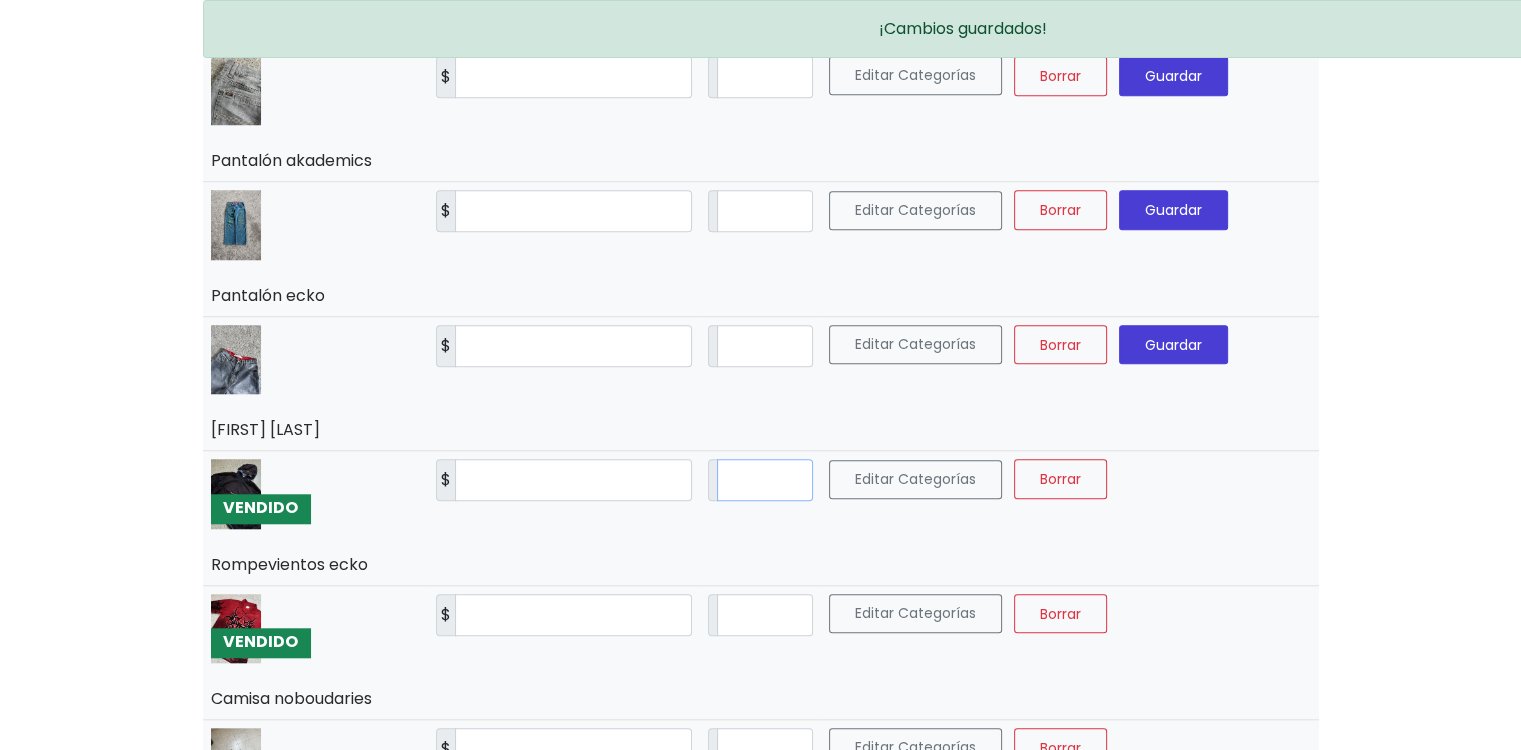click on "*" at bounding box center [765, 480] 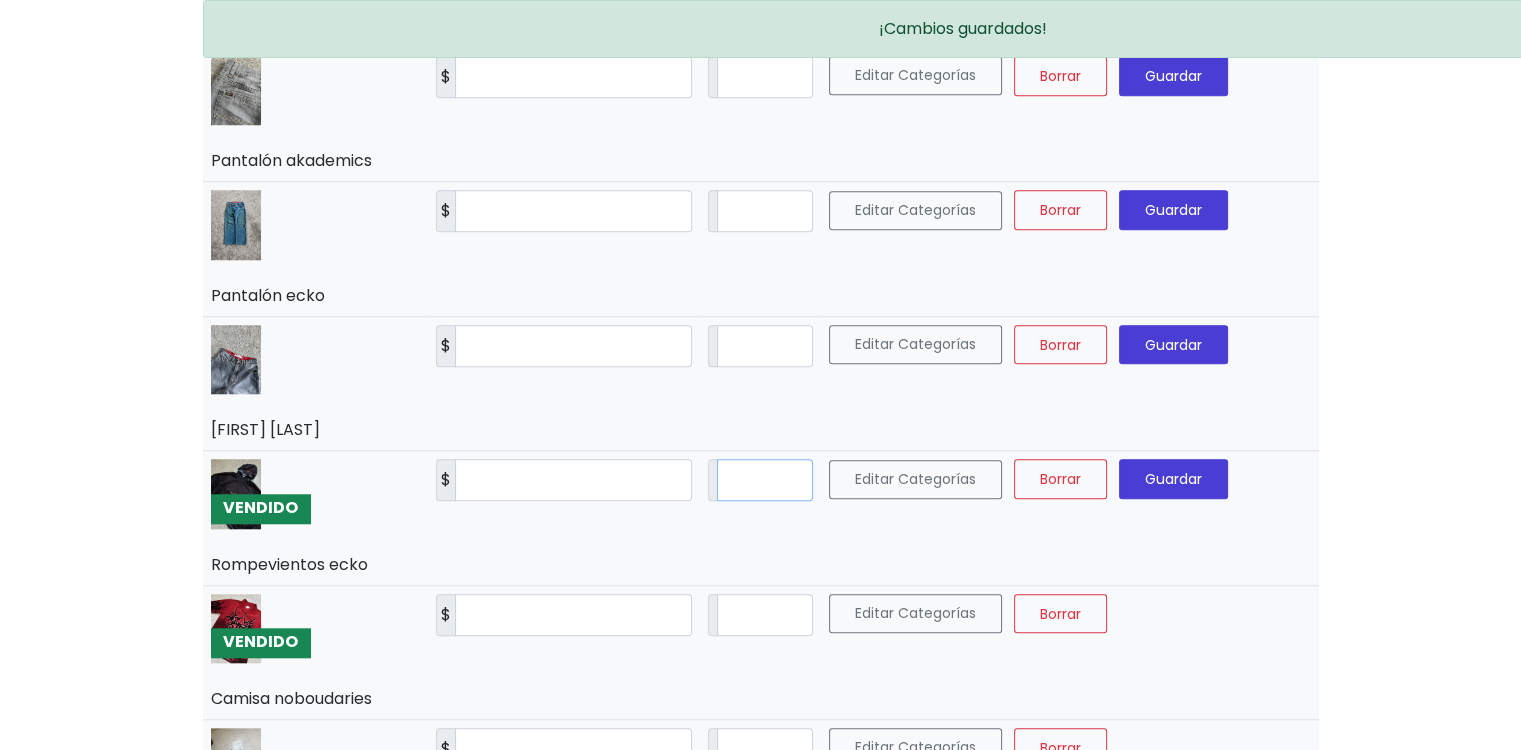 type on "**" 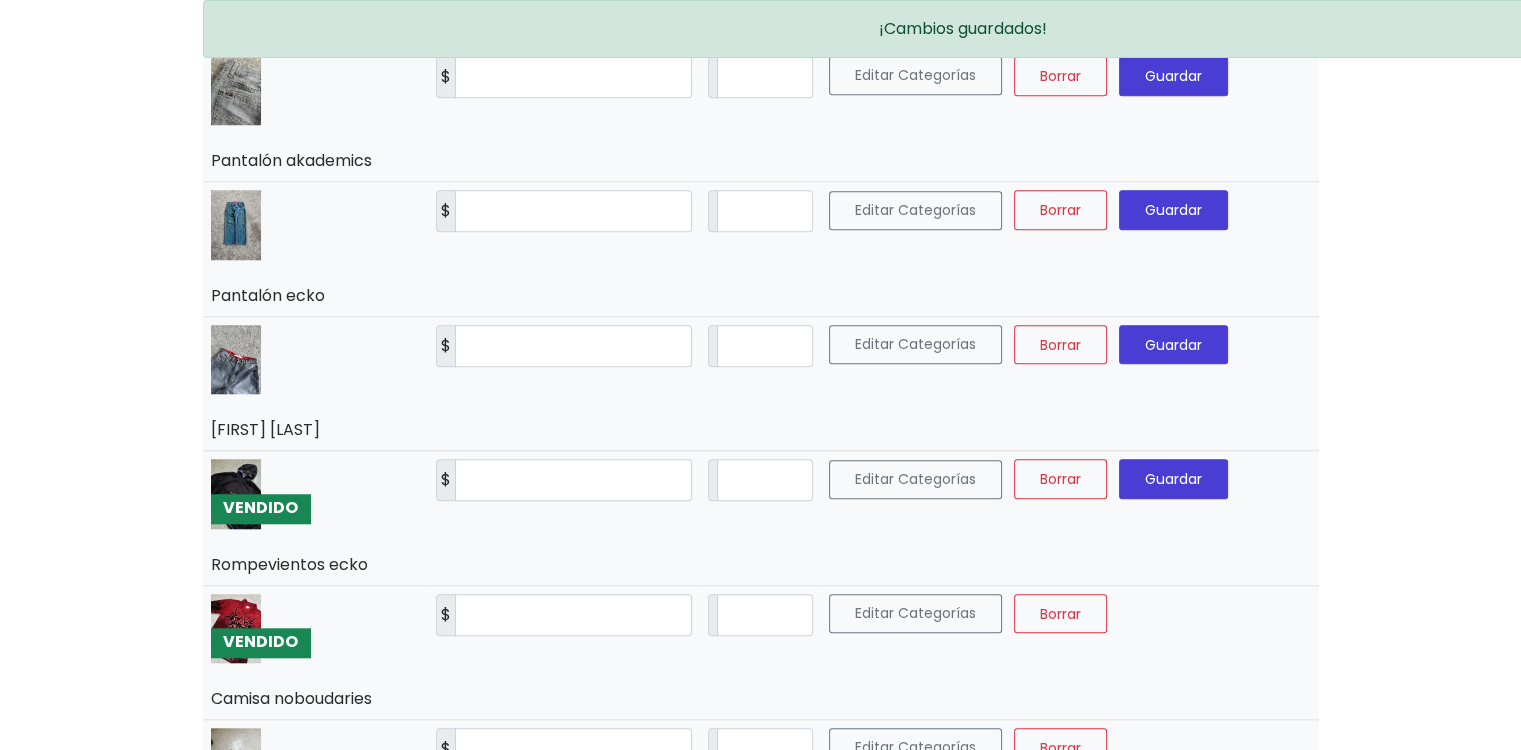 click on "Editar Categorías
Borrar
Guardar" at bounding box center [1070, 518] 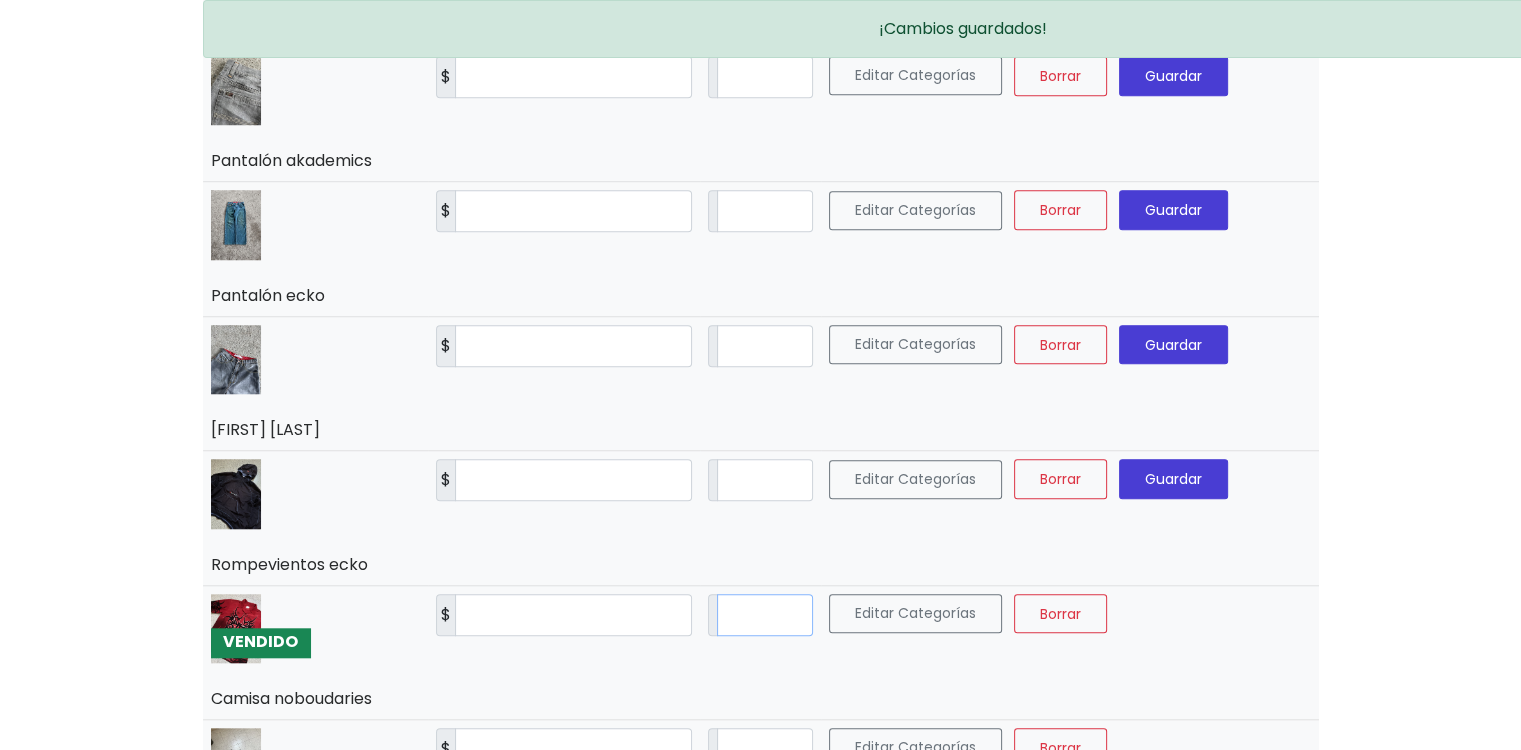 click on "*" at bounding box center (765, 615) 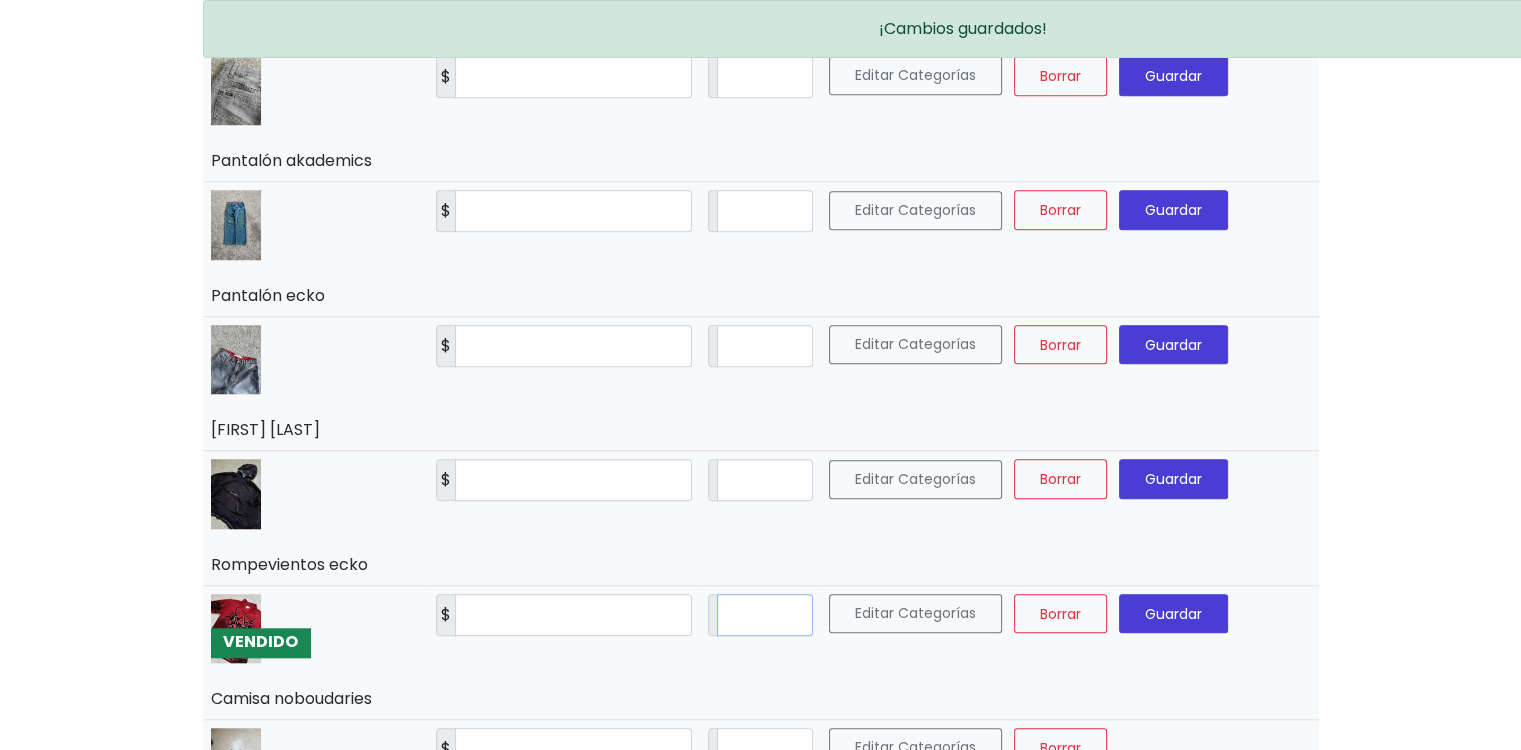 type on "**" 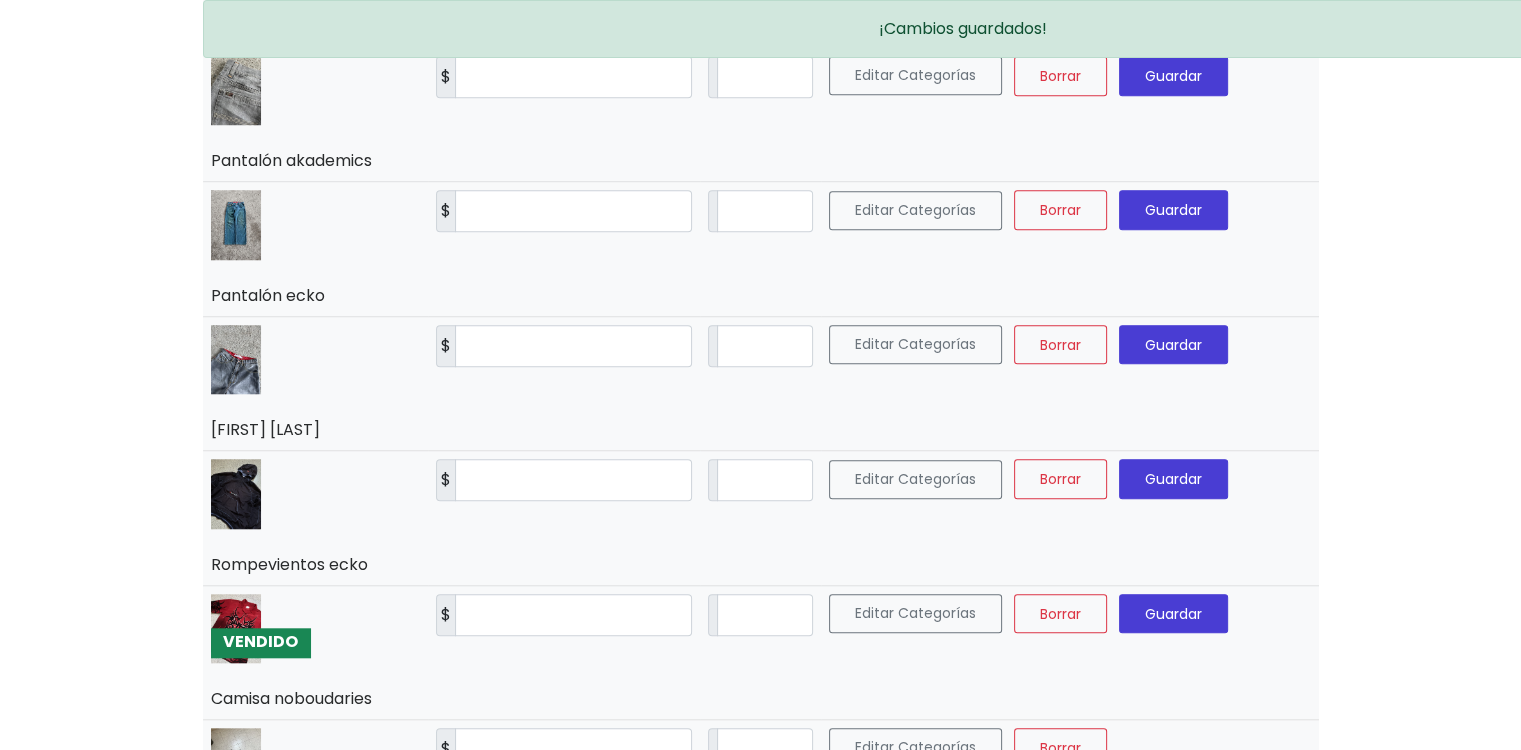 click on "Editar Categorías
Borrar
Guardar" at bounding box center [1070, 652] 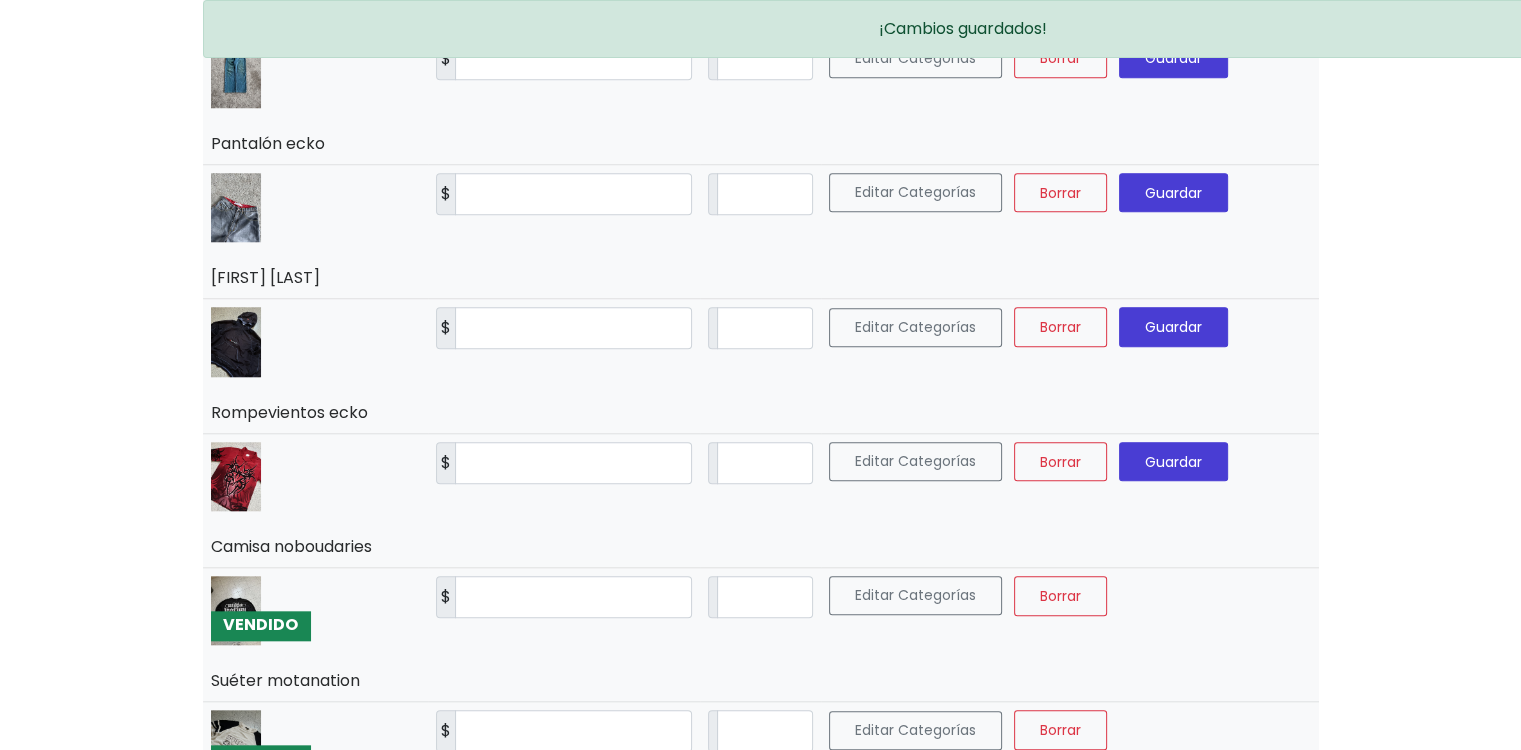 scroll, scrollTop: 2000, scrollLeft: 0, axis: vertical 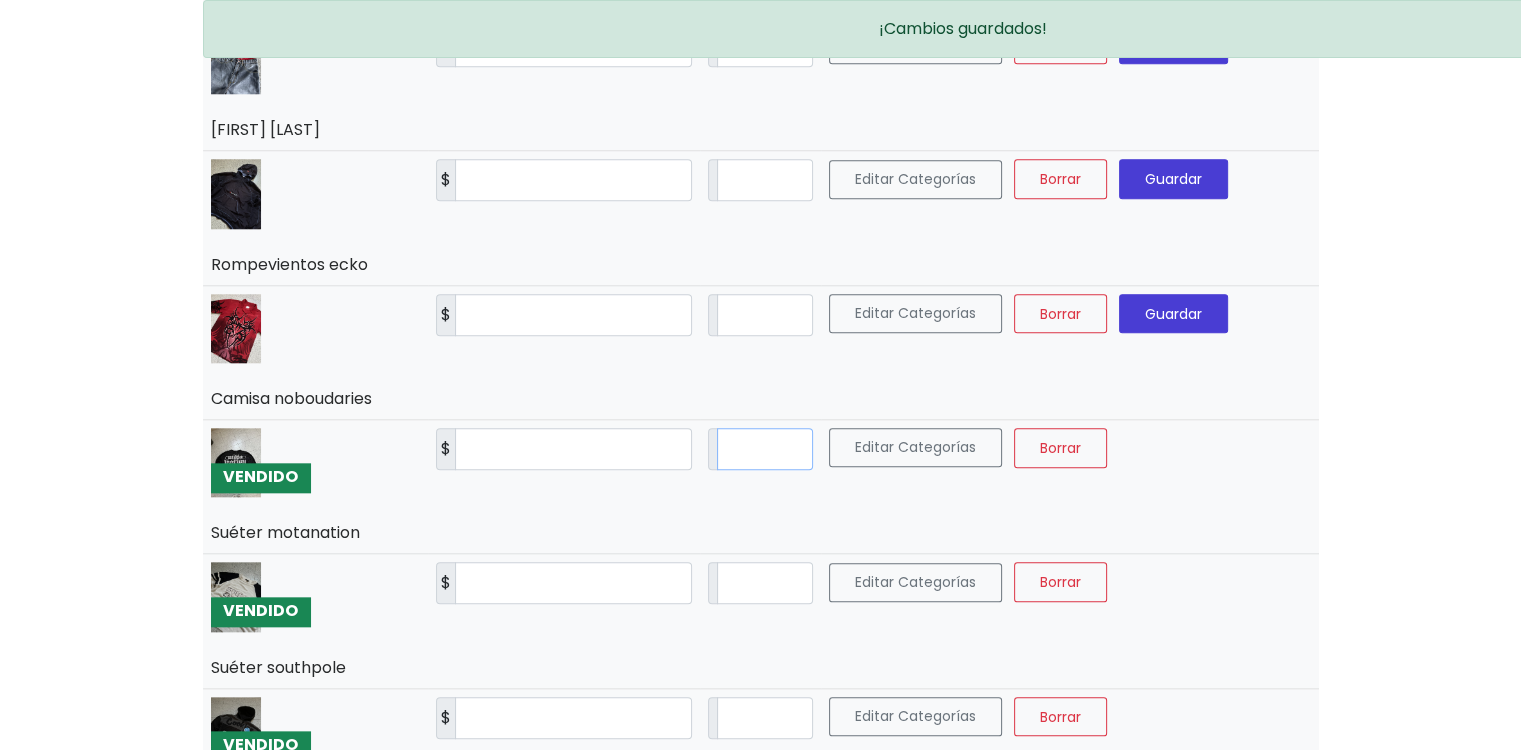 click on "*" at bounding box center [765, 449] 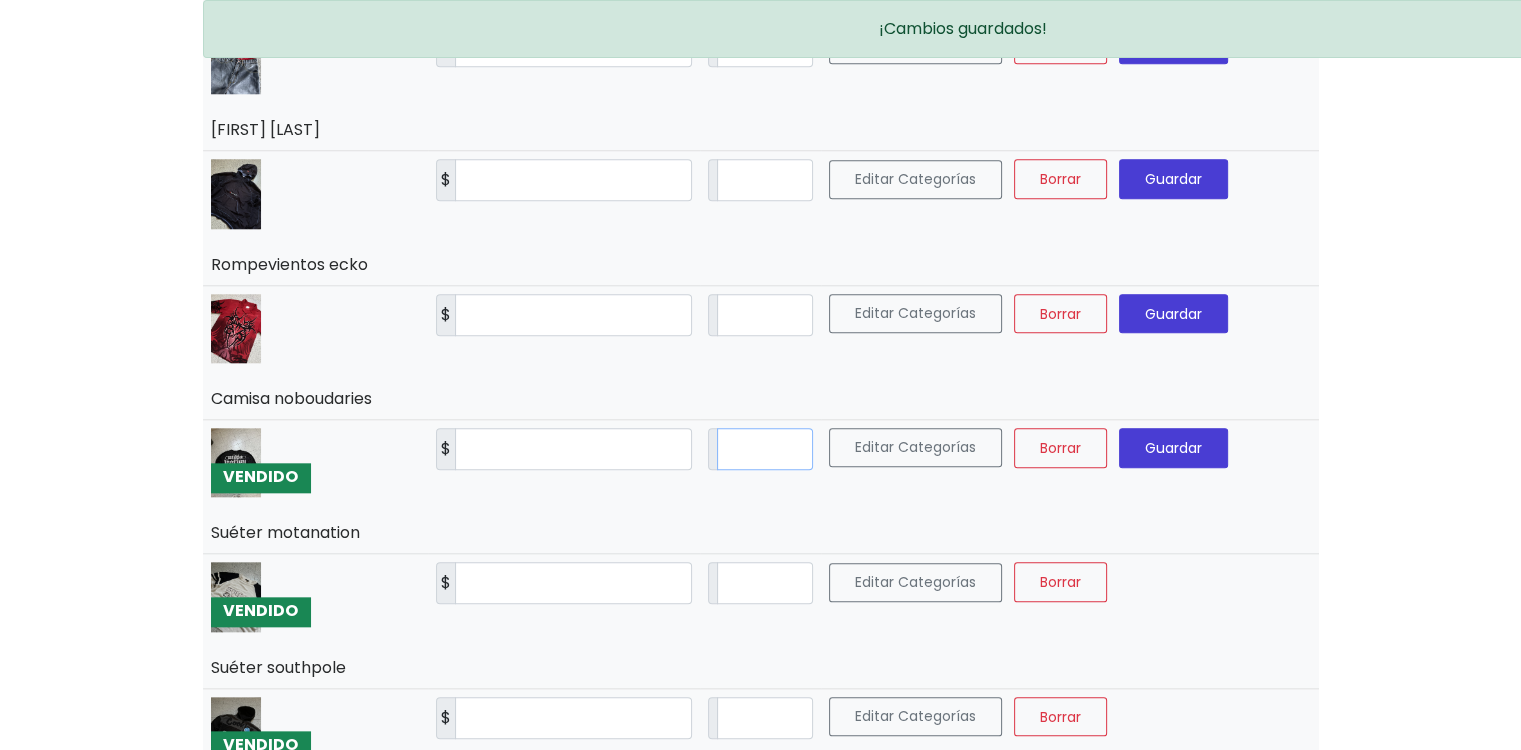 type on "**" 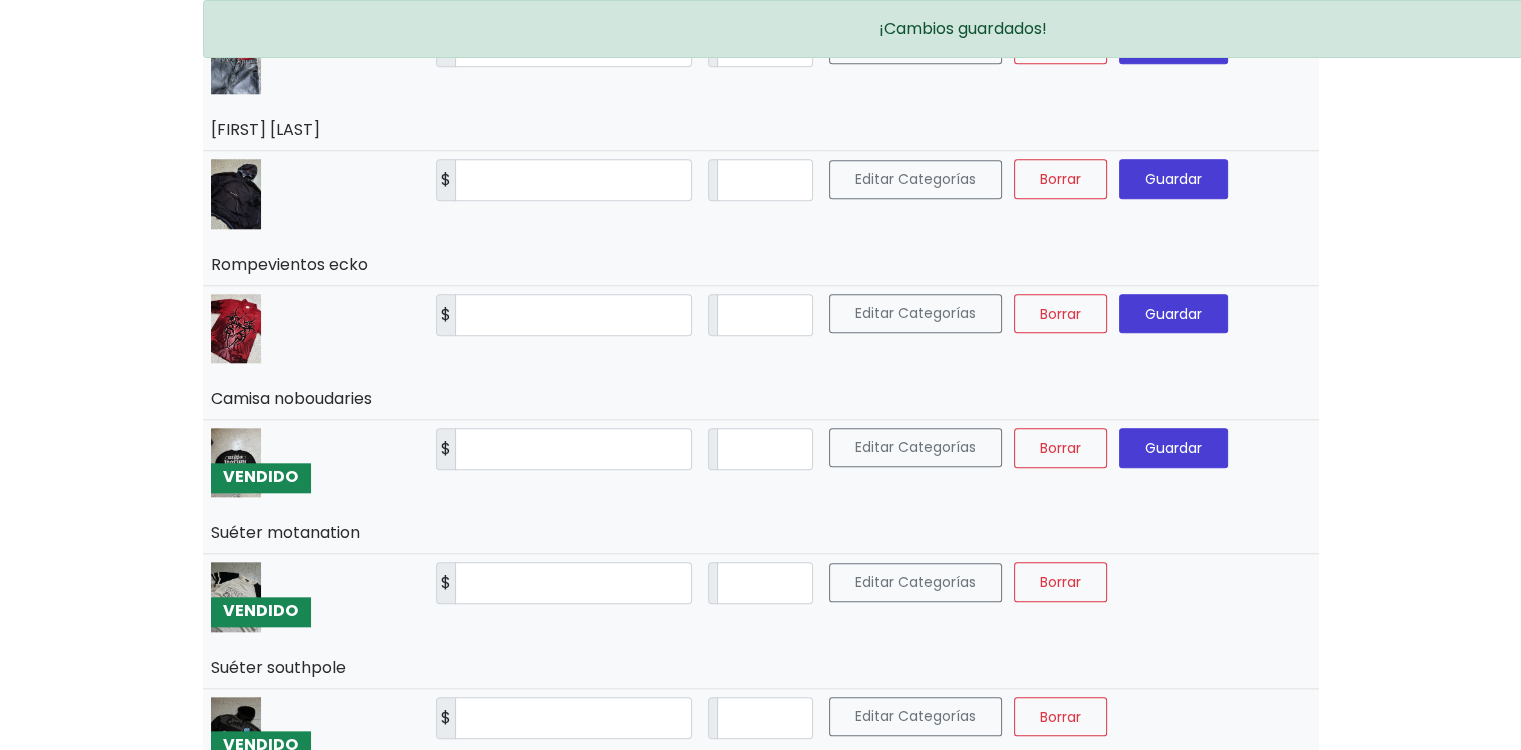 click on "Editar Categorías
Borrar
Guardar" at bounding box center (1070, 486) 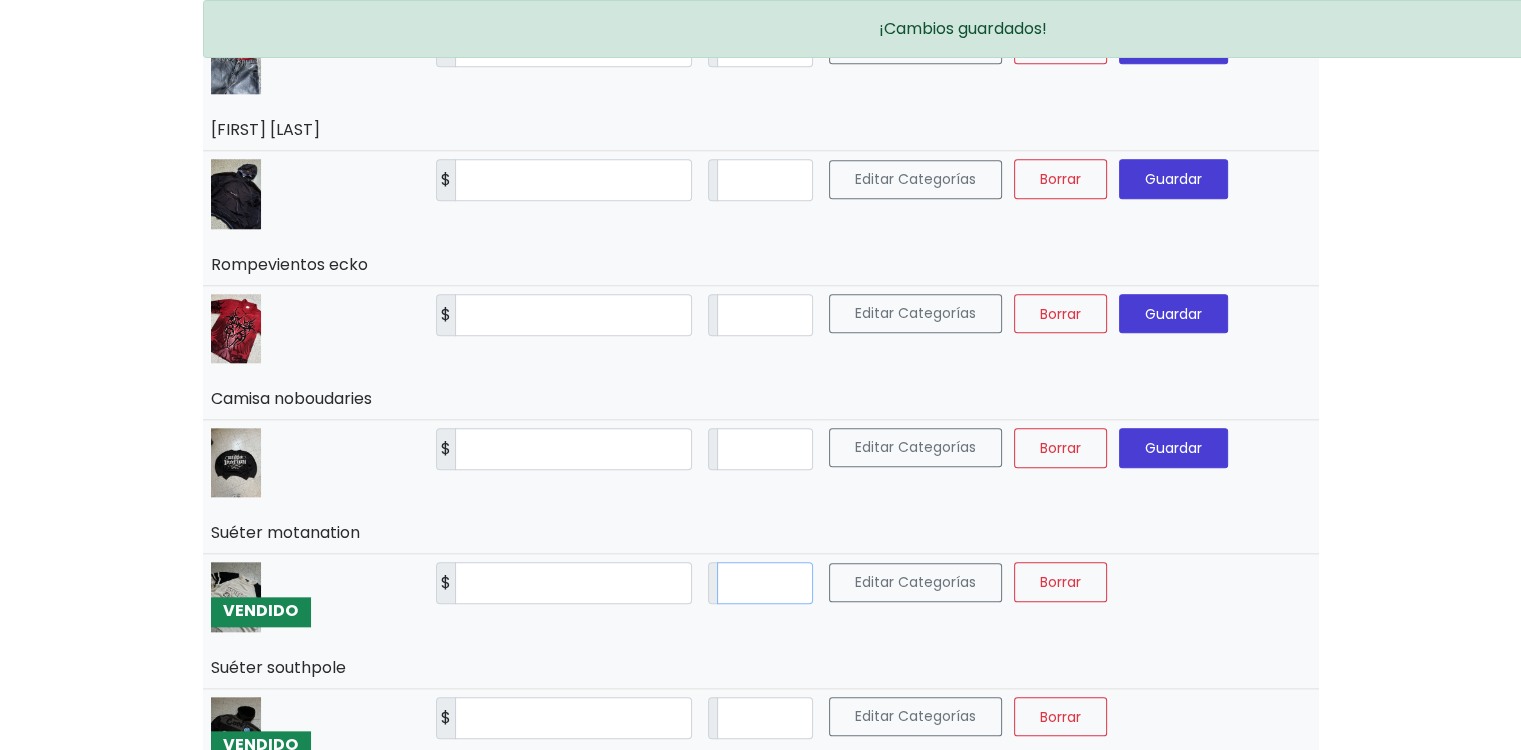 click on "*" at bounding box center [765, 583] 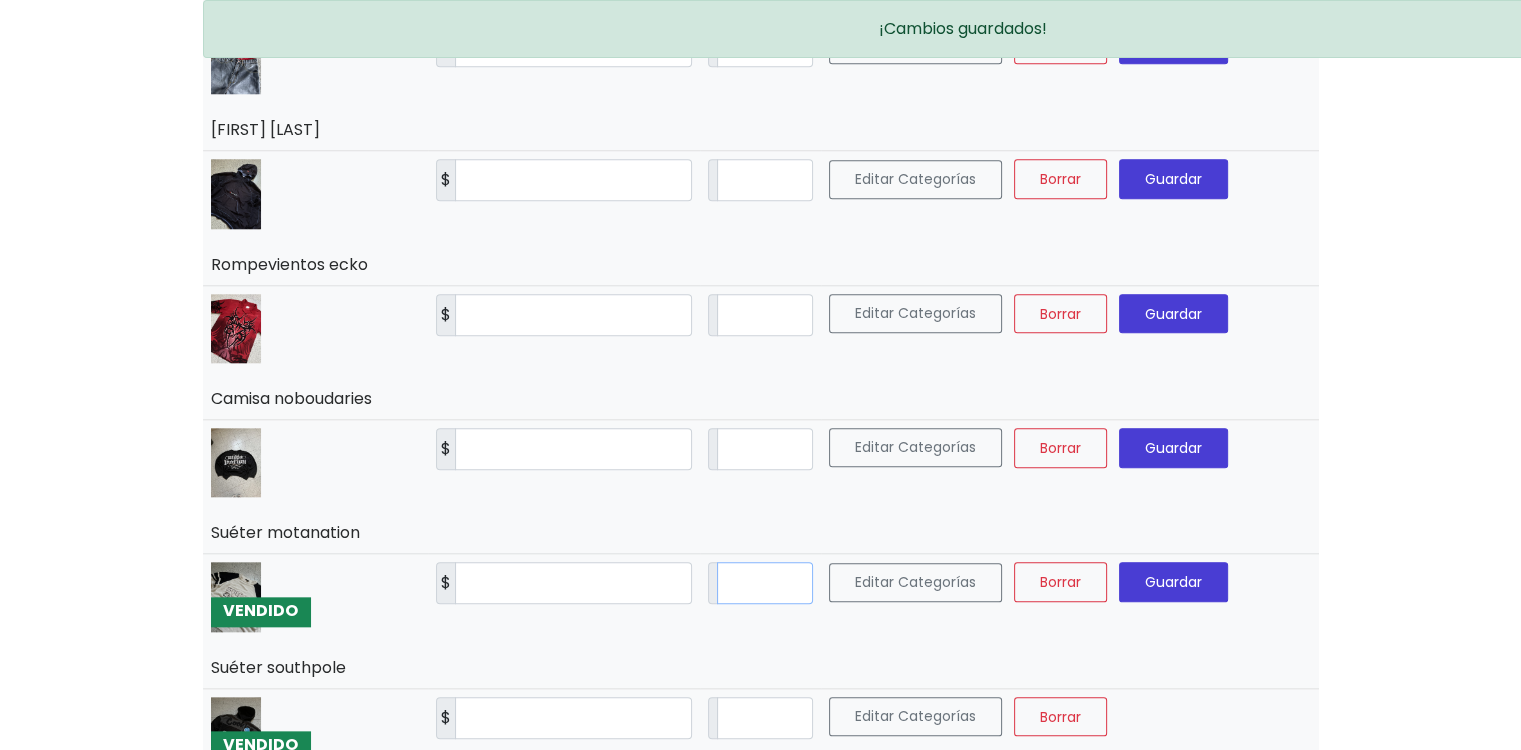 type on "**" 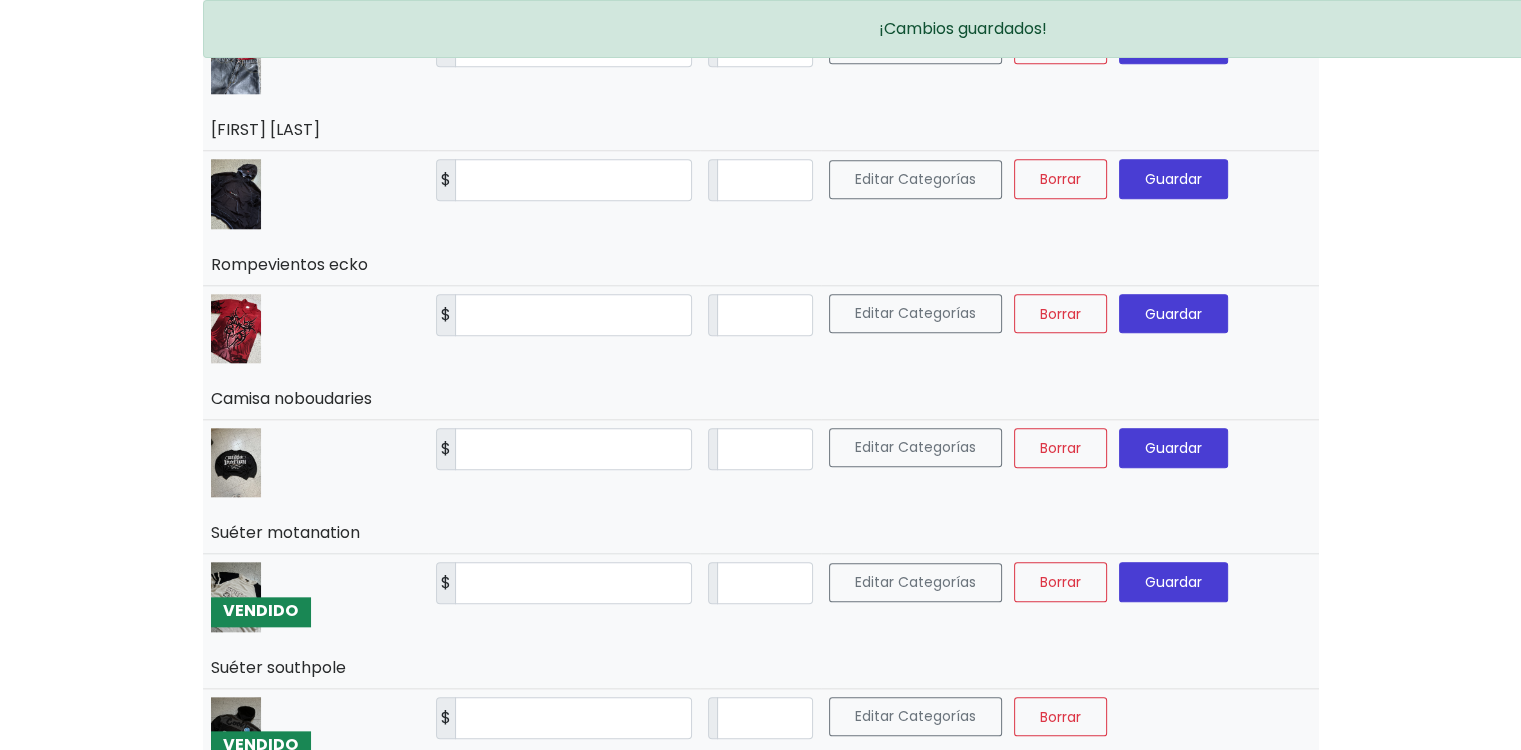 click on "Guardar" at bounding box center [1173, 582] 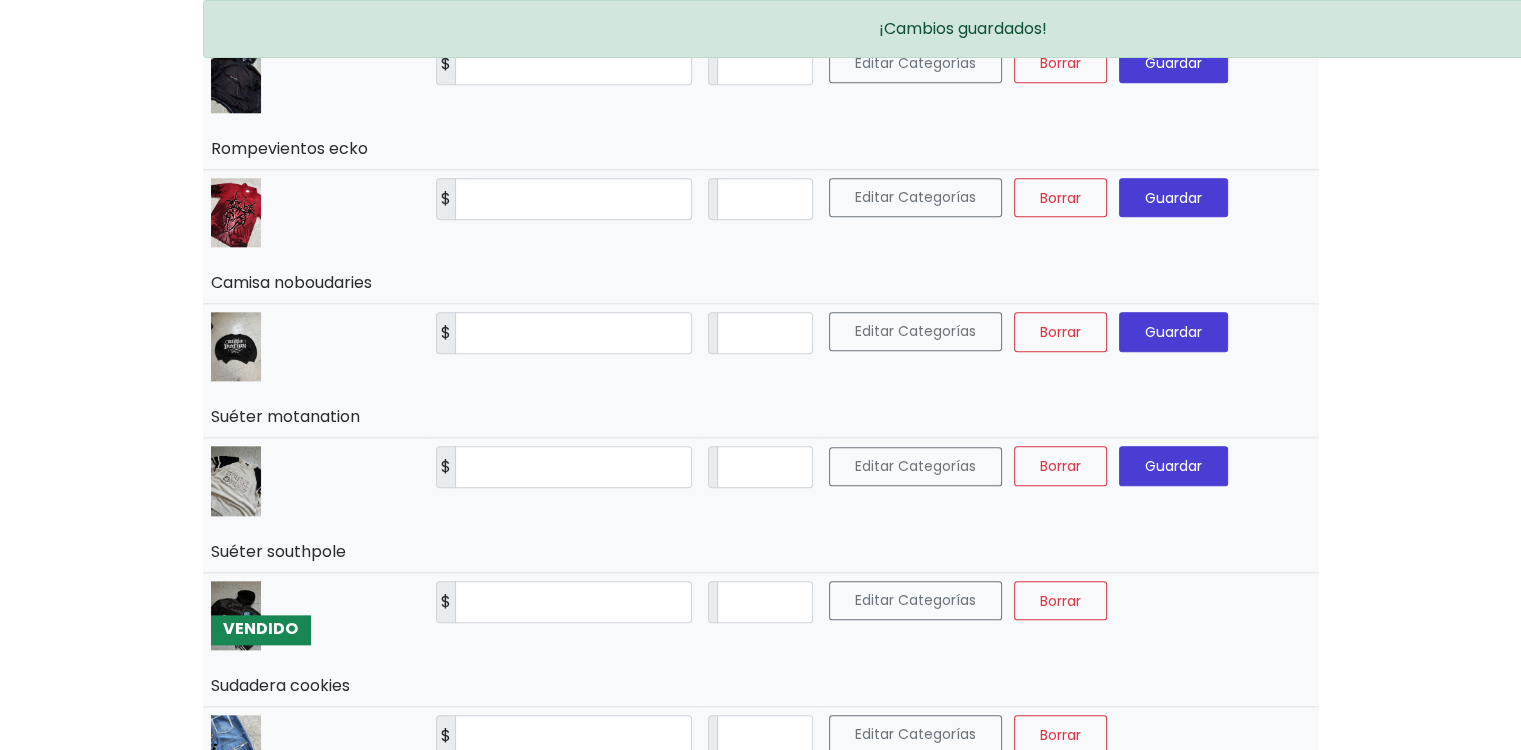 scroll, scrollTop: 2300, scrollLeft: 0, axis: vertical 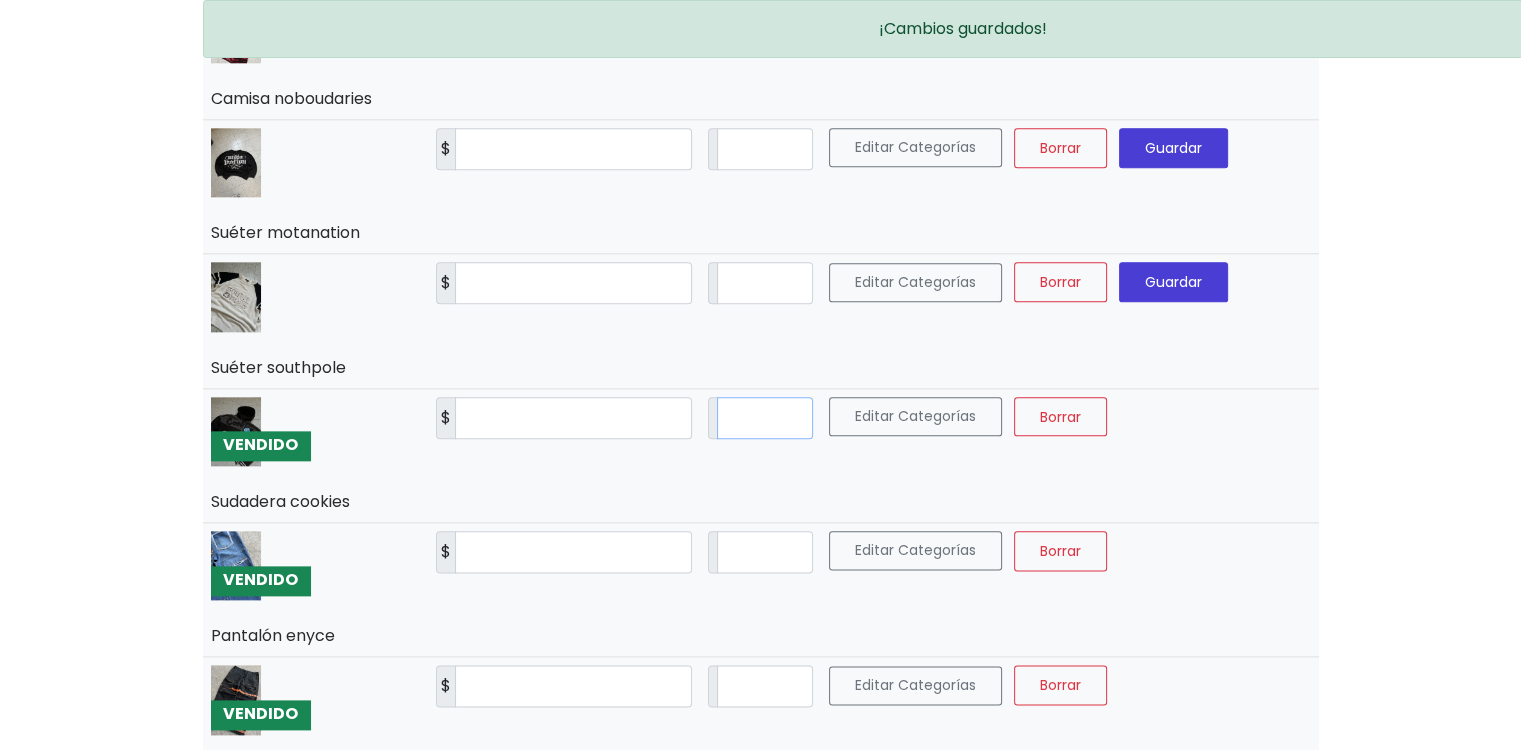 click on "*" at bounding box center [765, 418] 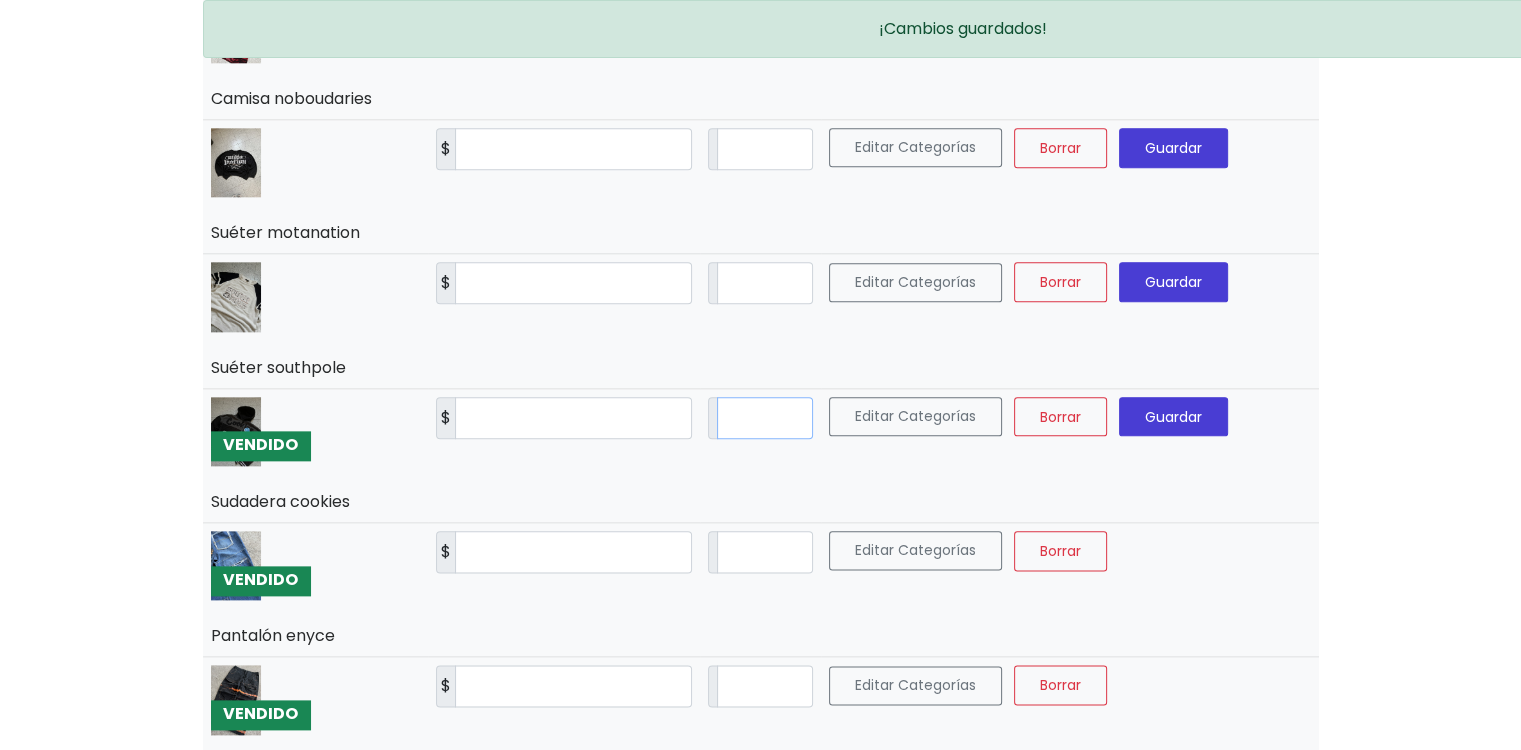 type on "**" 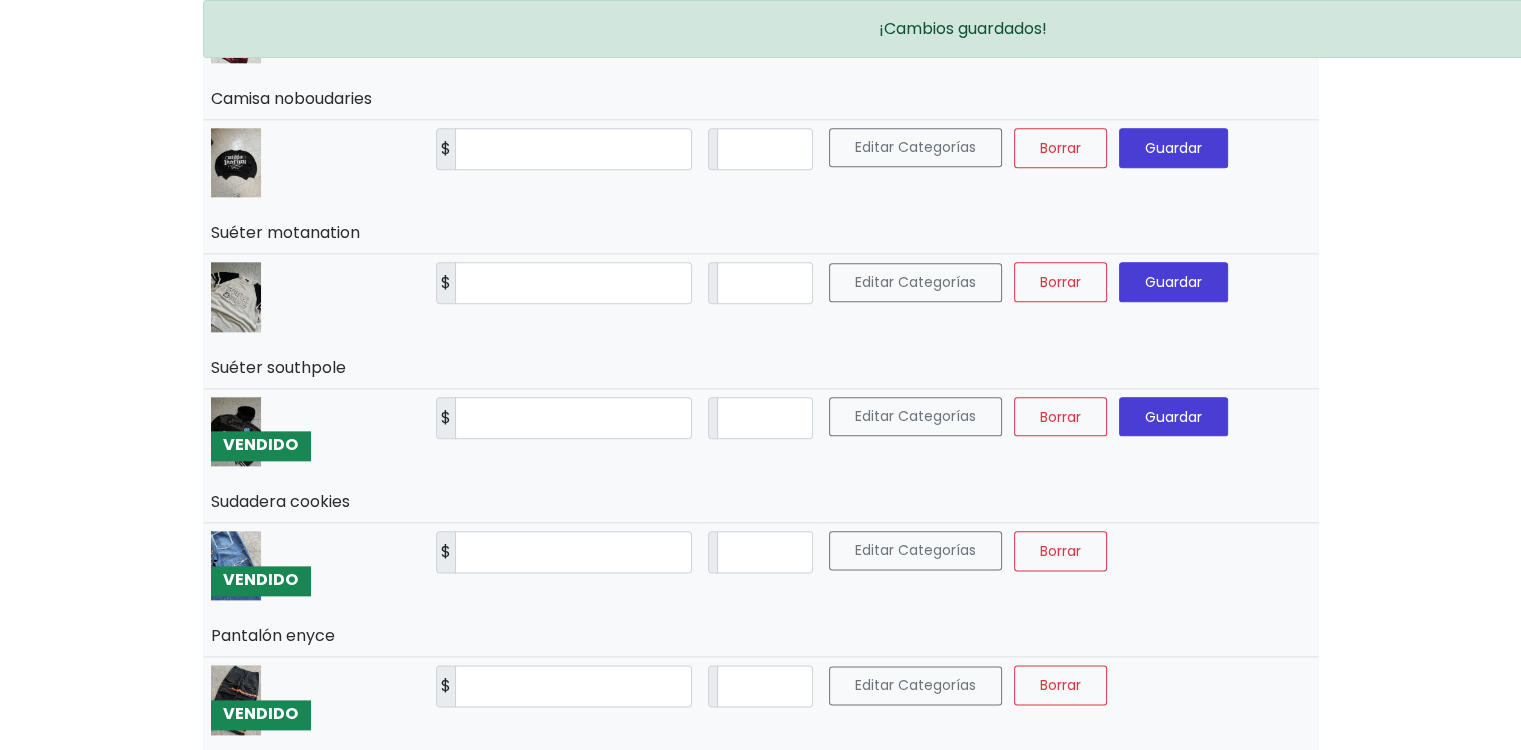 click on "Guardar" at bounding box center [1173, 416] 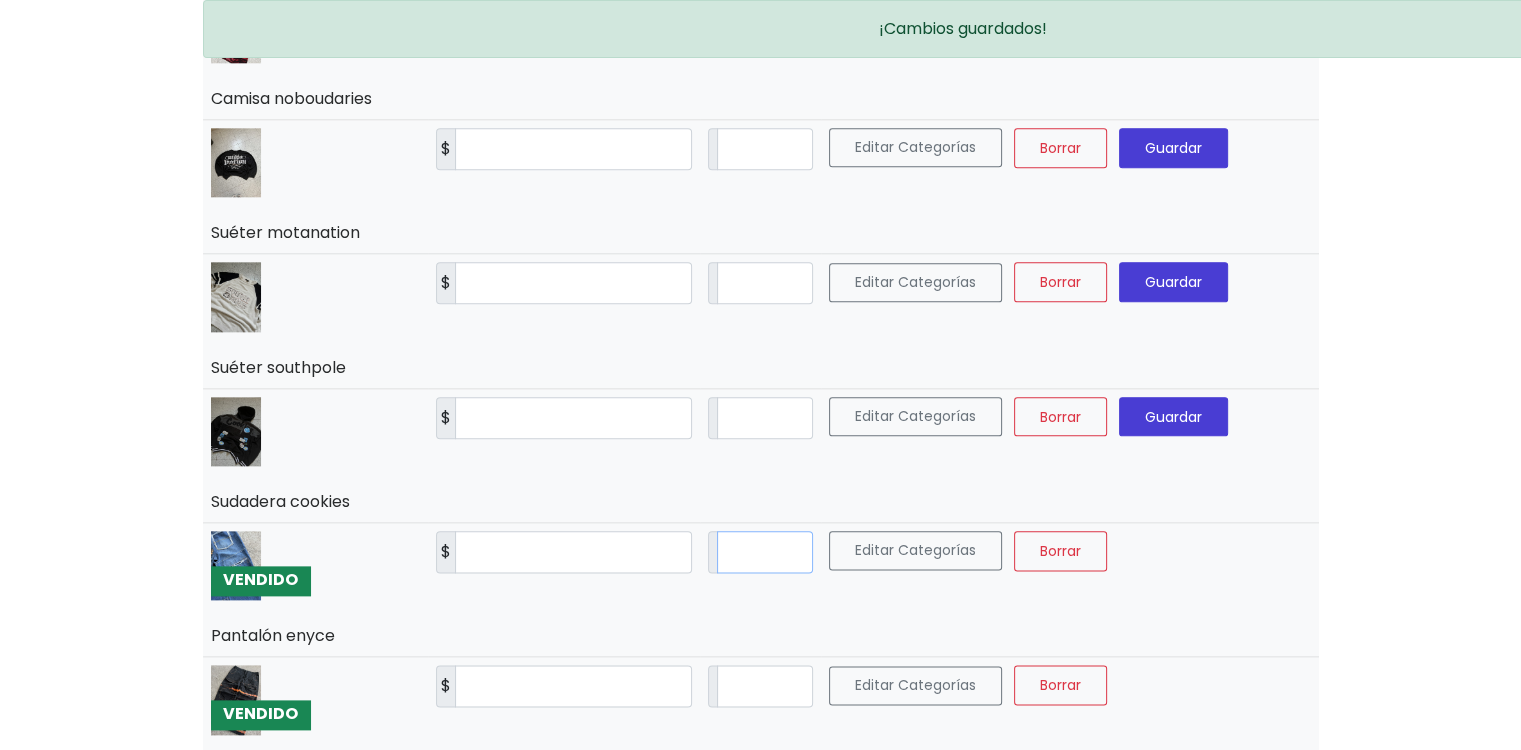 click on "*" at bounding box center [765, 552] 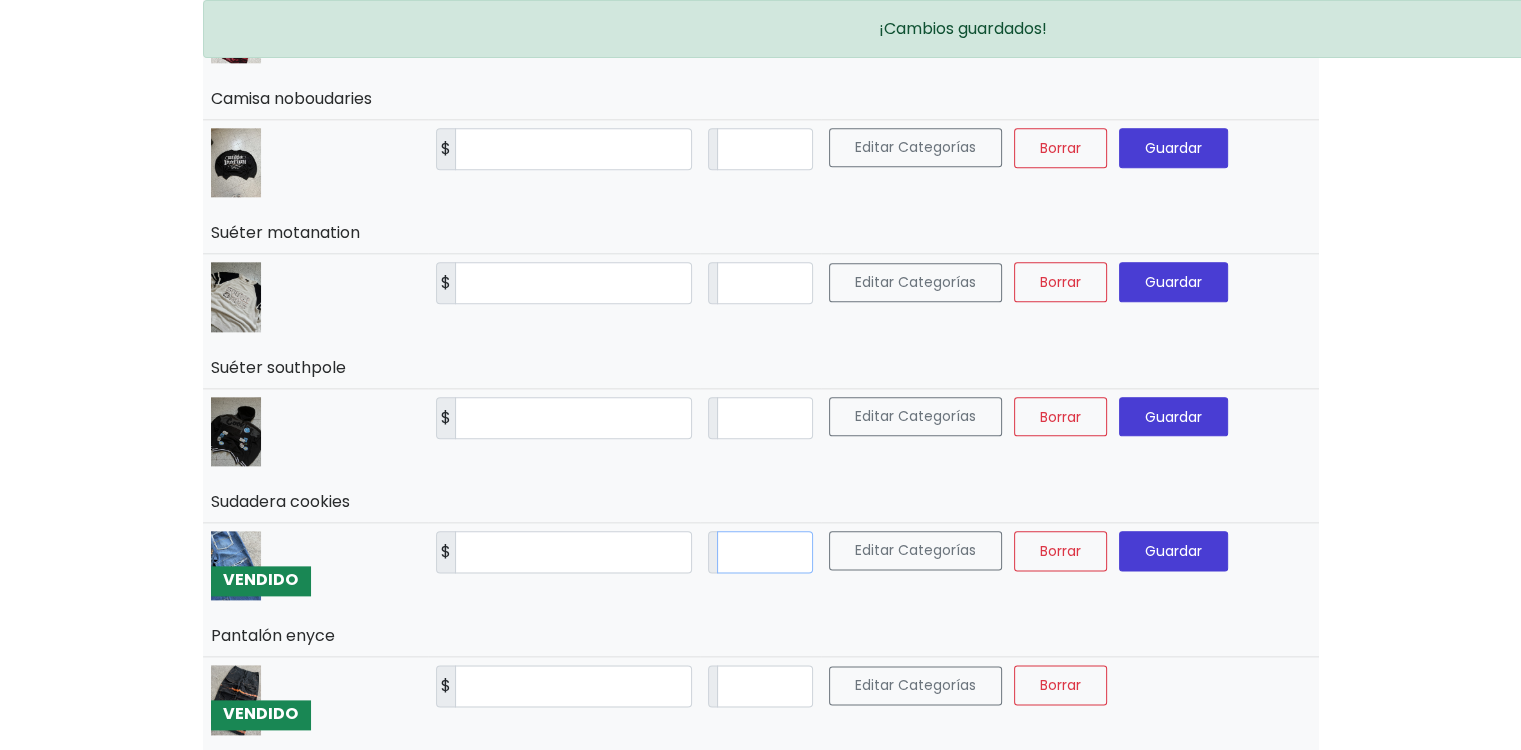 type on "**" 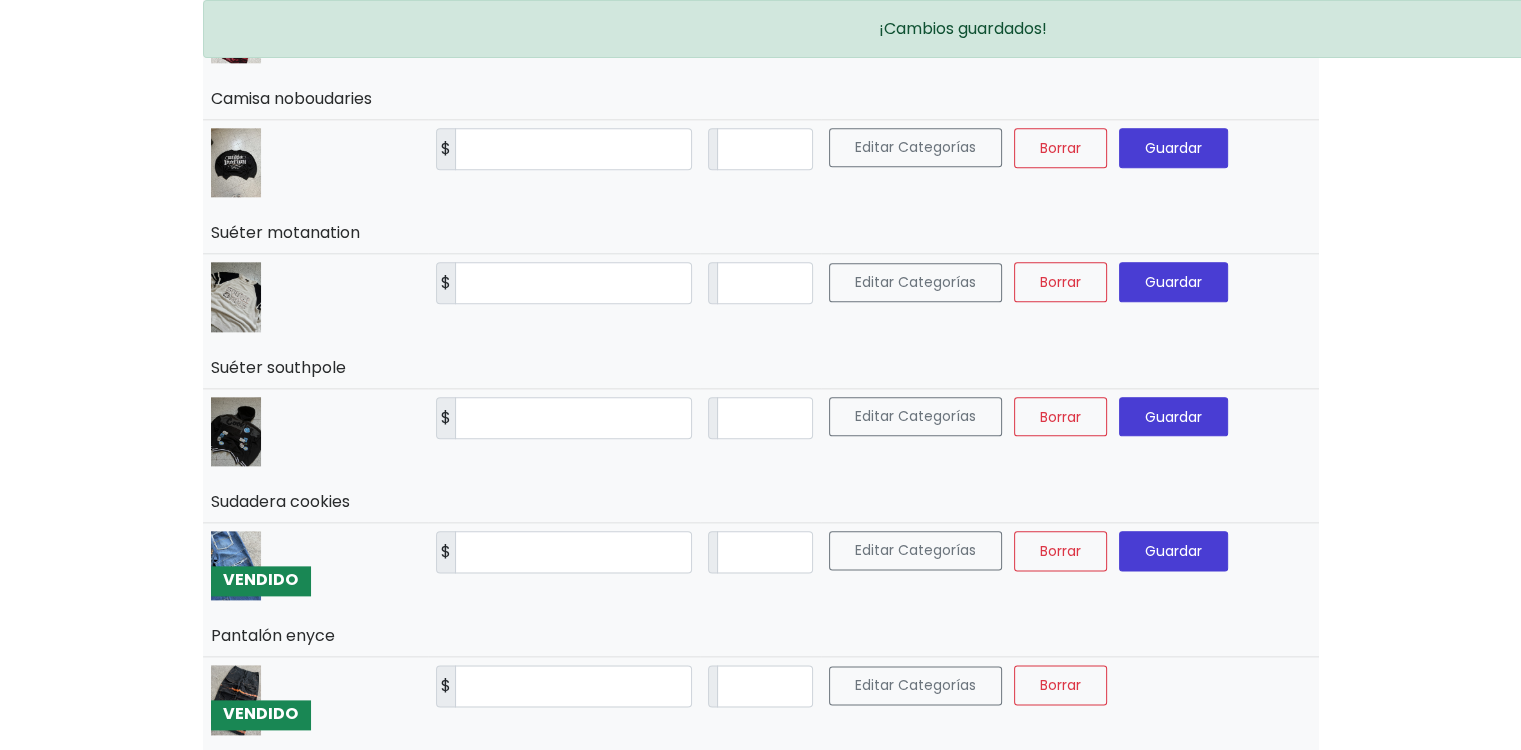 click on "Guardar" at bounding box center (1173, 551) 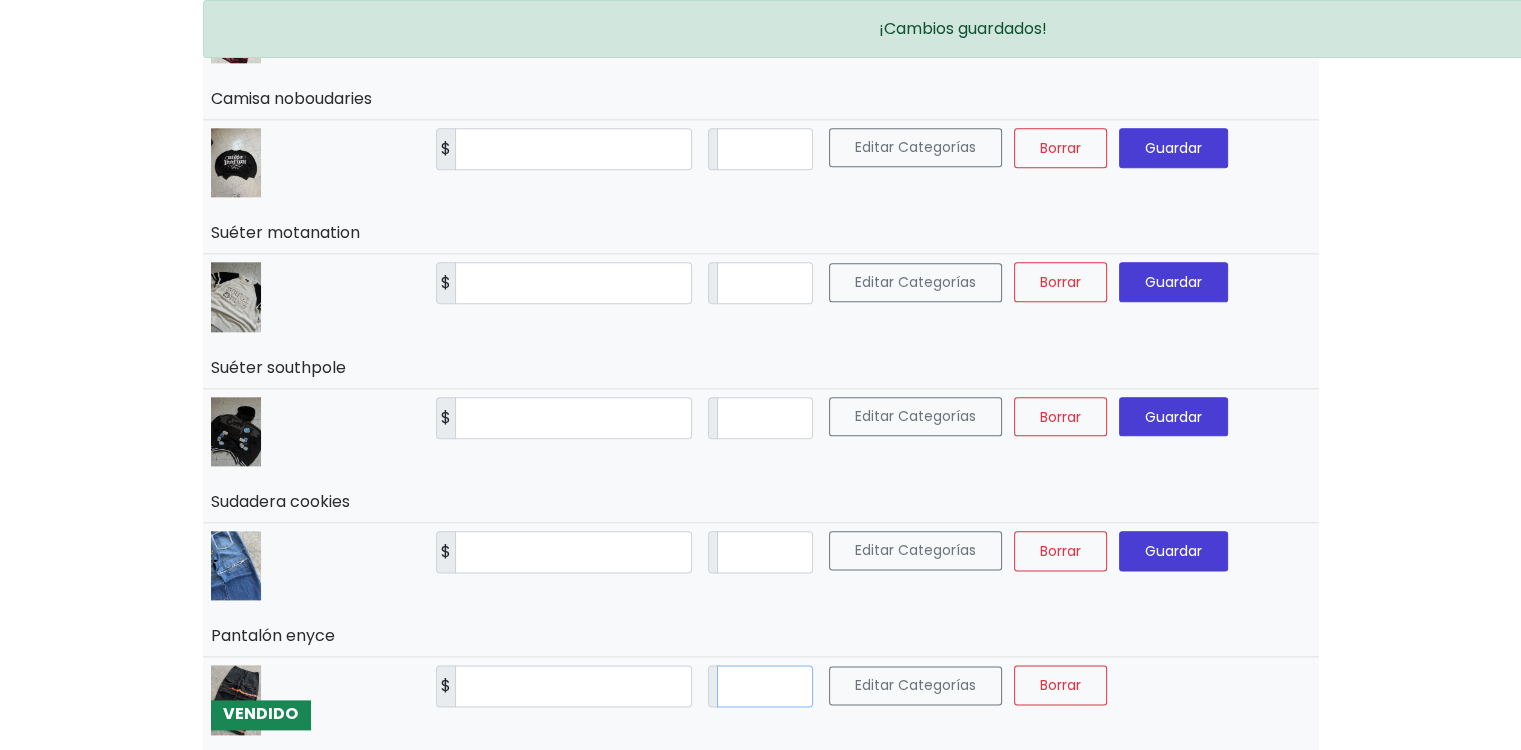 click on "*" at bounding box center (765, 686) 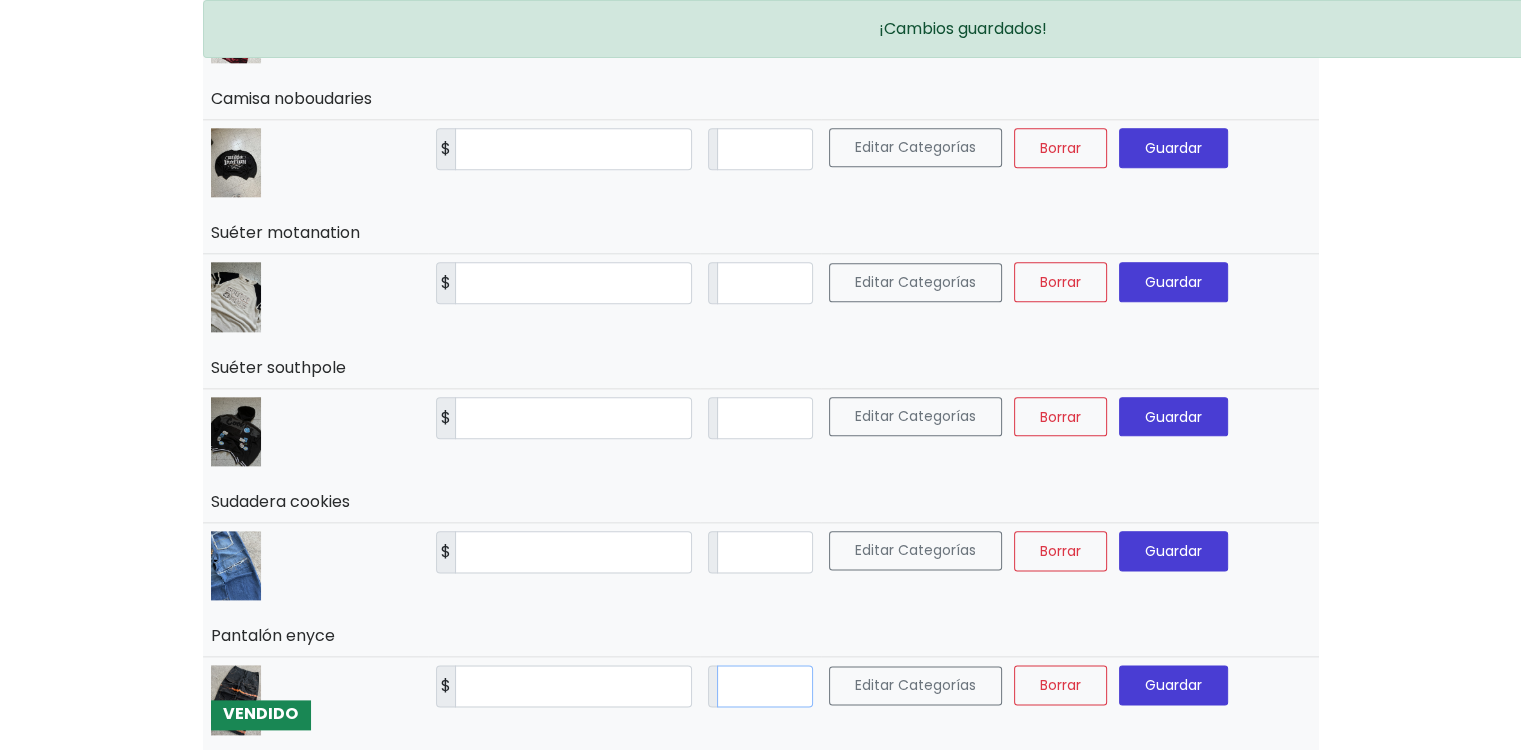 type on "**" 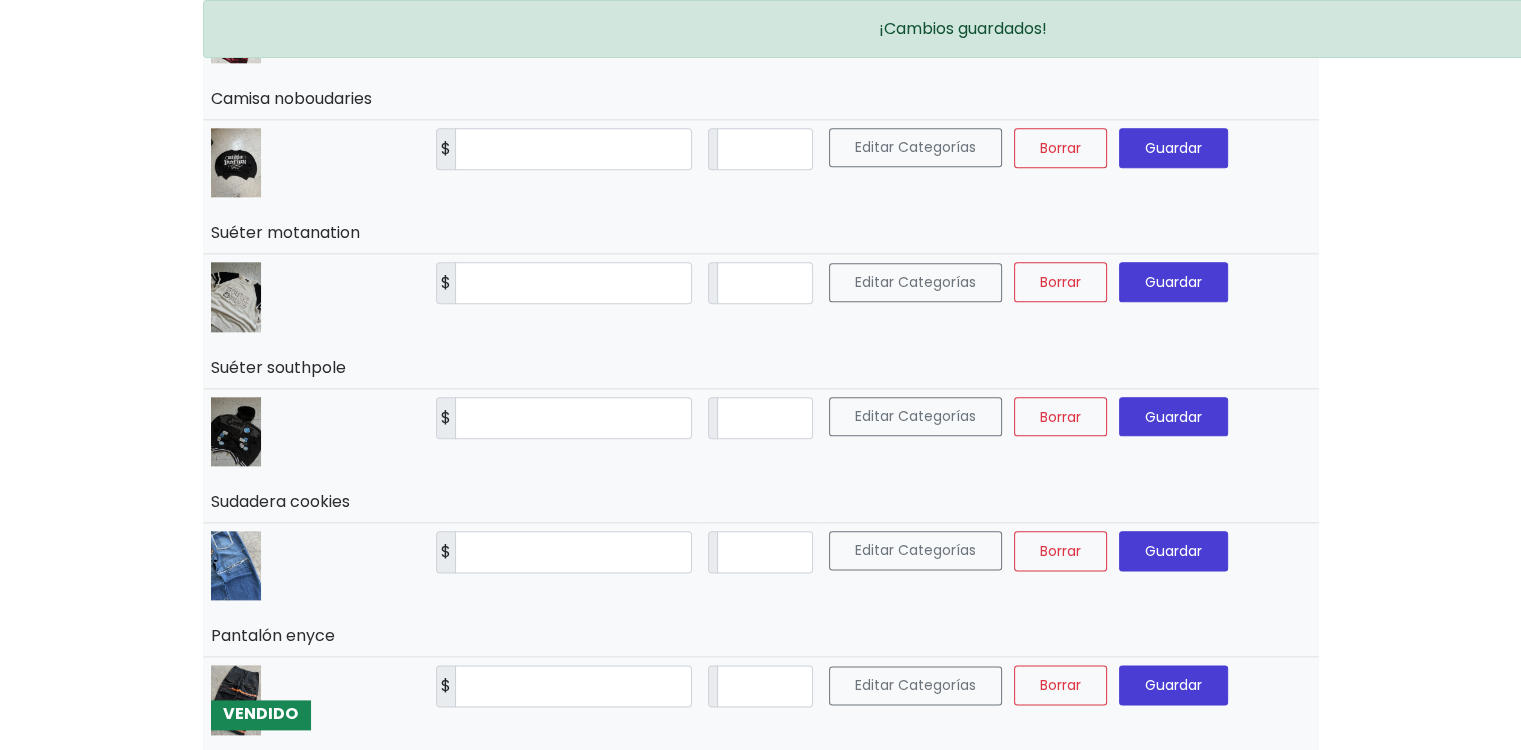click on "Guardar" at bounding box center [1173, 685] 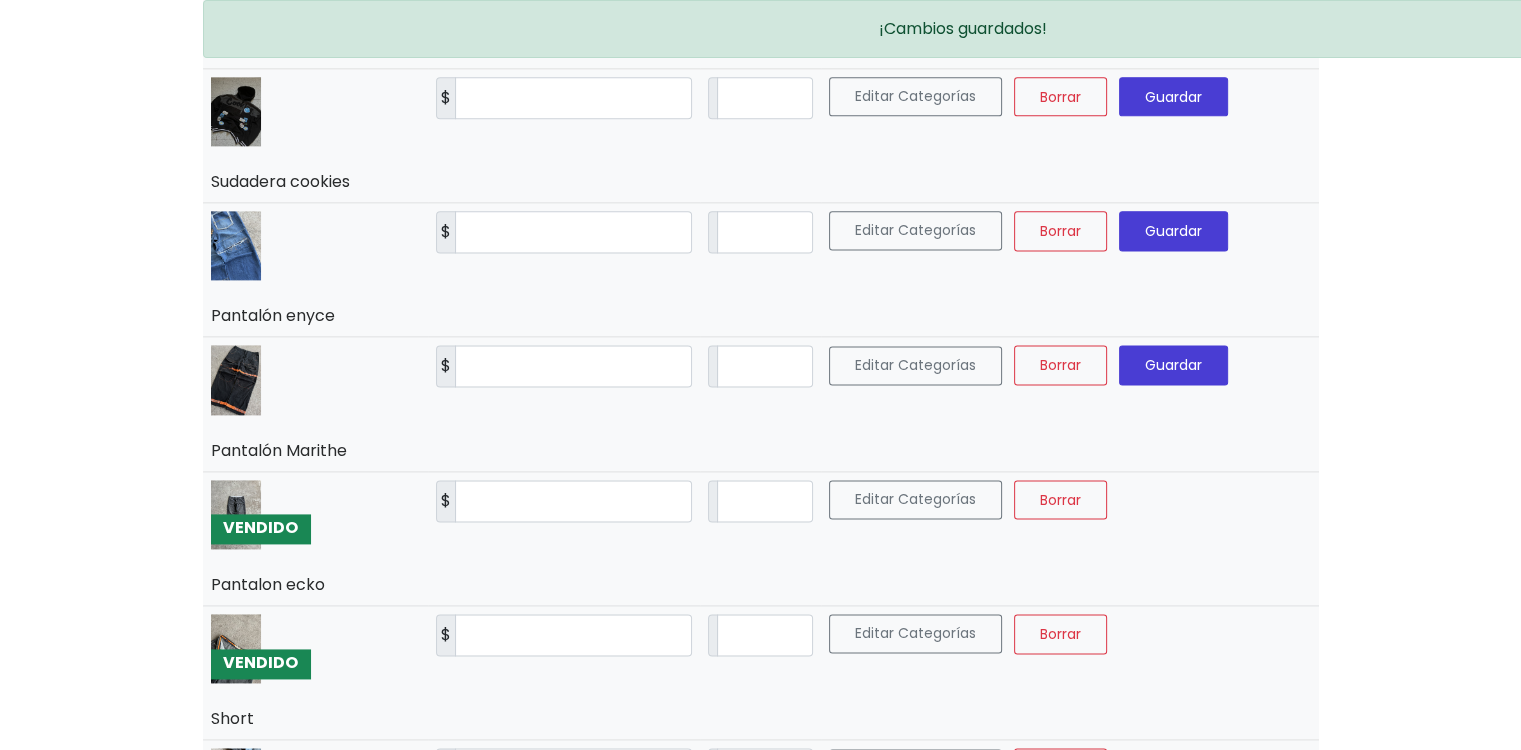 scroll, scrollTop: 2700, scrollLeft: 0, axis: vertical 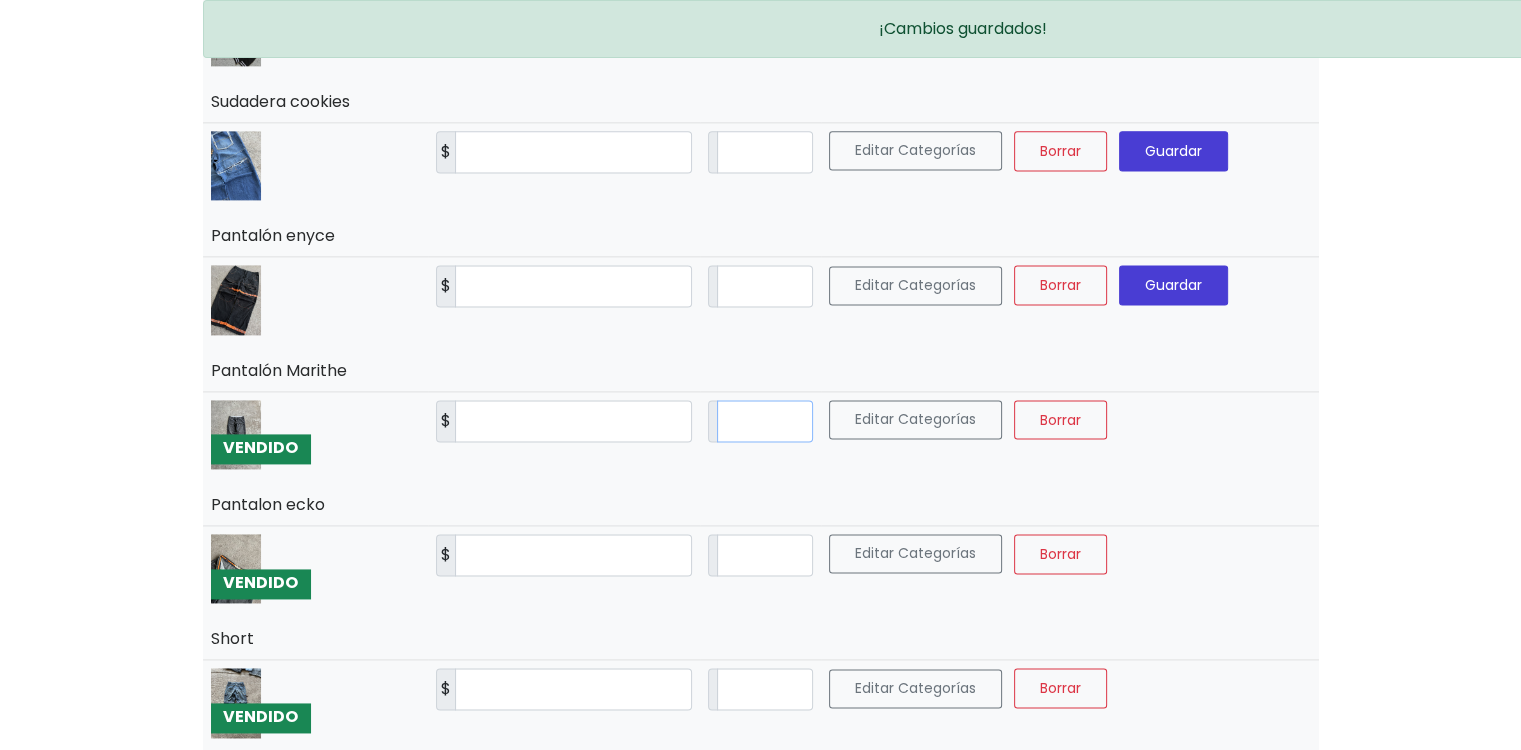click on "*" at bounding box center [765, 421] 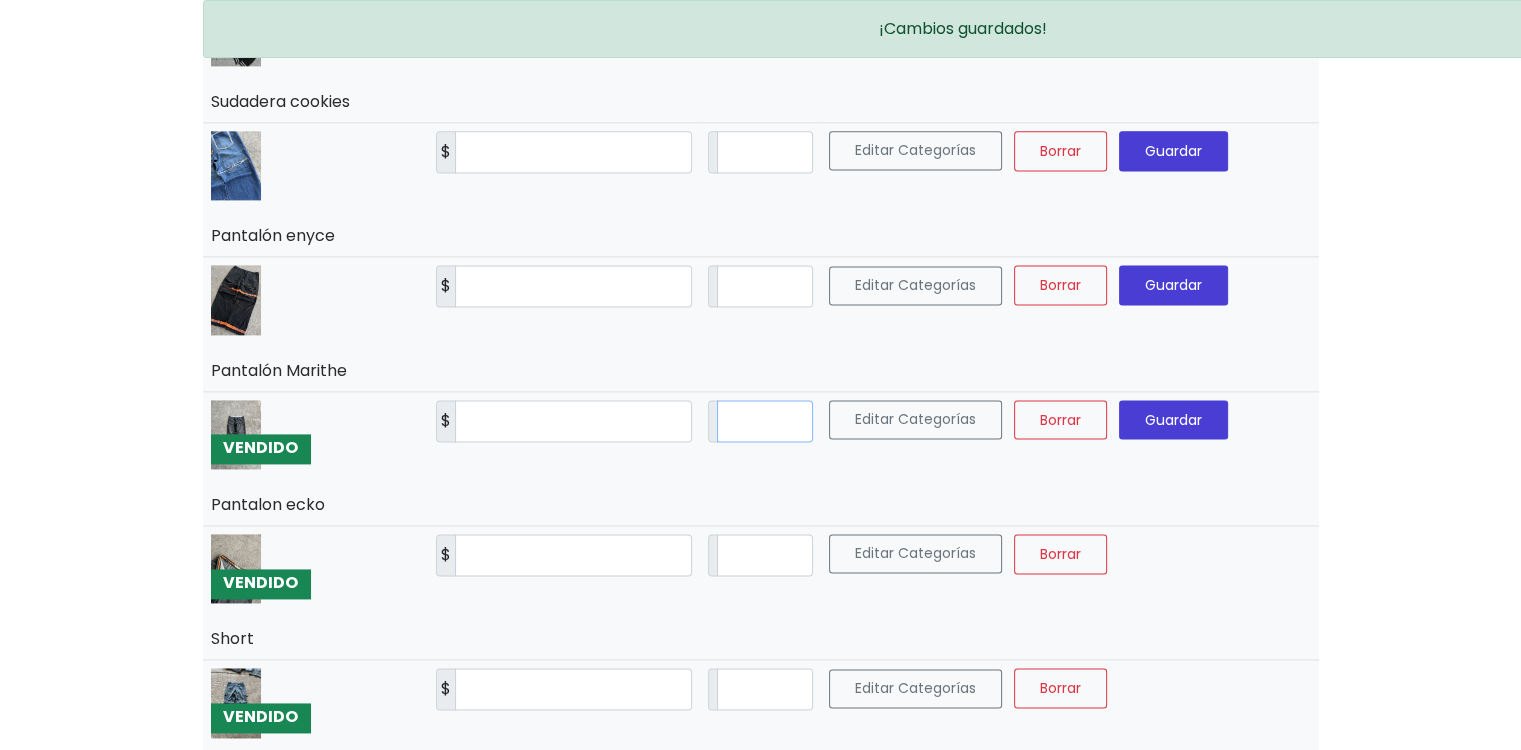 type on "**" 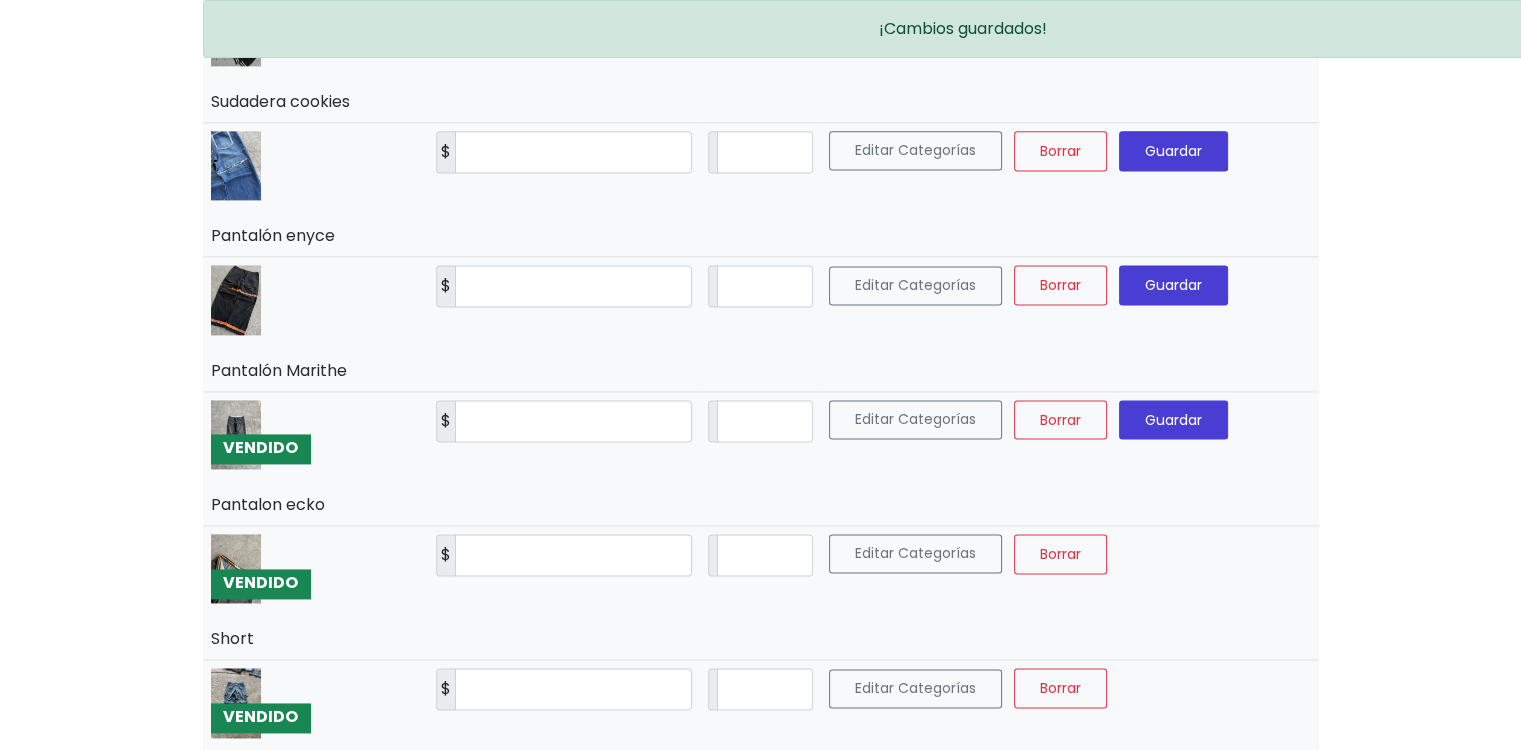 click on "Guardar" at bounding box center [1173, 419] 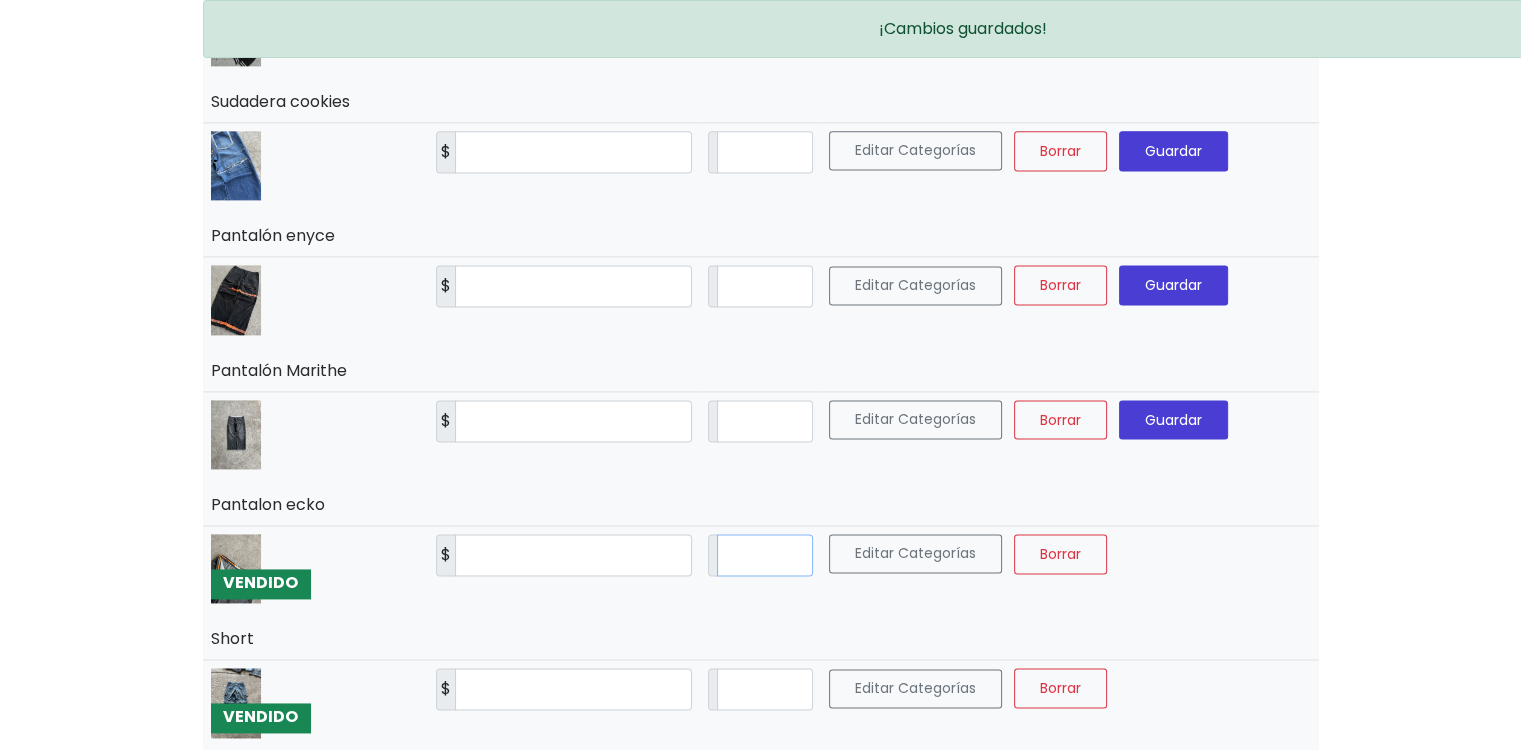 click on "*" at bounding box center [765, 555] 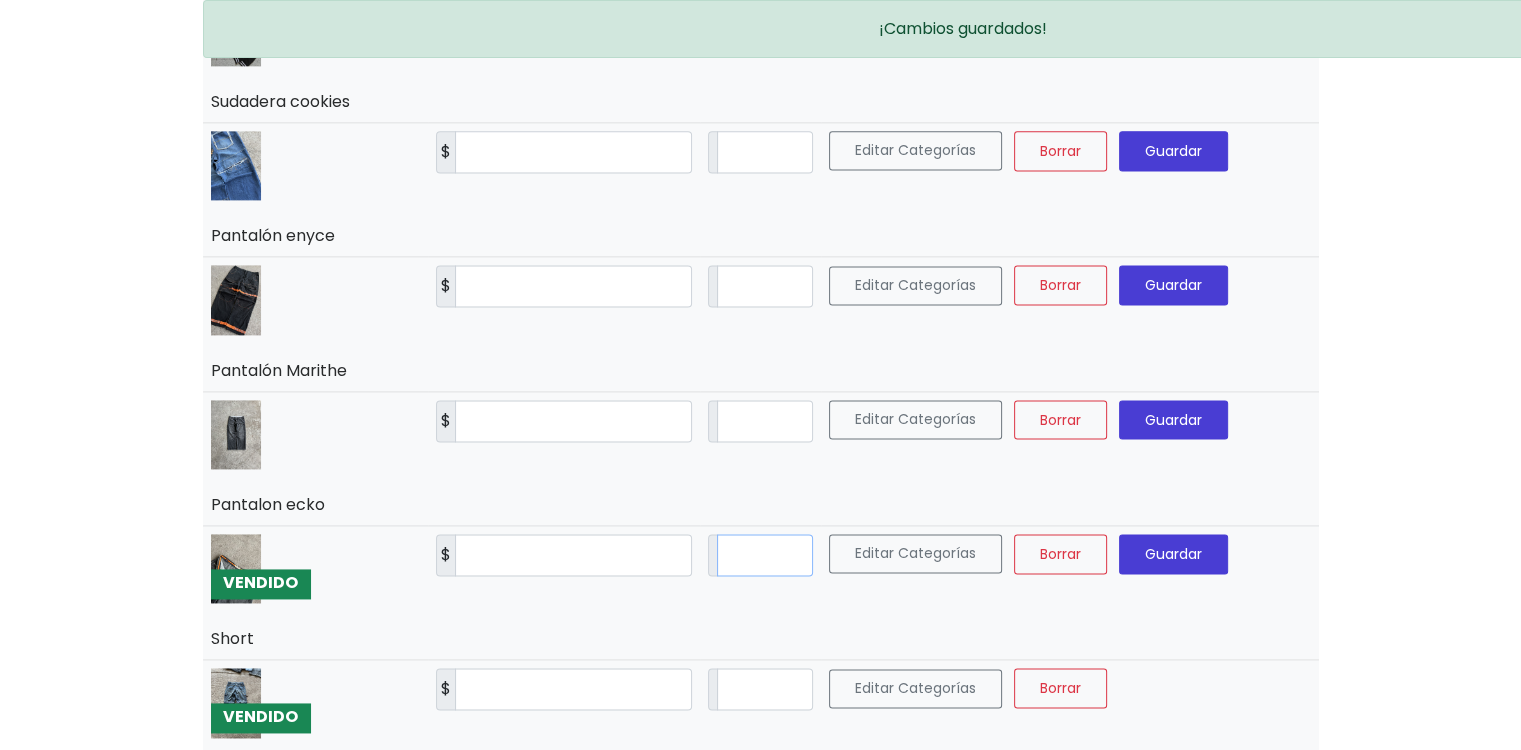 type on "**" 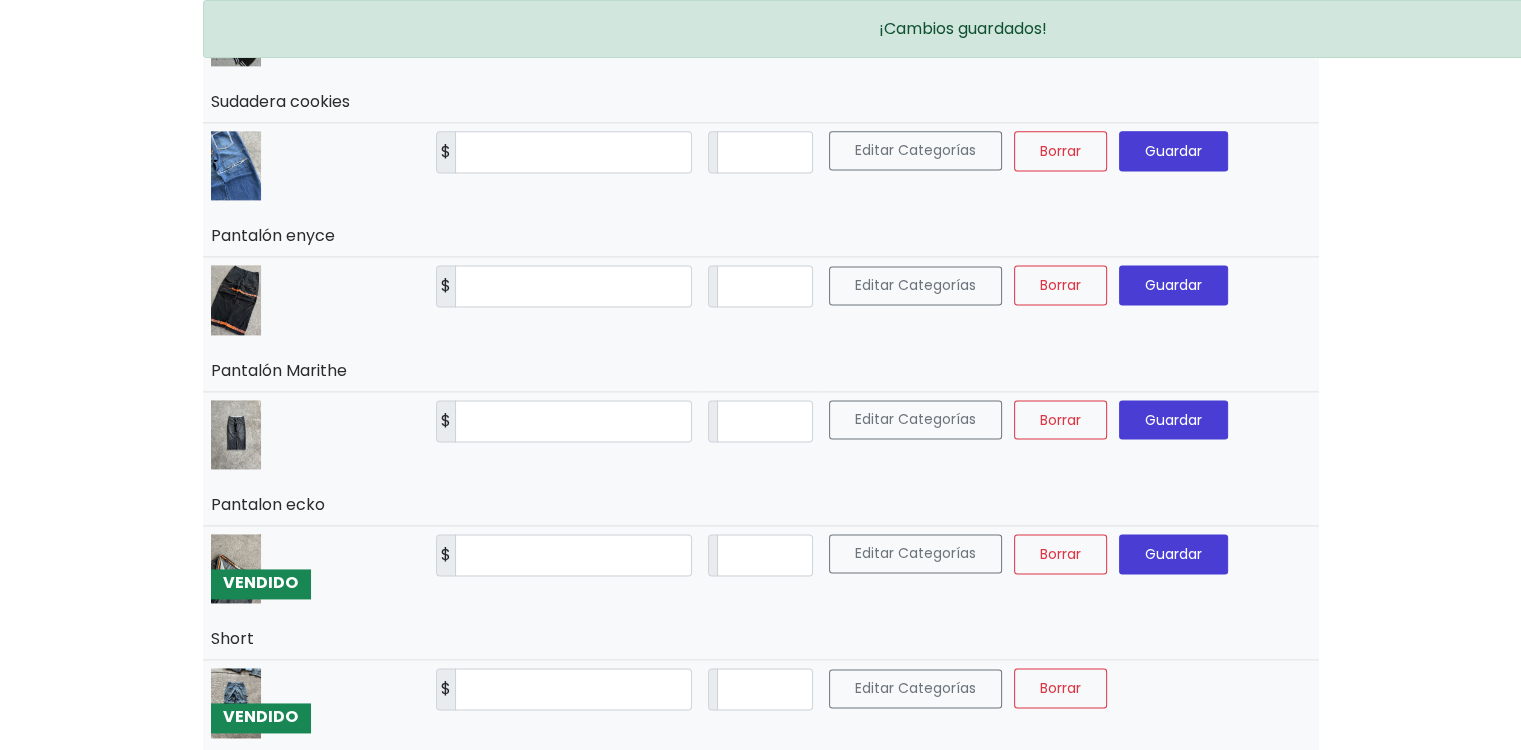 click on "Guardar" at bounding box center [1173, 554] 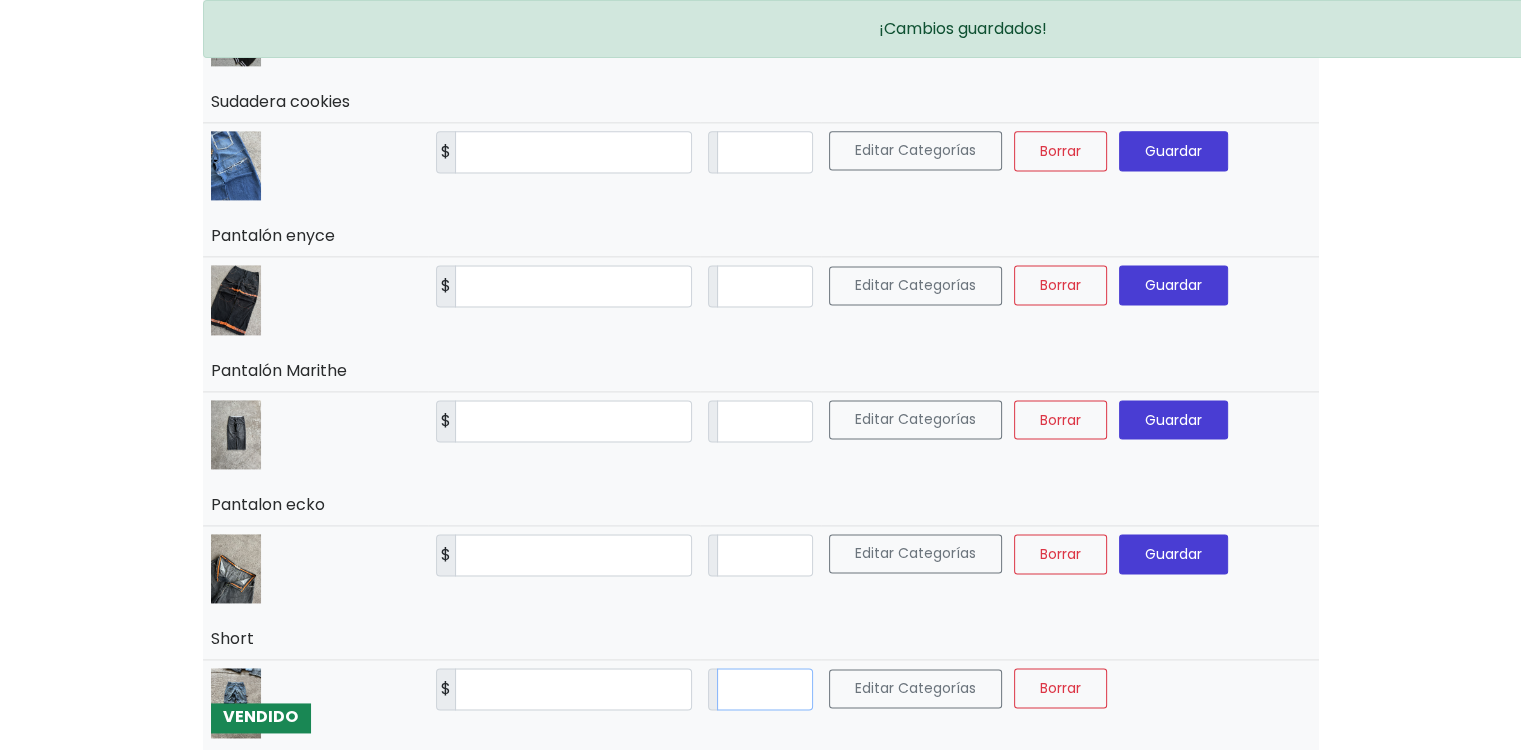 click on "*" at bounding box center [765, 689] 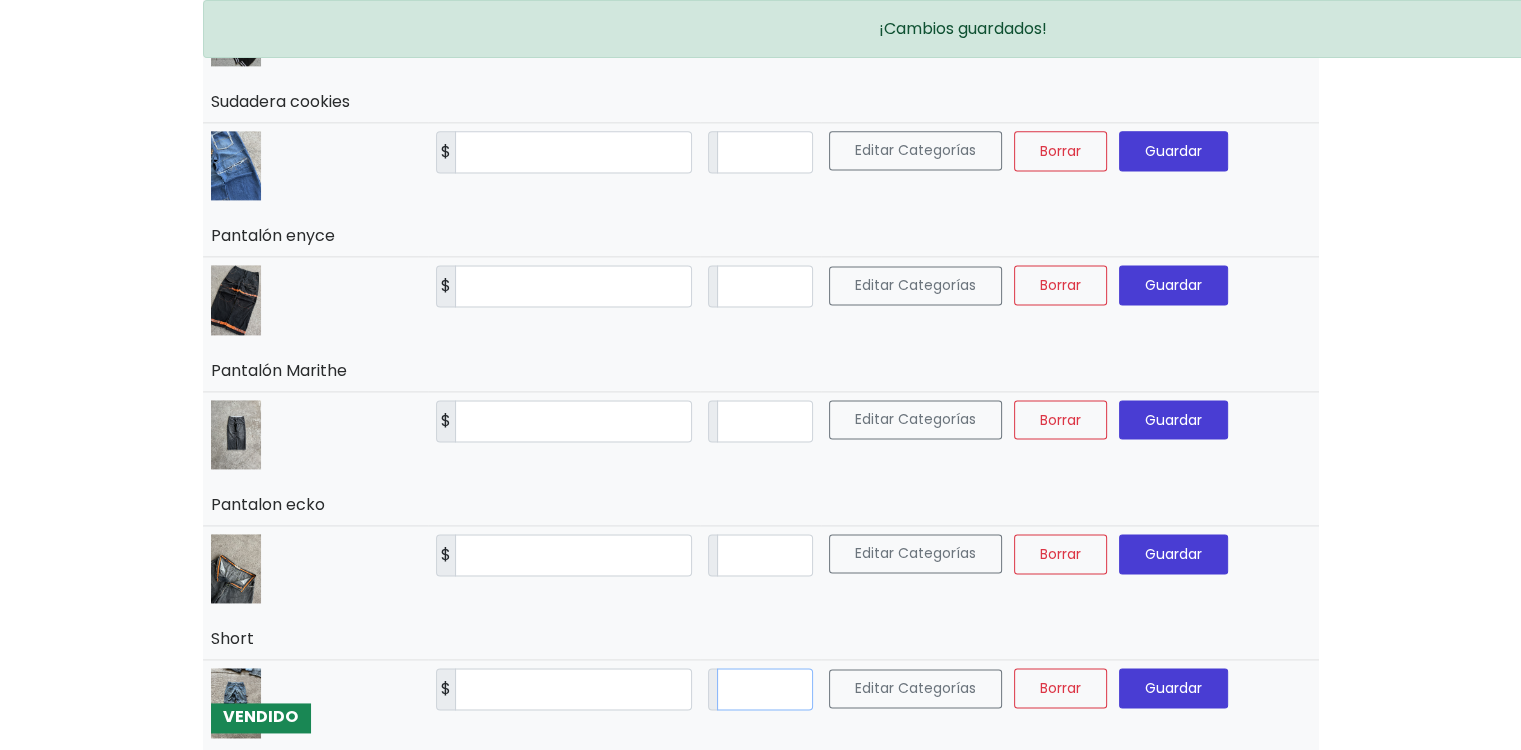 type on "**" 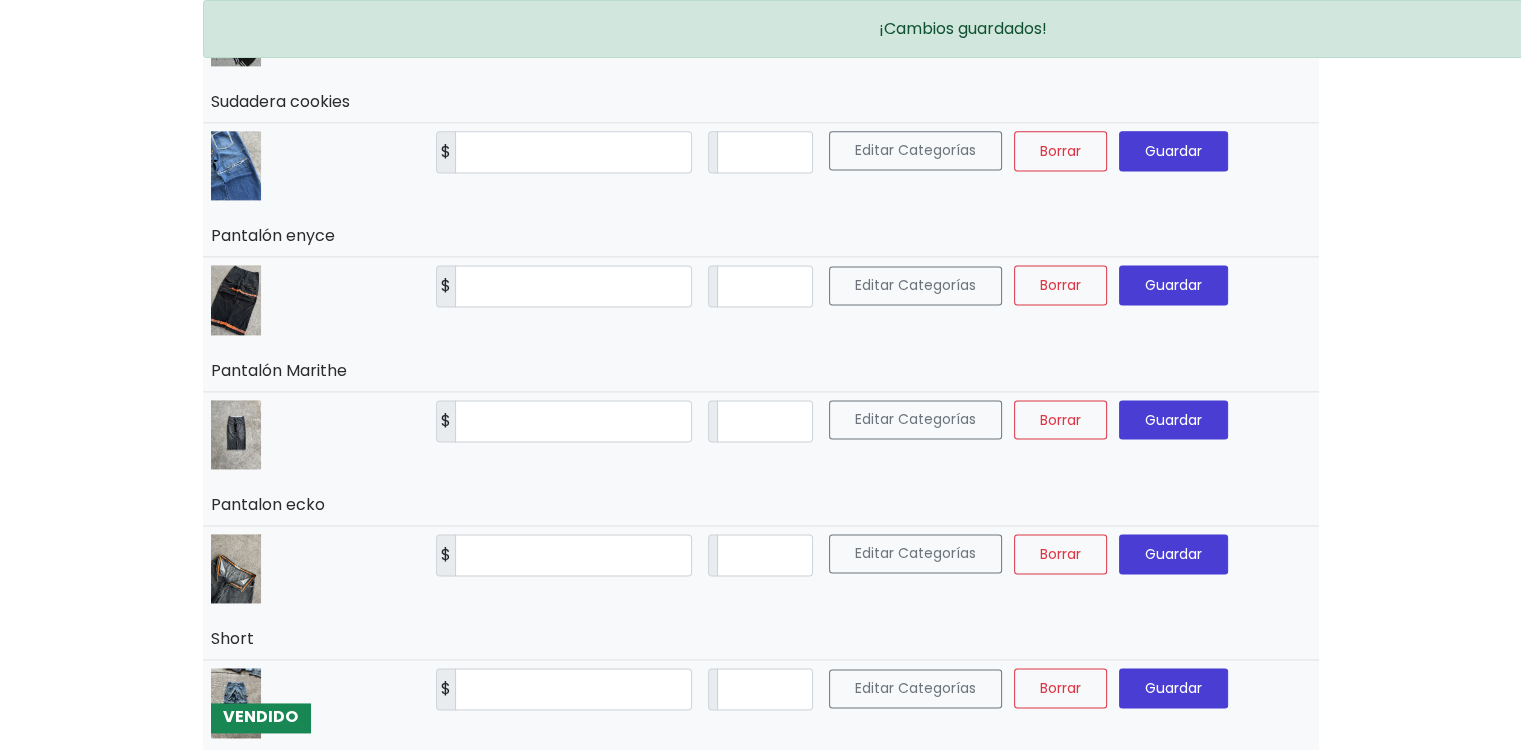 click on "Guardar" at bounding box center (1173, 688) 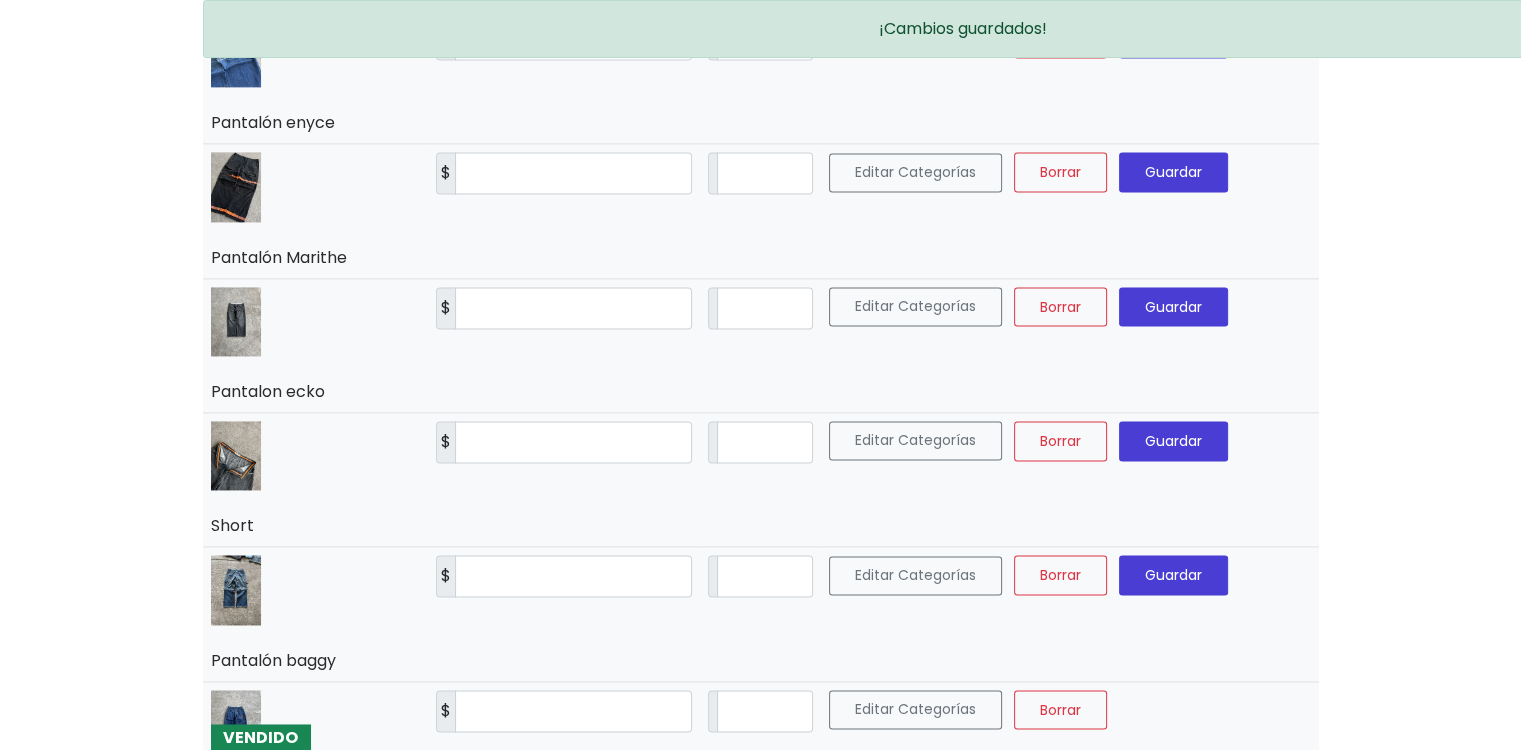 scroll, scrollTop: 2900, scrollLeft: 0, axis: vertical 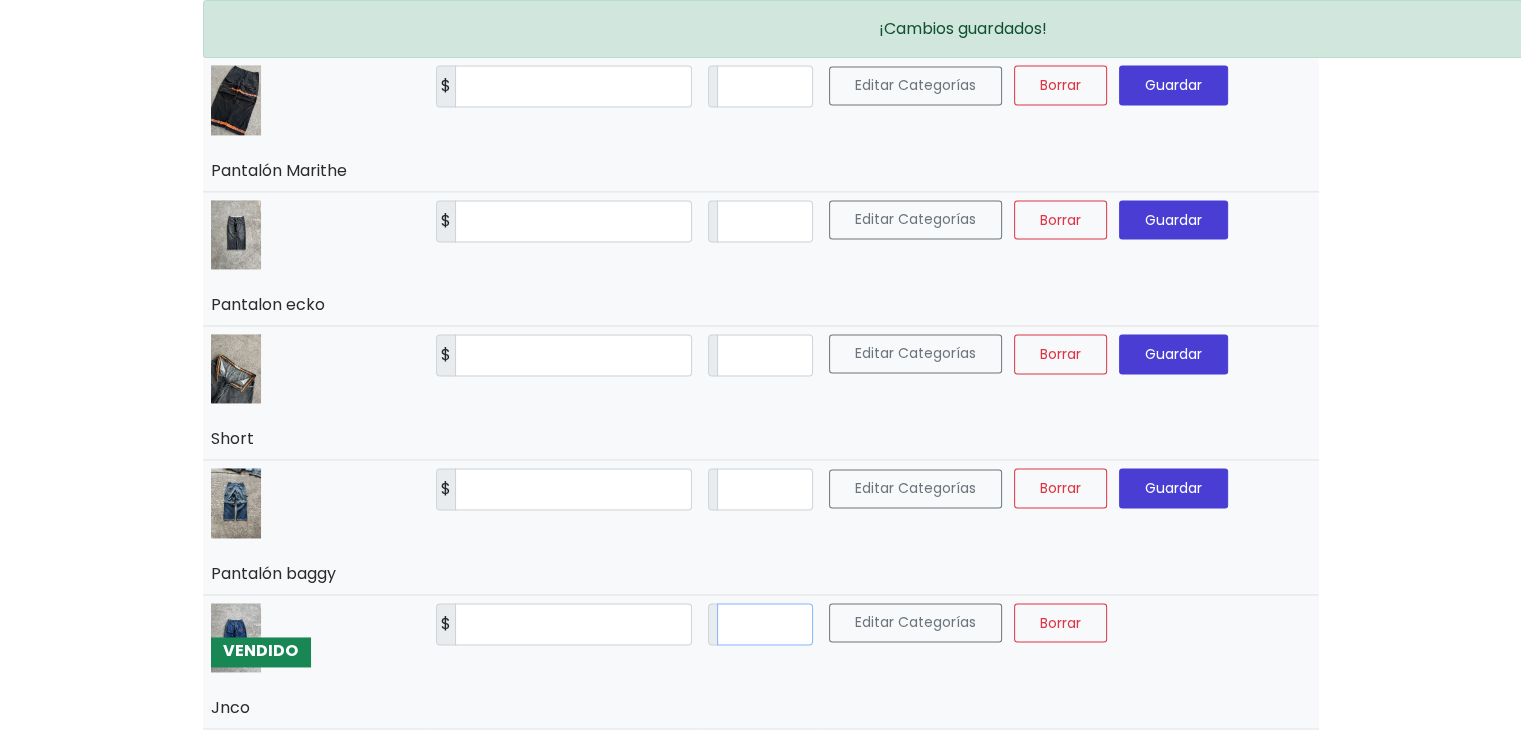 click on "*" at bounding box center (765, 624) 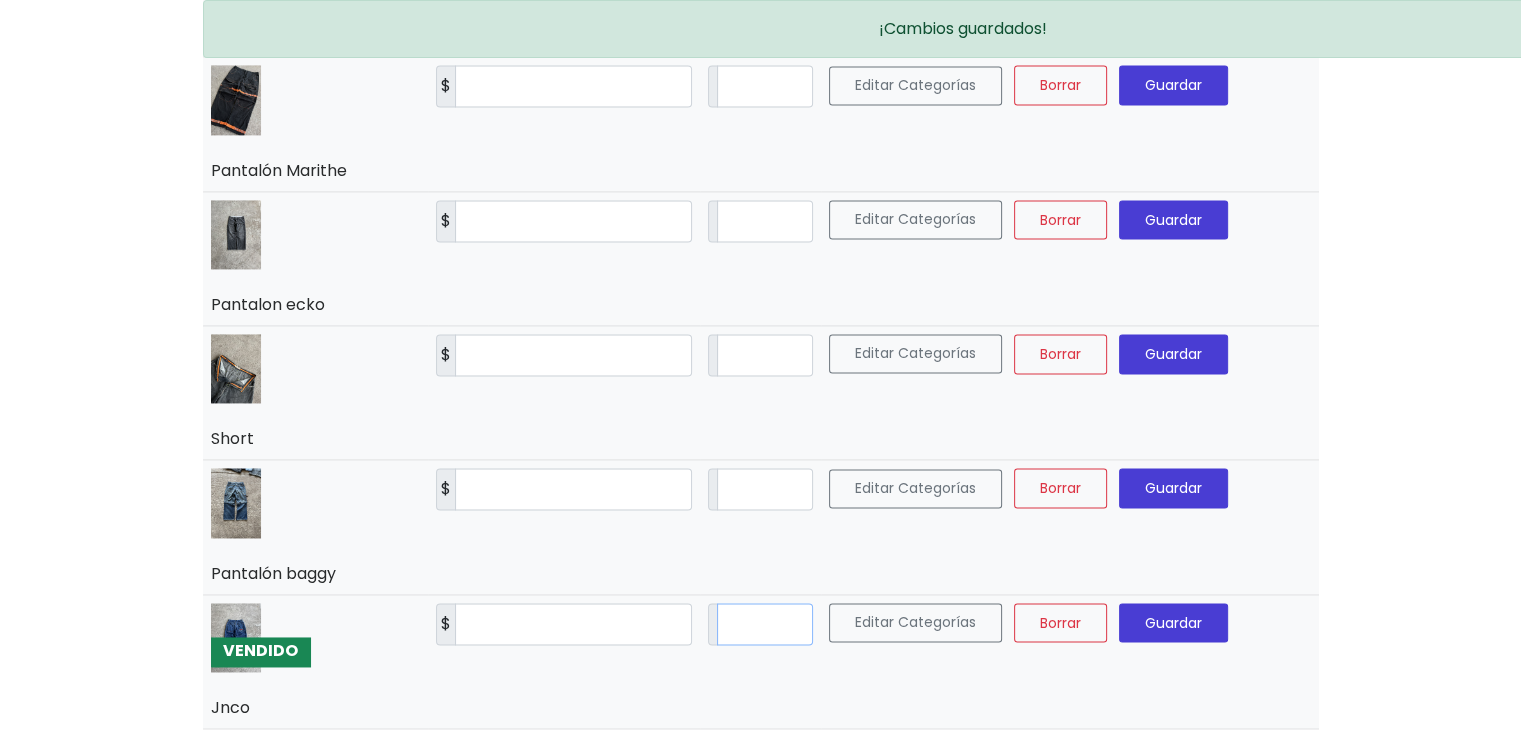 type on "**" 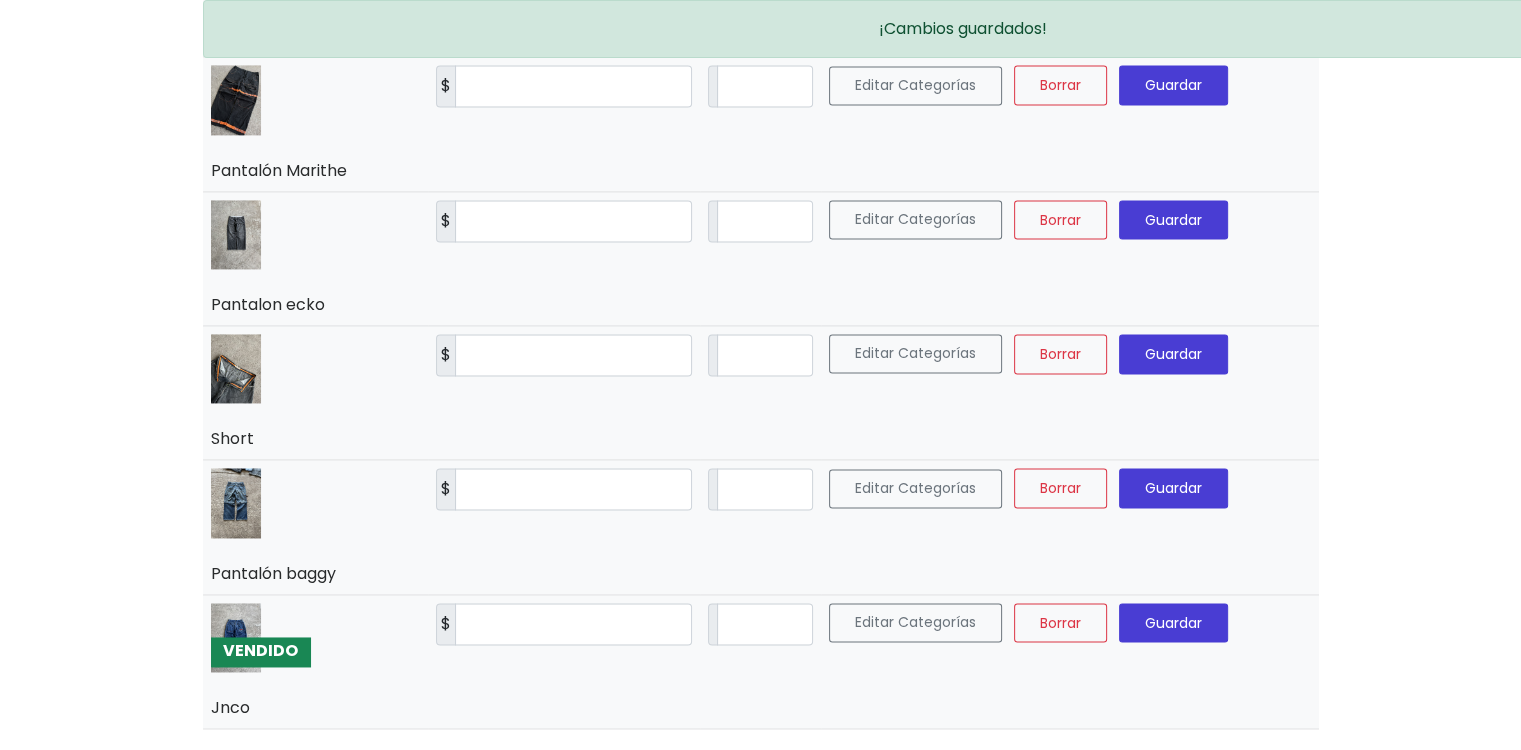 click on "Guardar" at bounding box center [1173, 622] 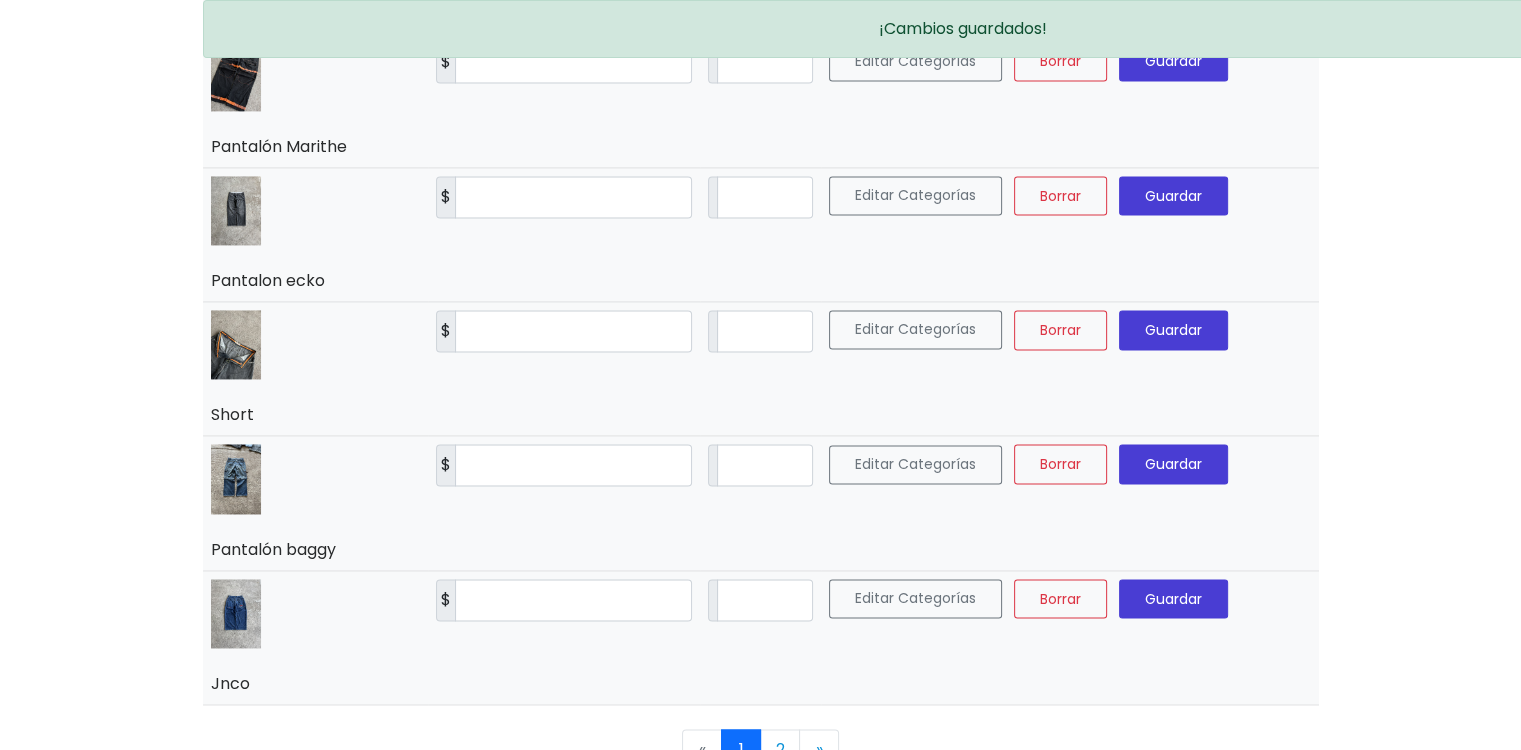 scroll, scrollTop: 2936, scrollLeft: 0, axis: vertical 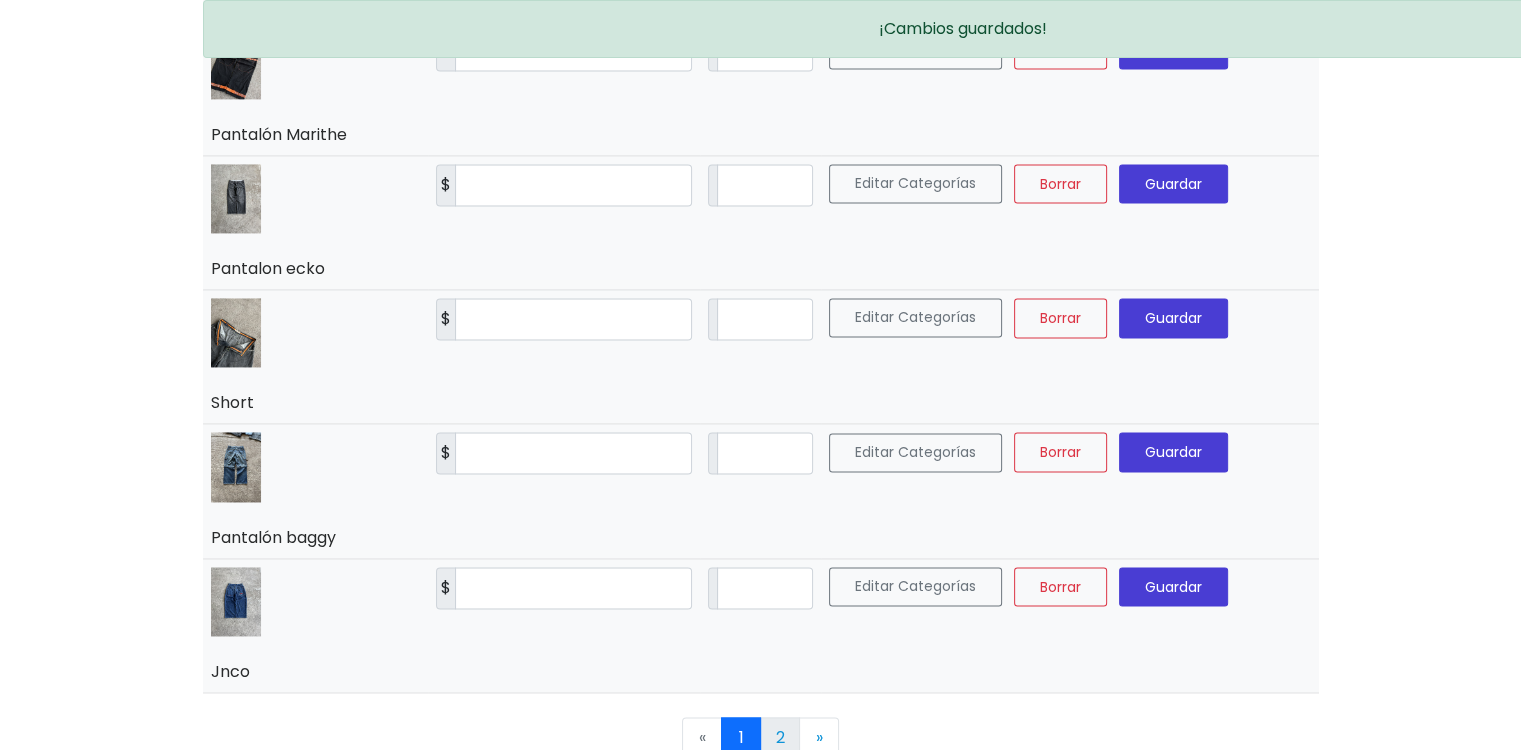 click on "2" at bounding box center (780, 737) 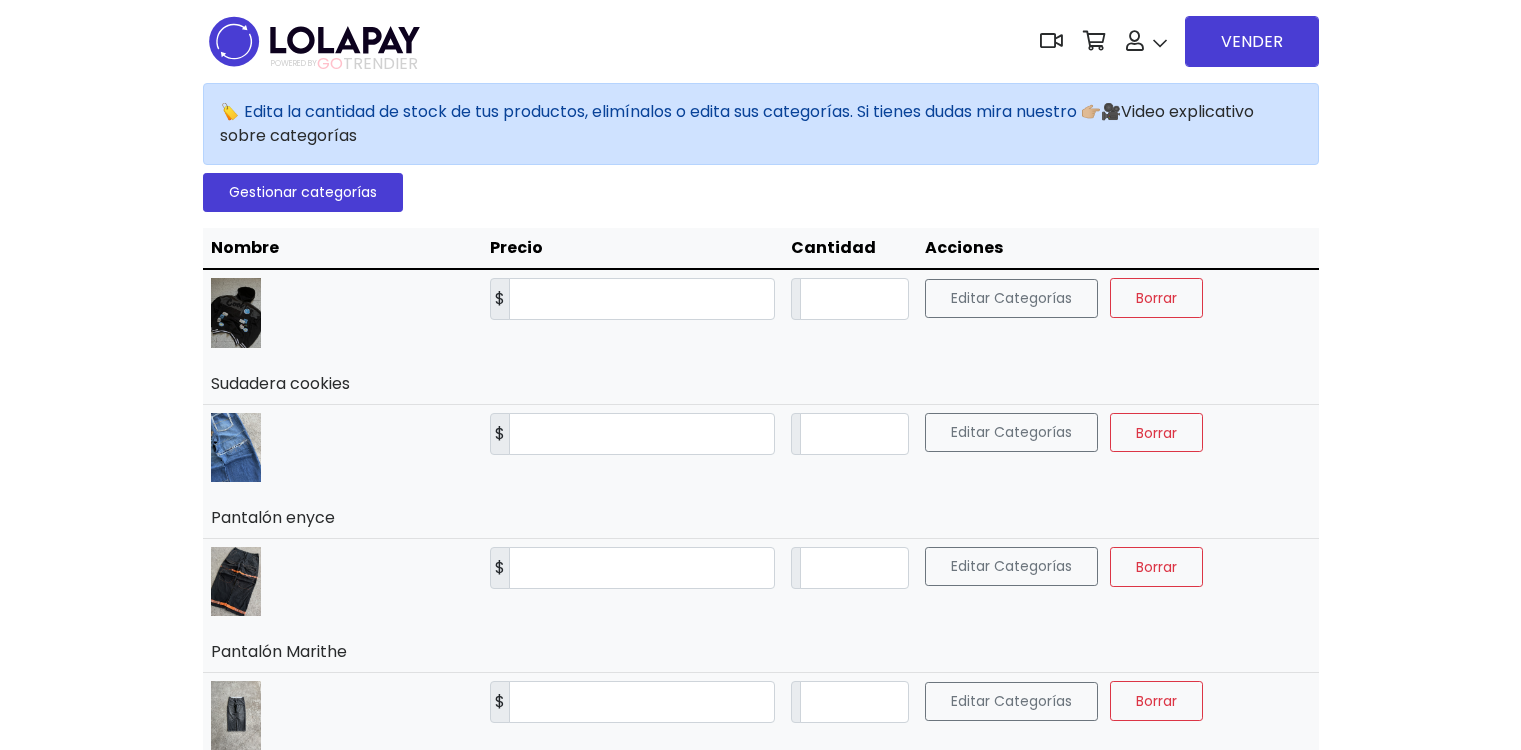 scroll, scrollTop: 0, scrollLeft: 0, axis: both 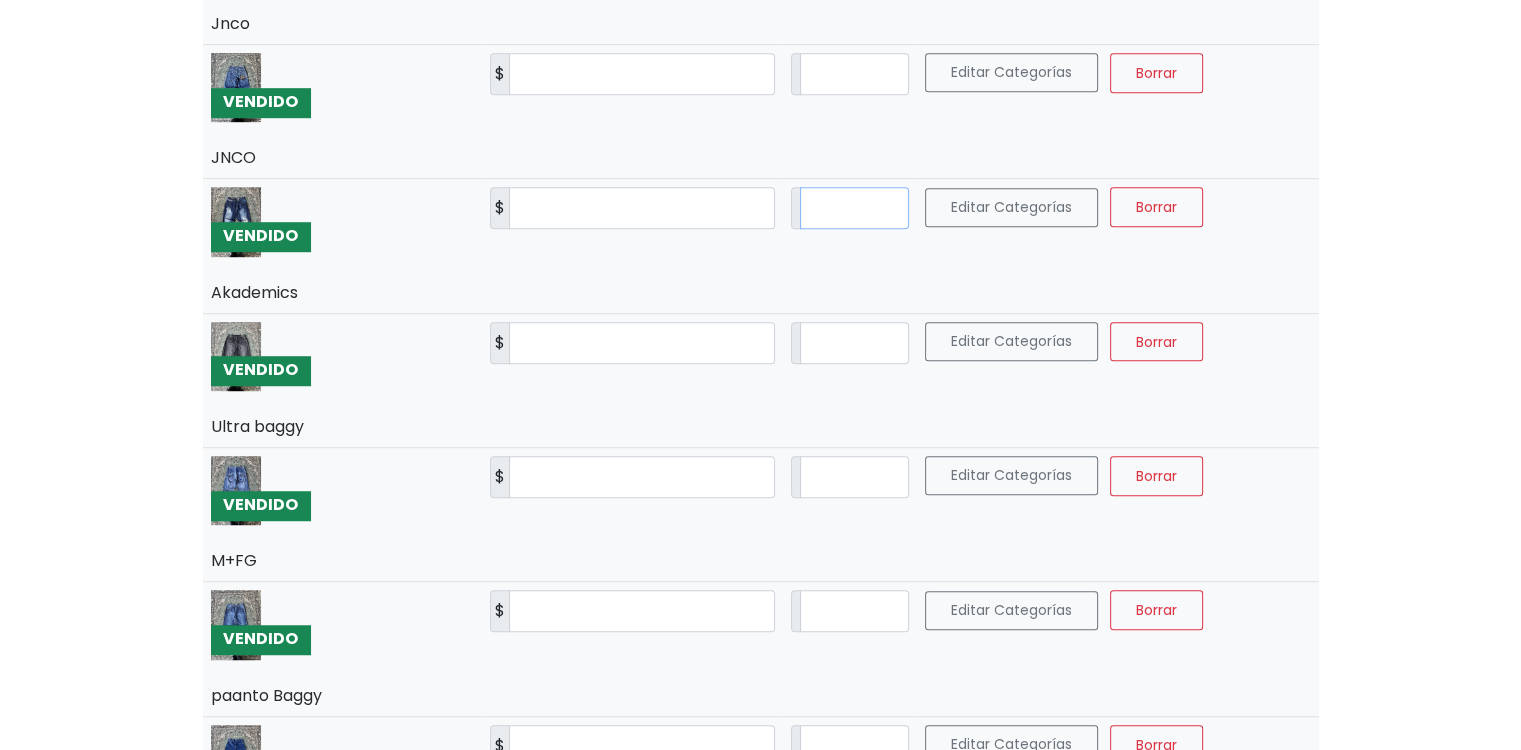 click on "*" at bounding box center (854, 208) 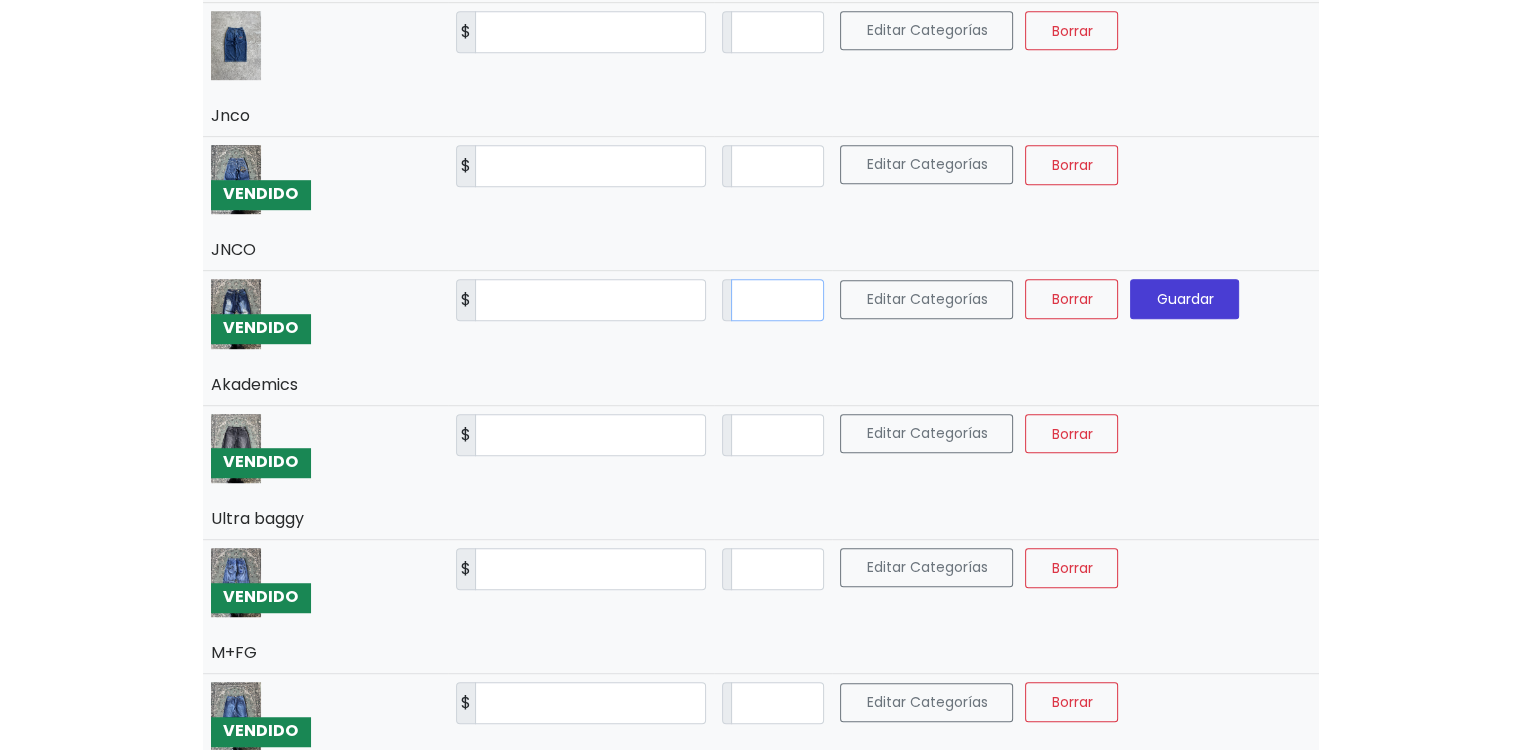 scroll, scrollTop: 1100, scrollLeft: 0, axis: vertical 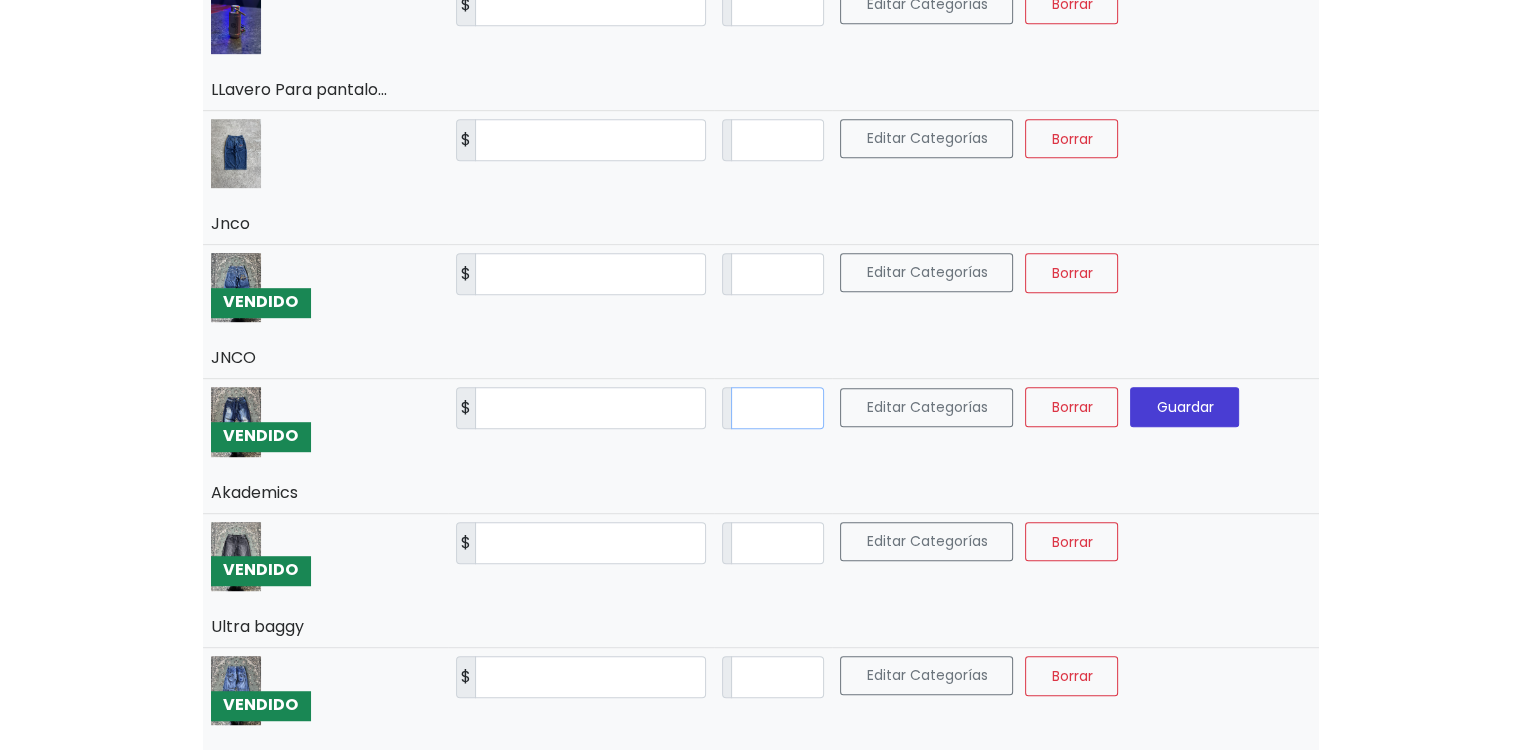 type on "**" 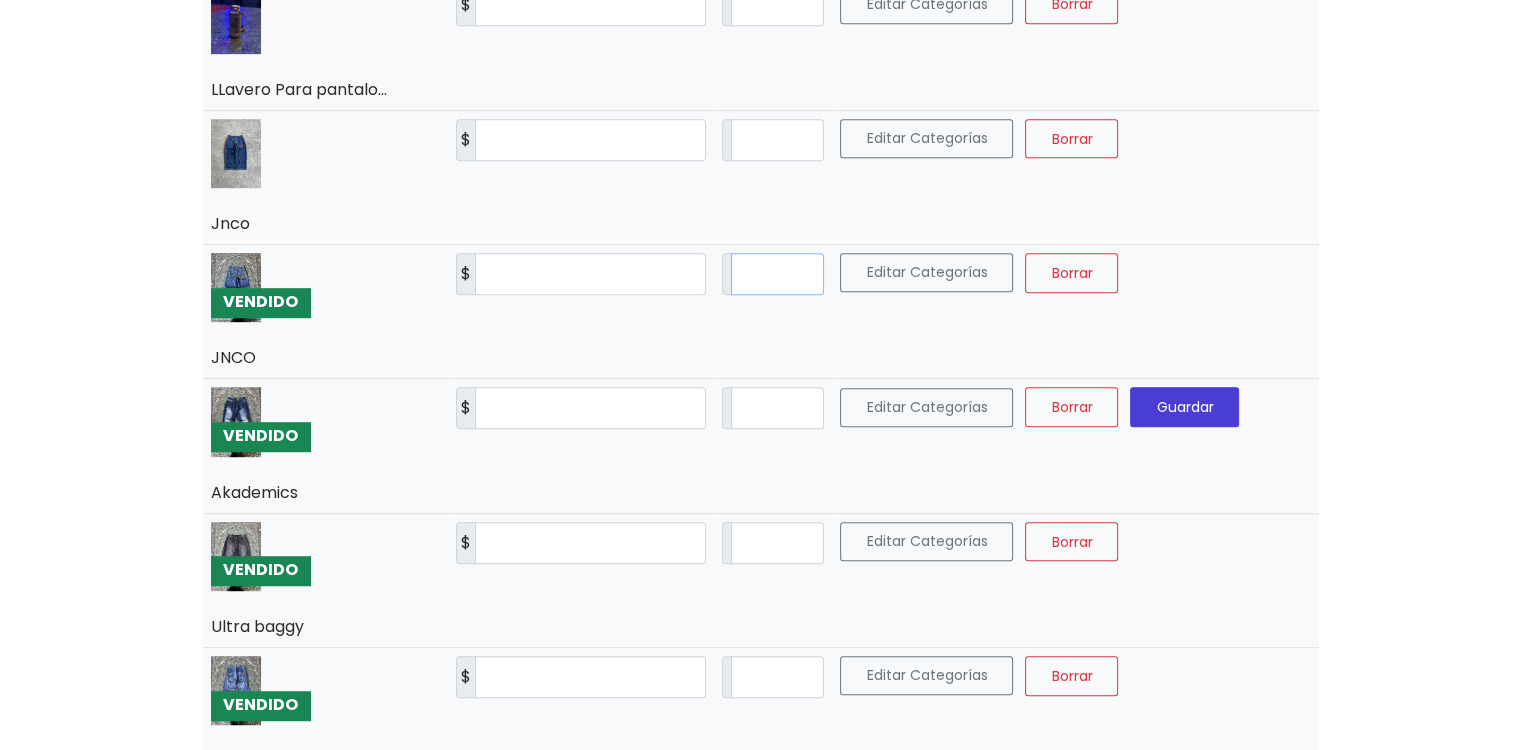 click on "*" at bounding box center (777, 274) 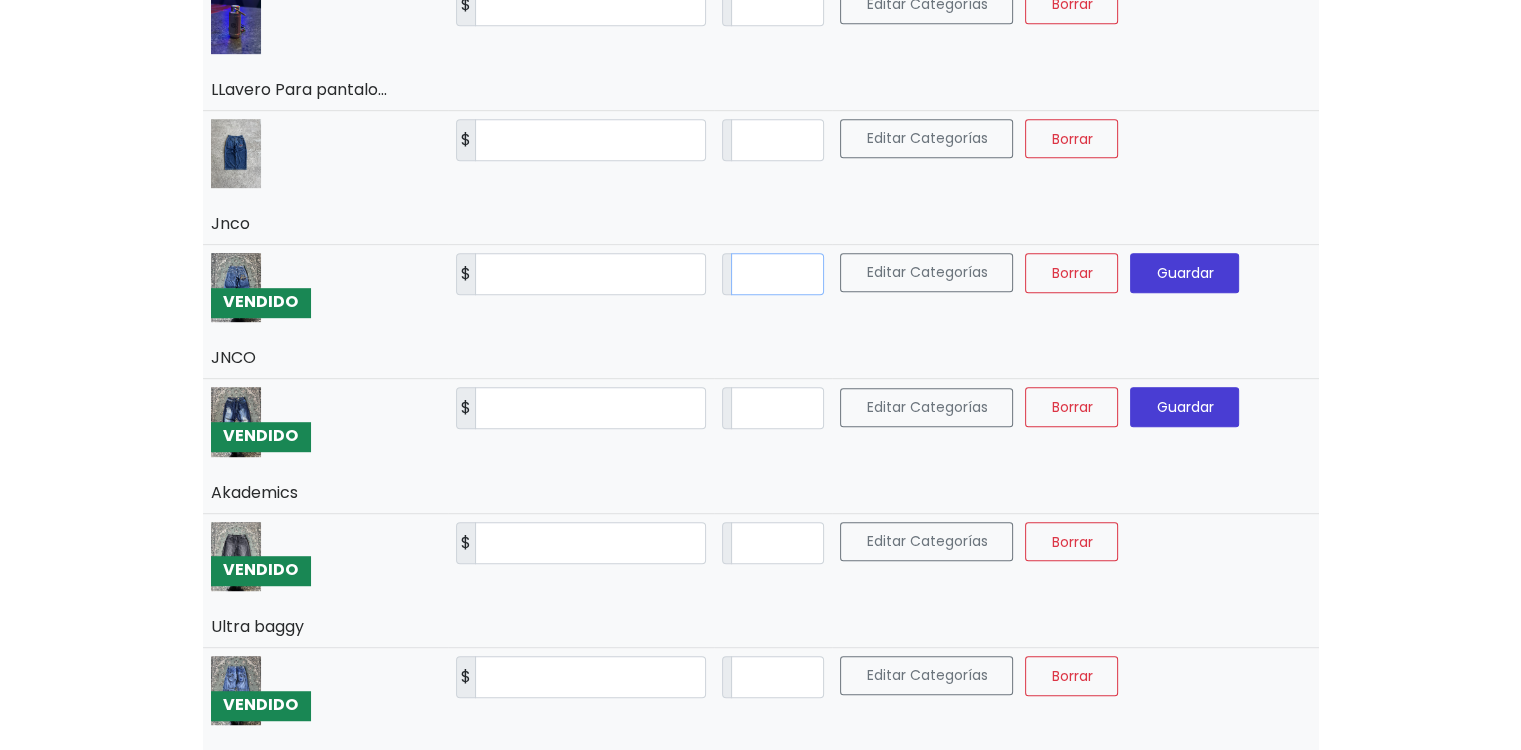 type on "**" 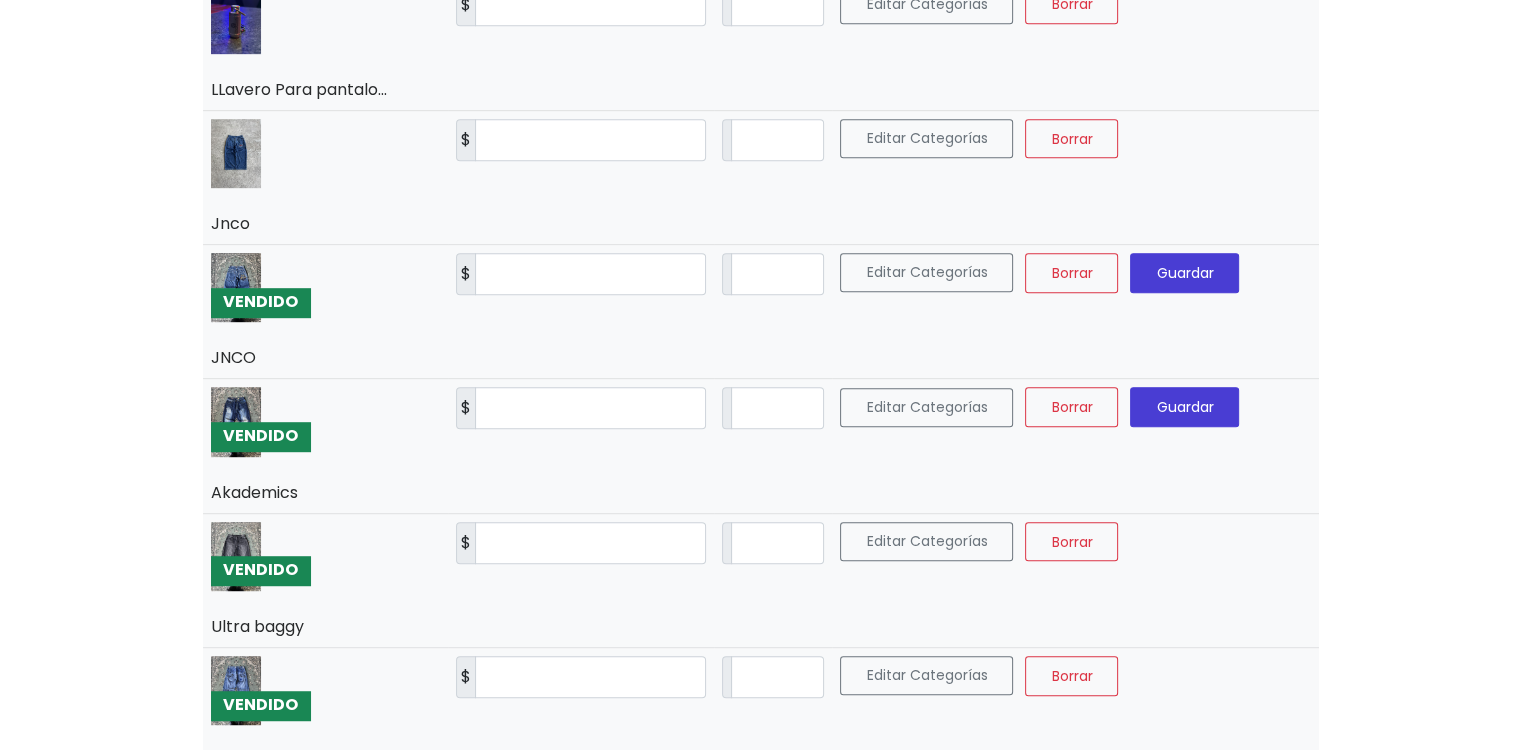 click on "Guardar" at bounding box center [1184, 273] 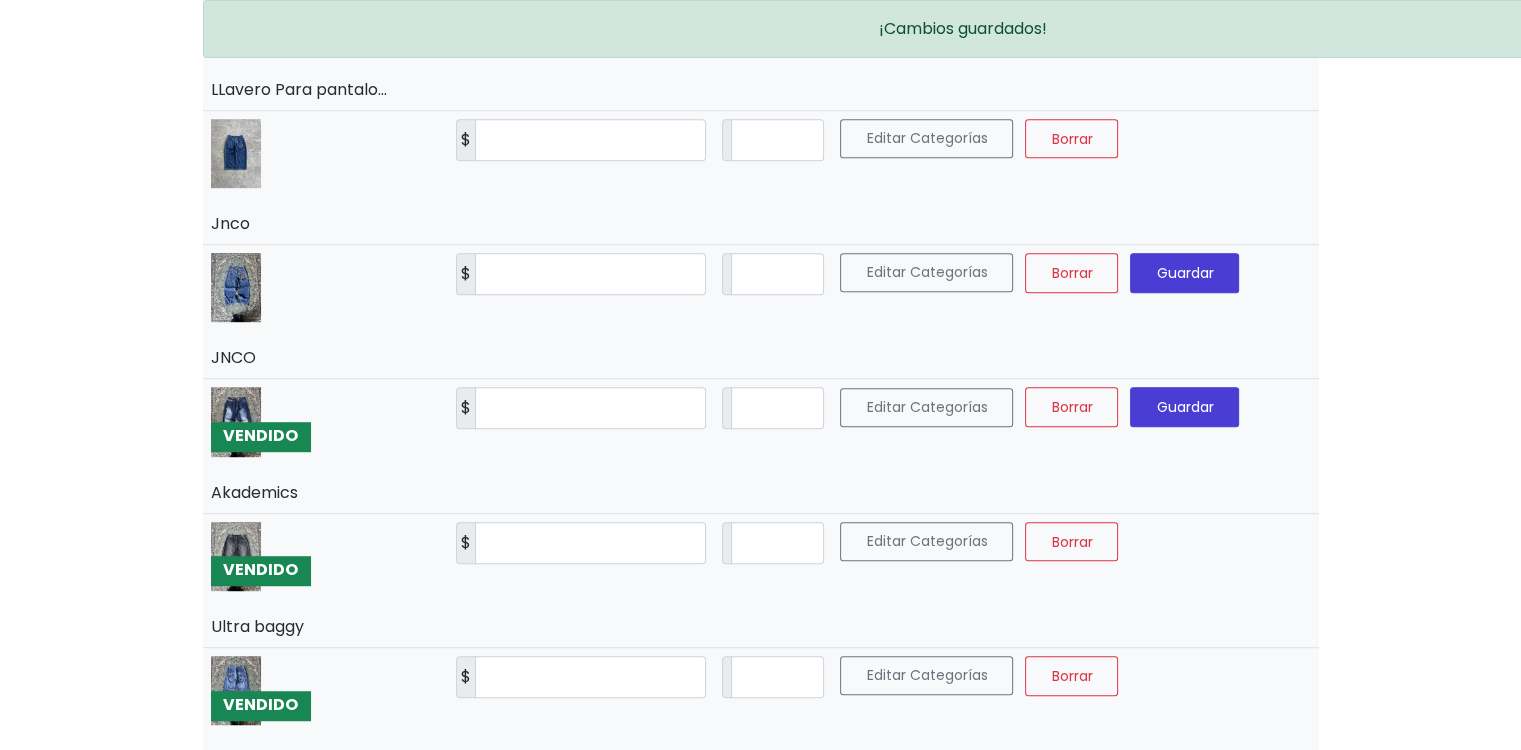 click on "Guardar" at bounding box center (1184, 407) 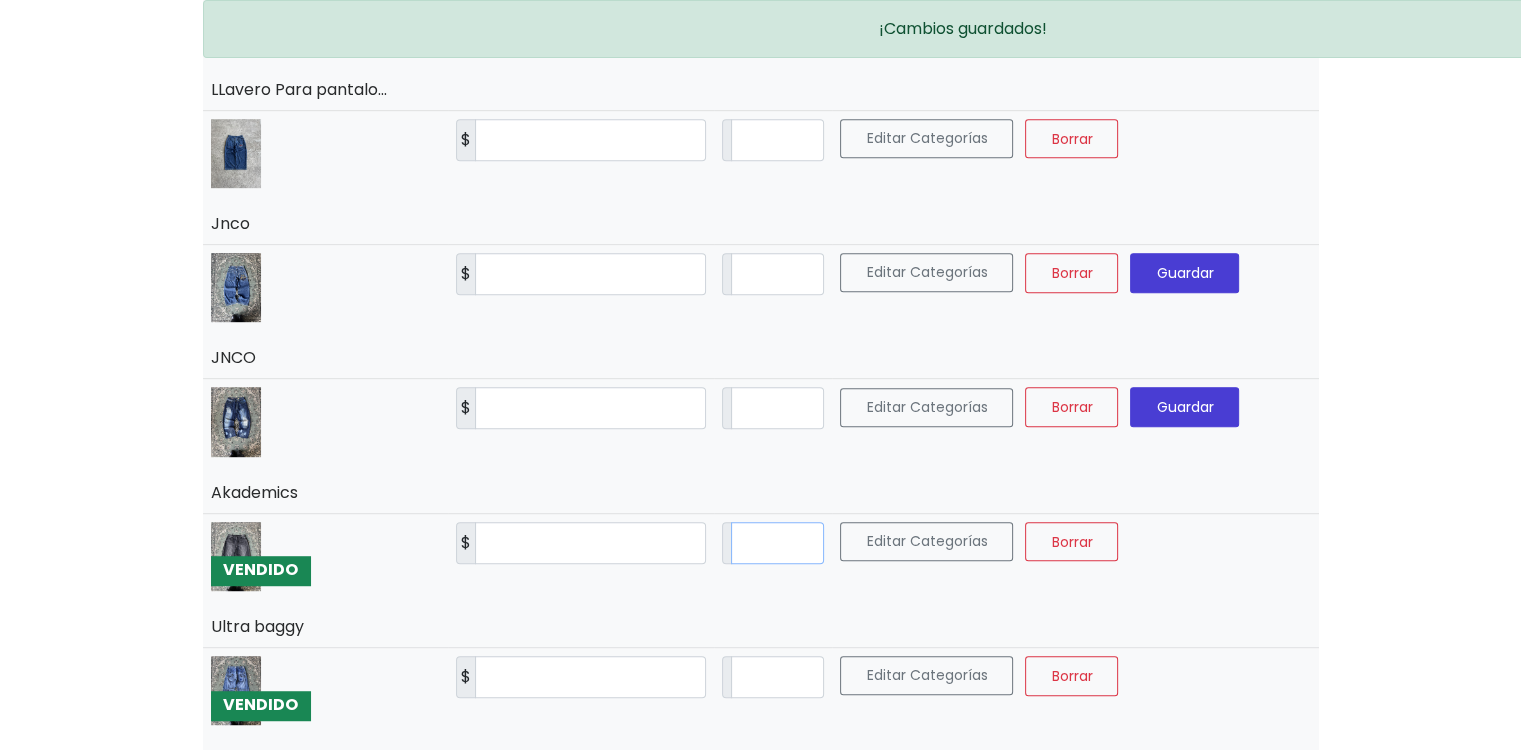 click on "*" at bounding box center (777, 543) 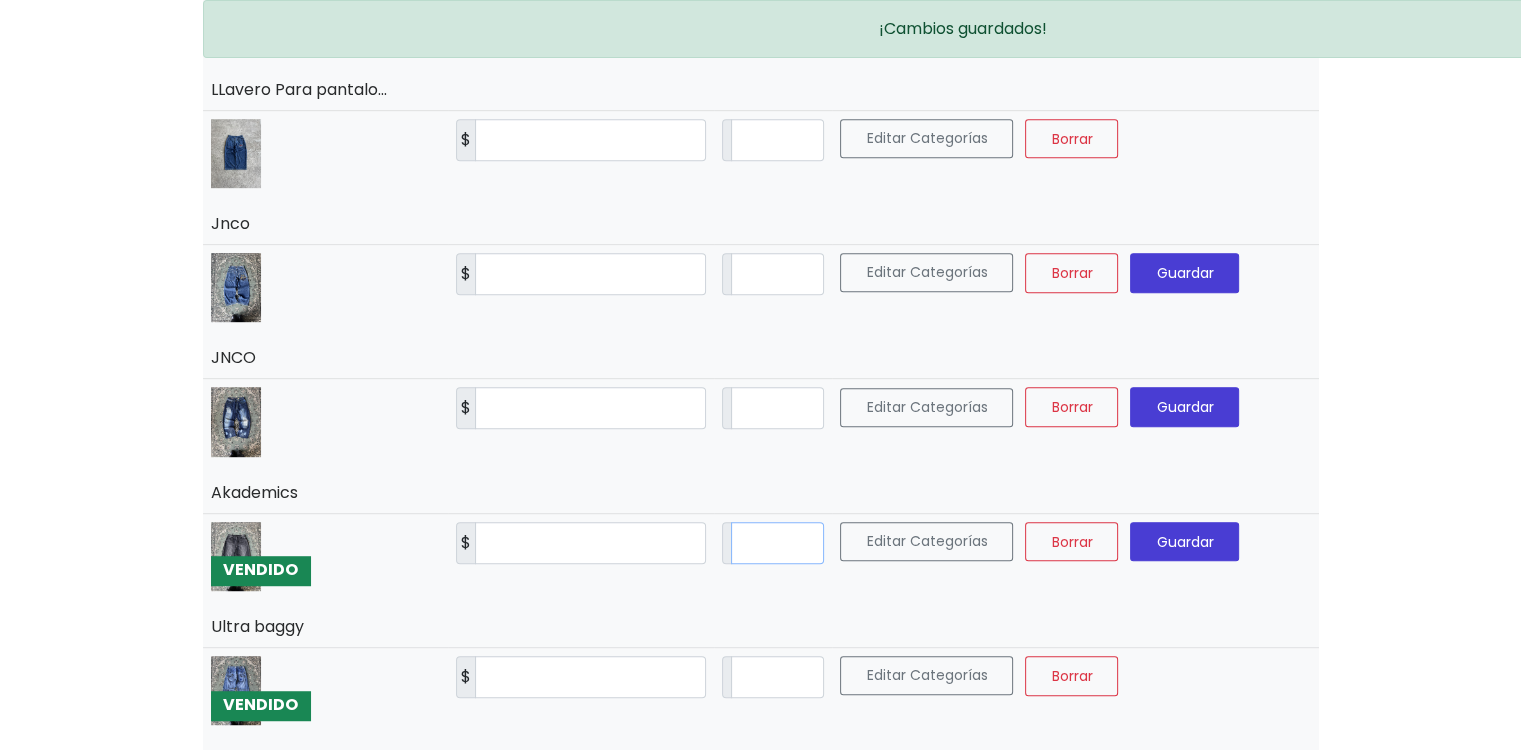type on "**" 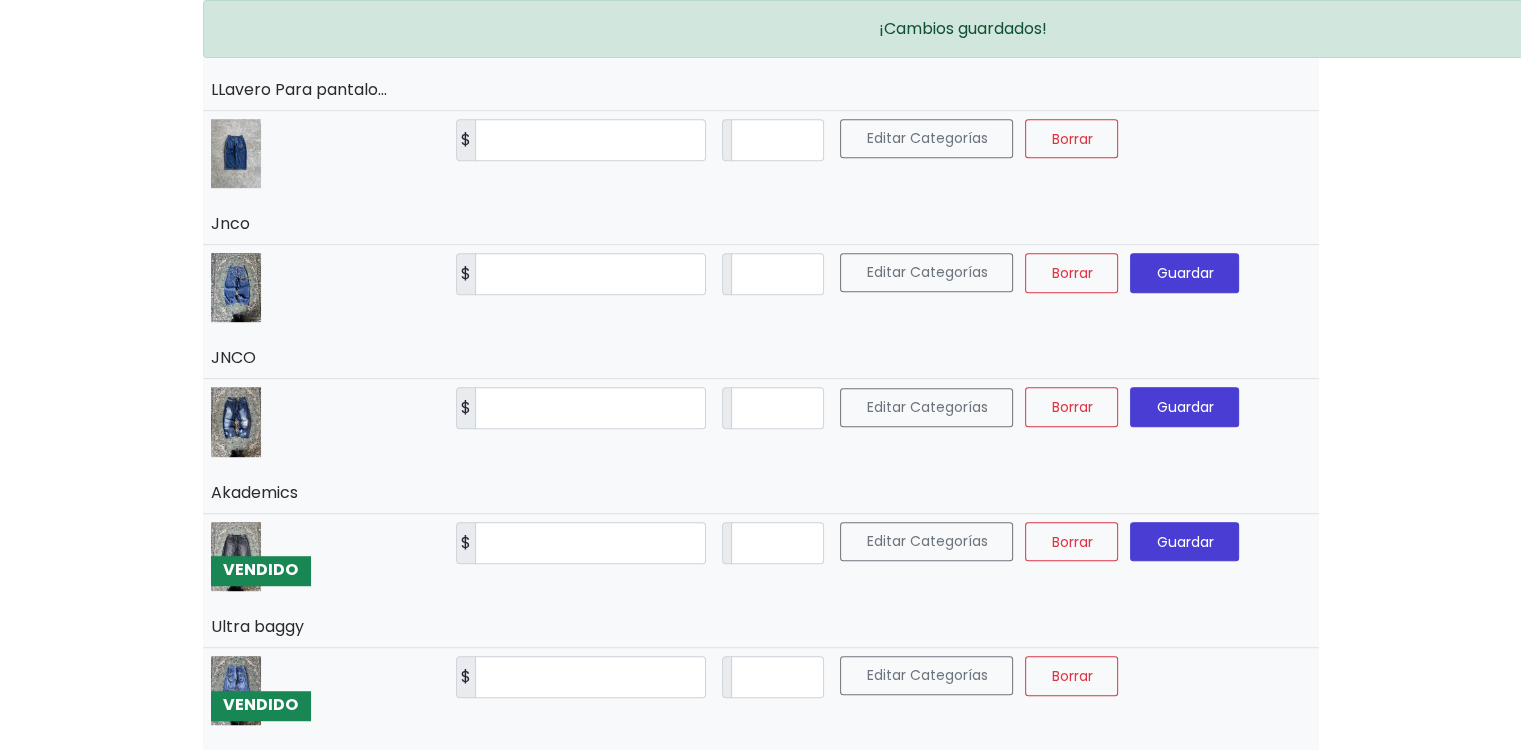 click on "Guardar" at bounding box center (1184, 542) 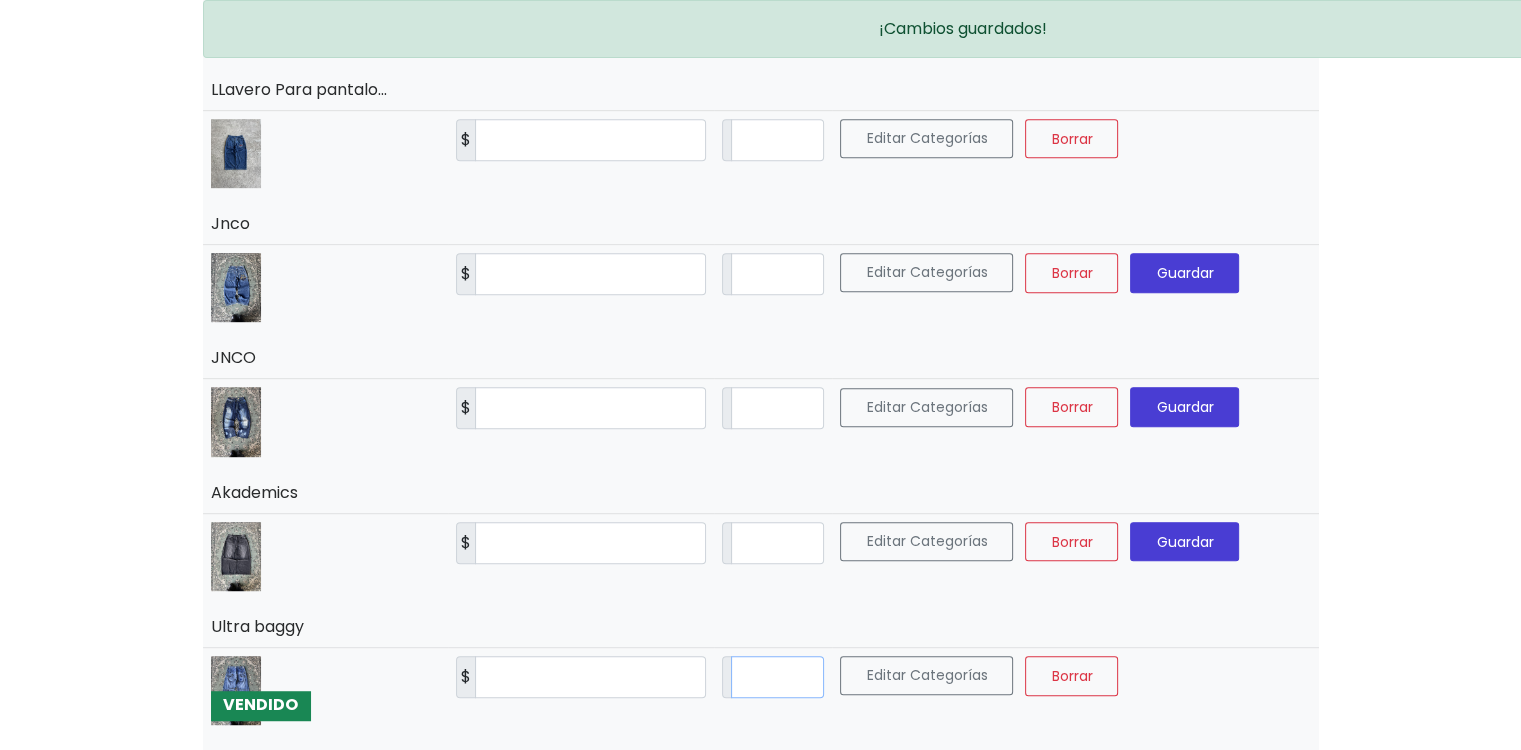 click on "*" at bounding box center (777, 677) 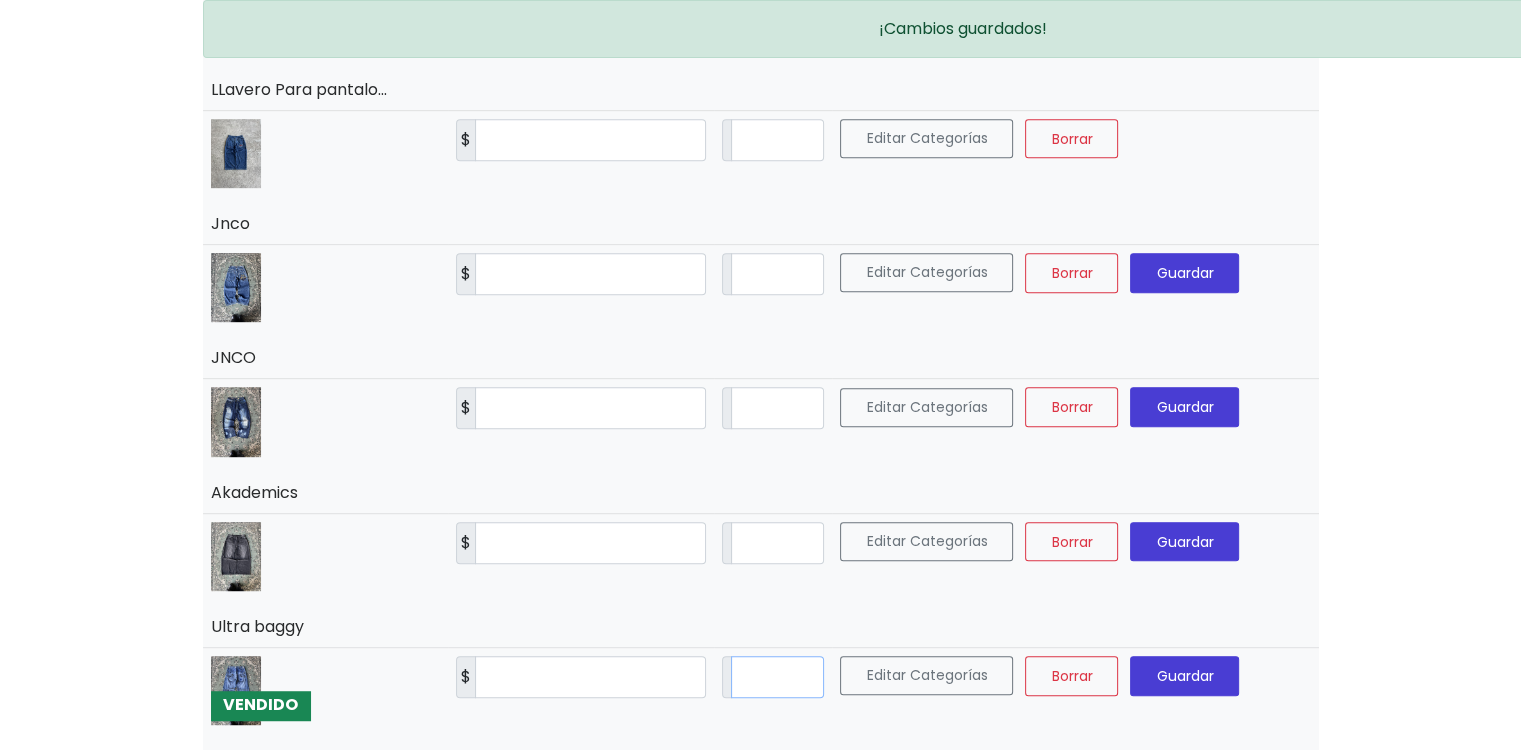 type on "**" 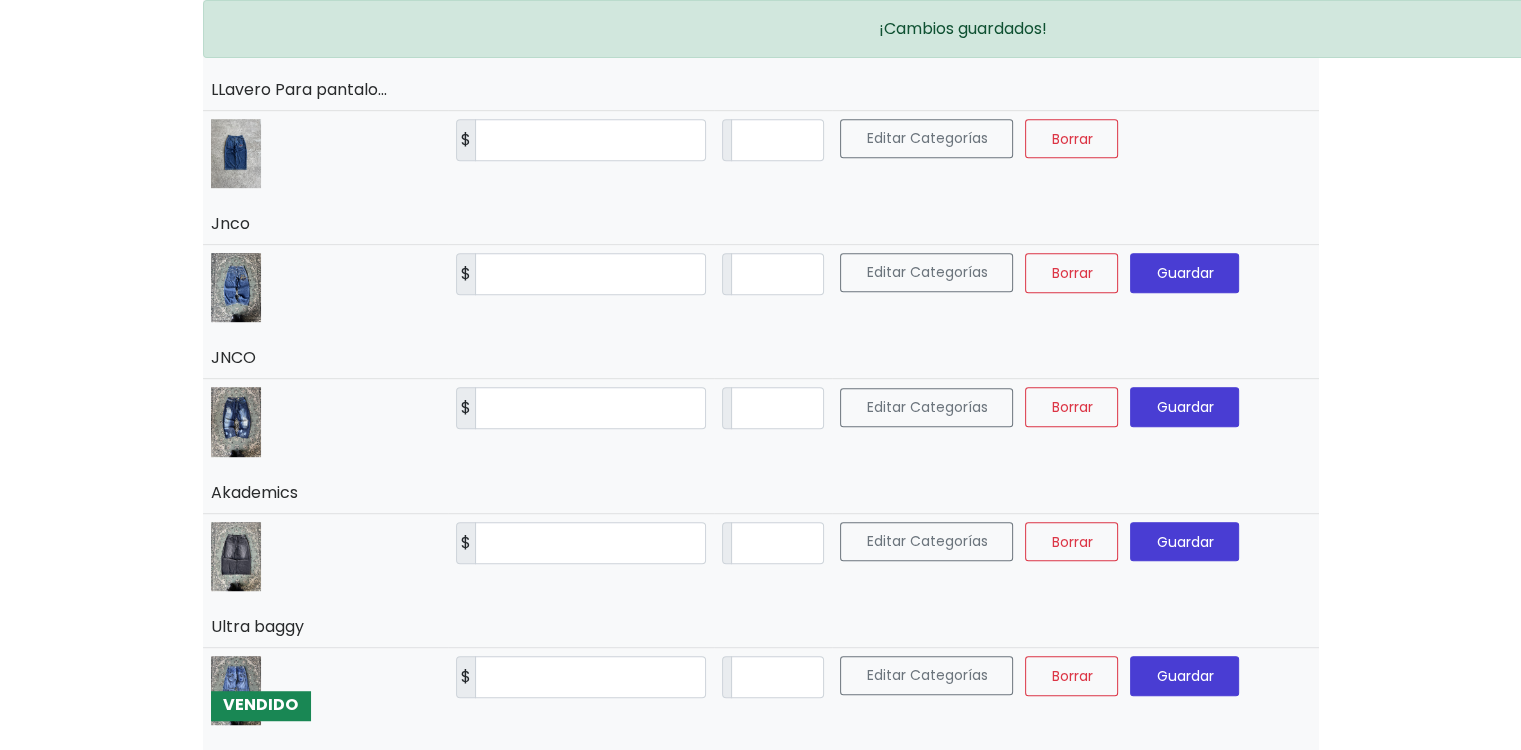 click on "Guardar" at bounding box center (1184, 676) 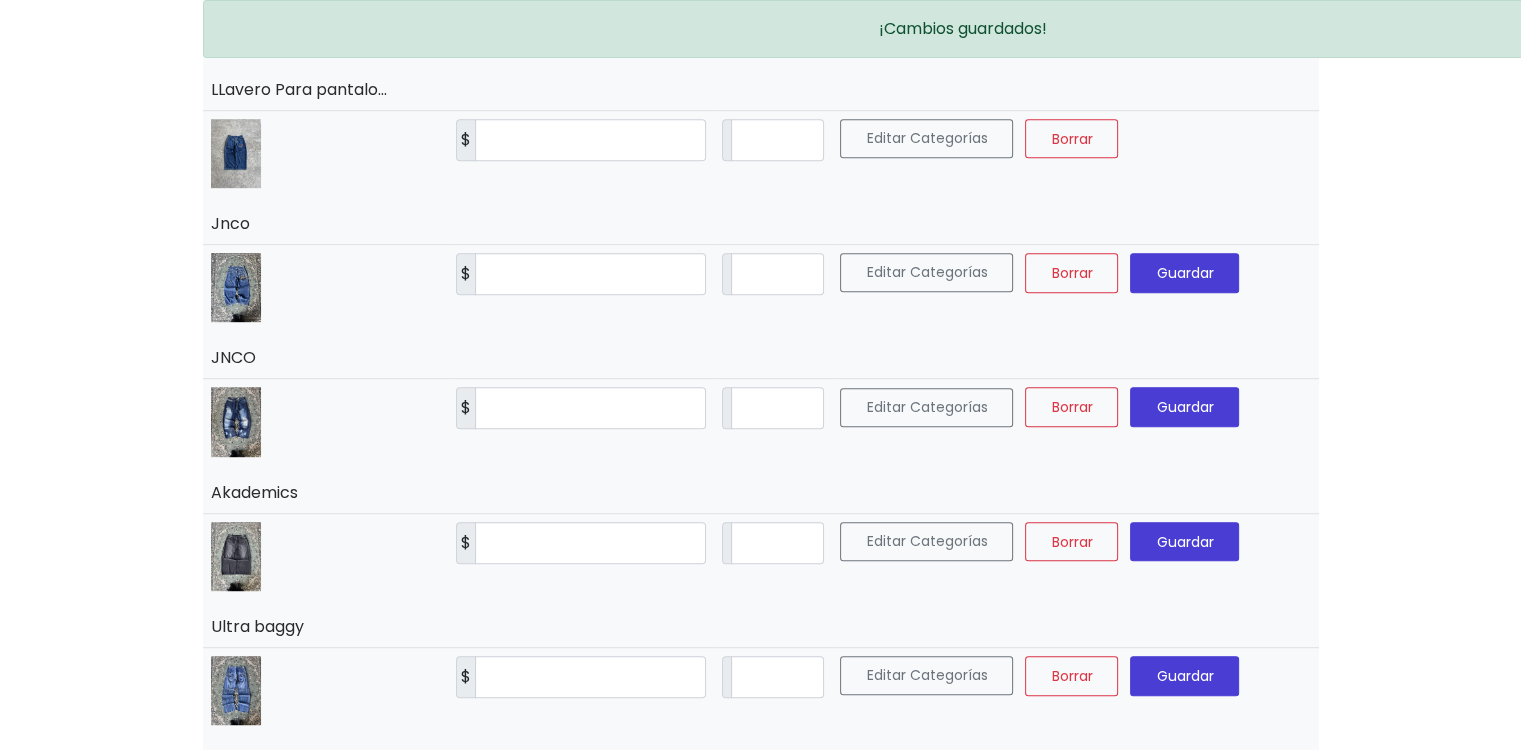 scroll, scrollTop: 0, scrollLeft: 0, axis: both 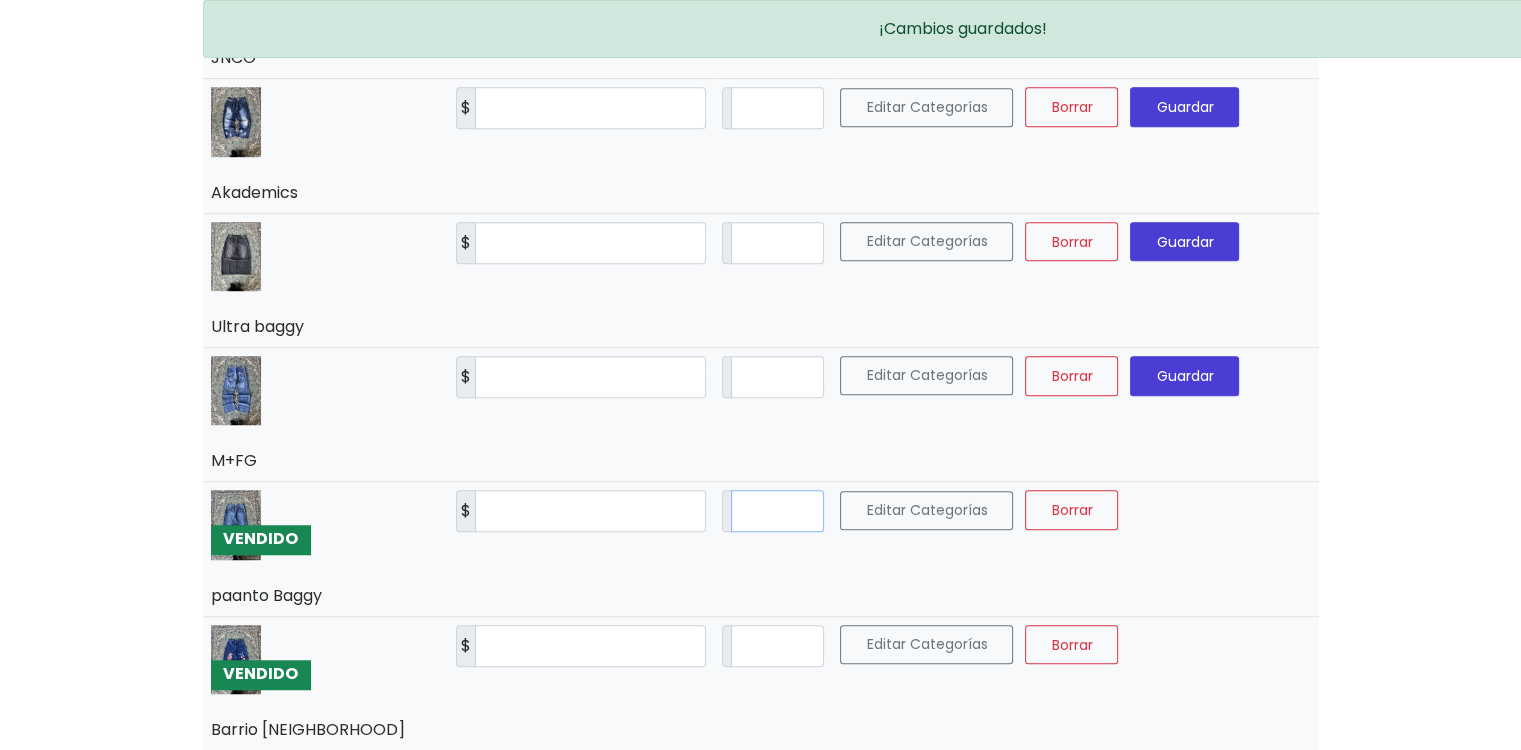 click on "*" at bounding box center (777, 511) 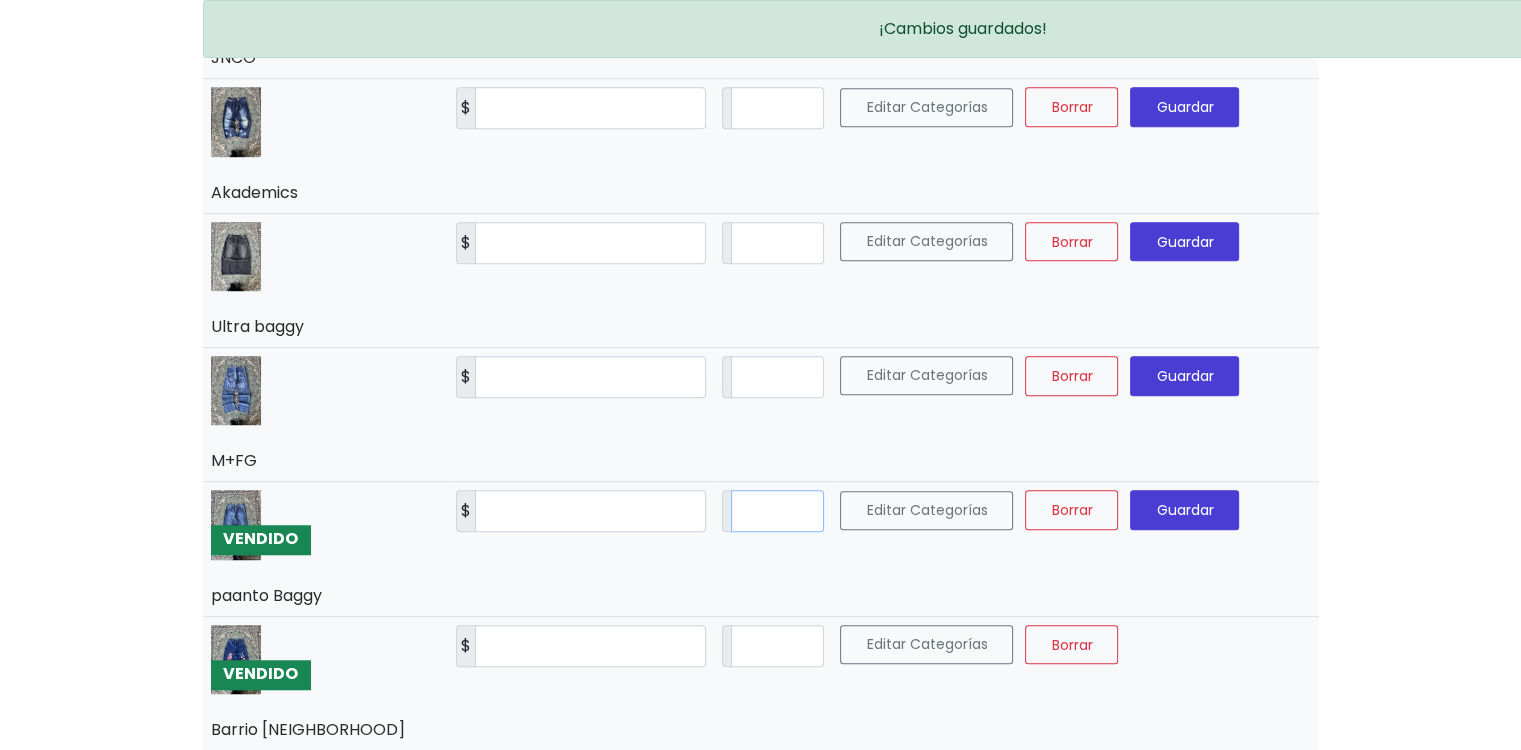type on "**" 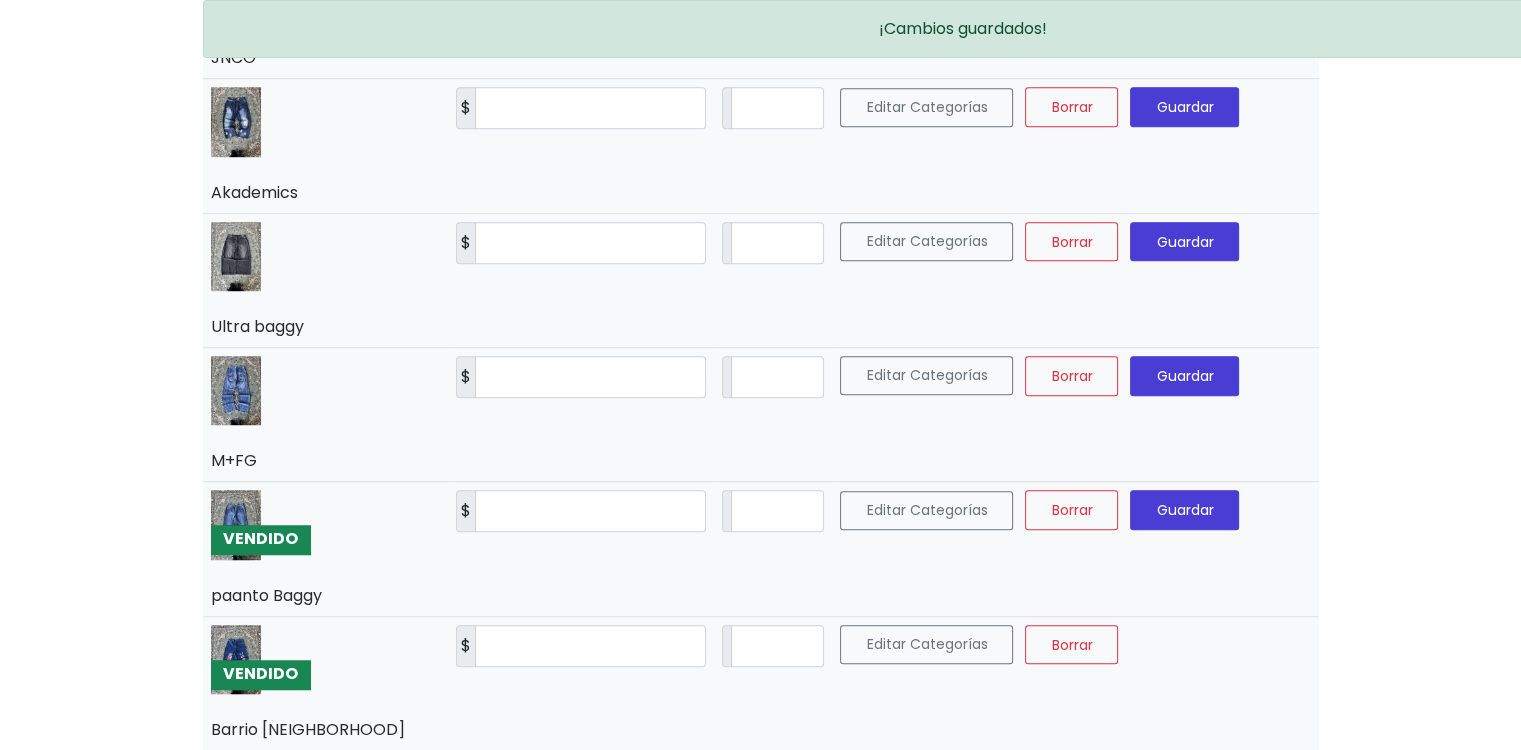 click on "Guardar" at bounding box center (1184, 510) 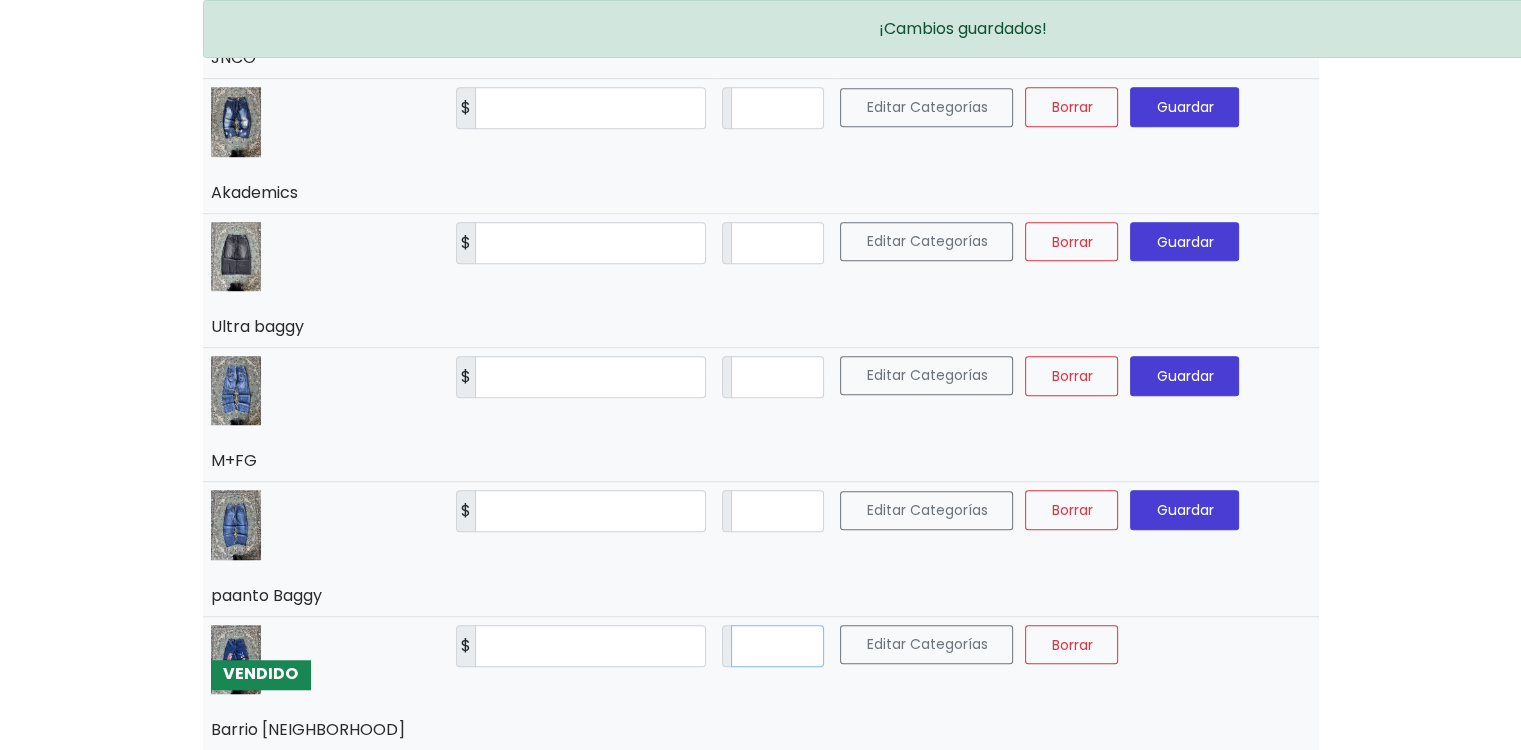 click on "*" at bounding box center (777, 646) 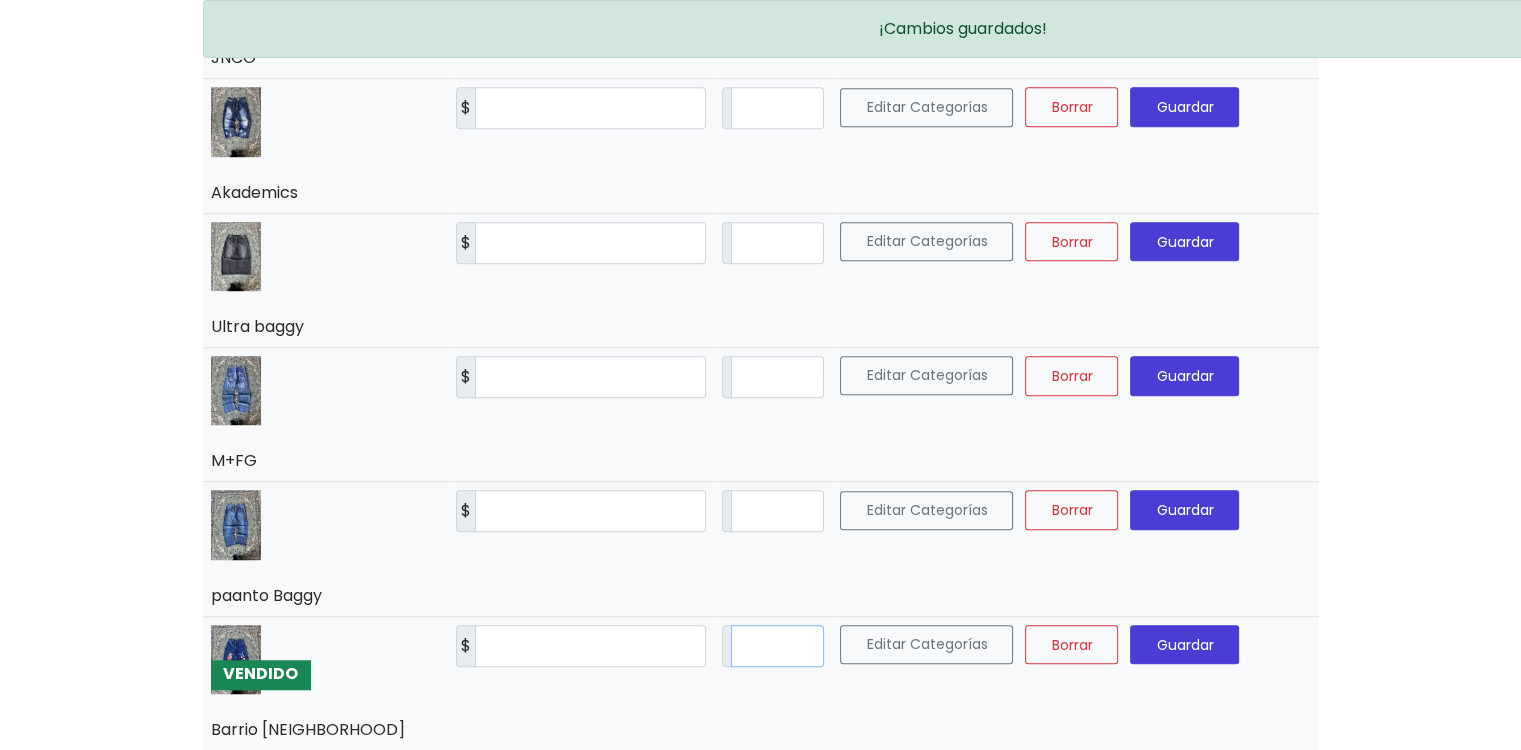 type on "**" 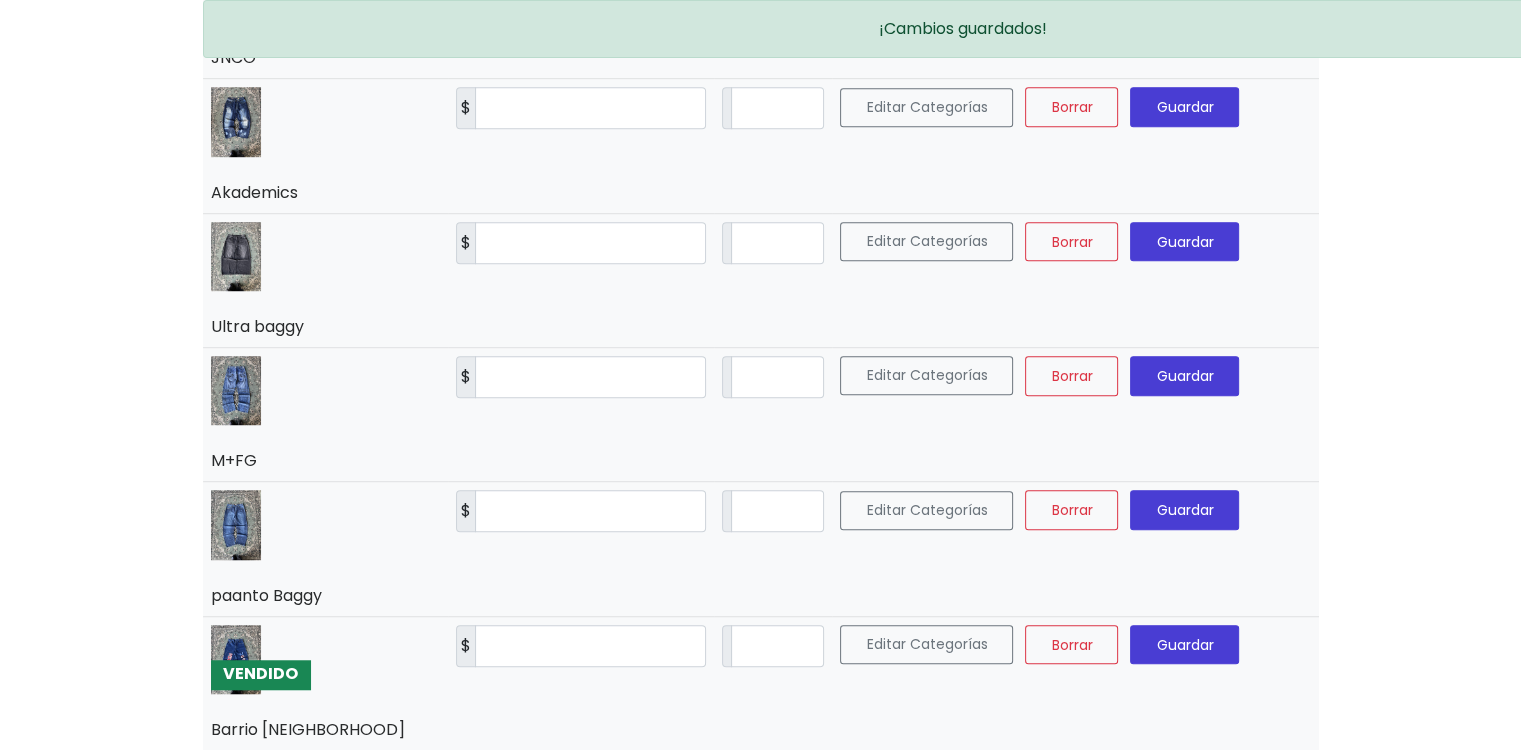 click on "Guardar" at bounding box center [1184, 645] 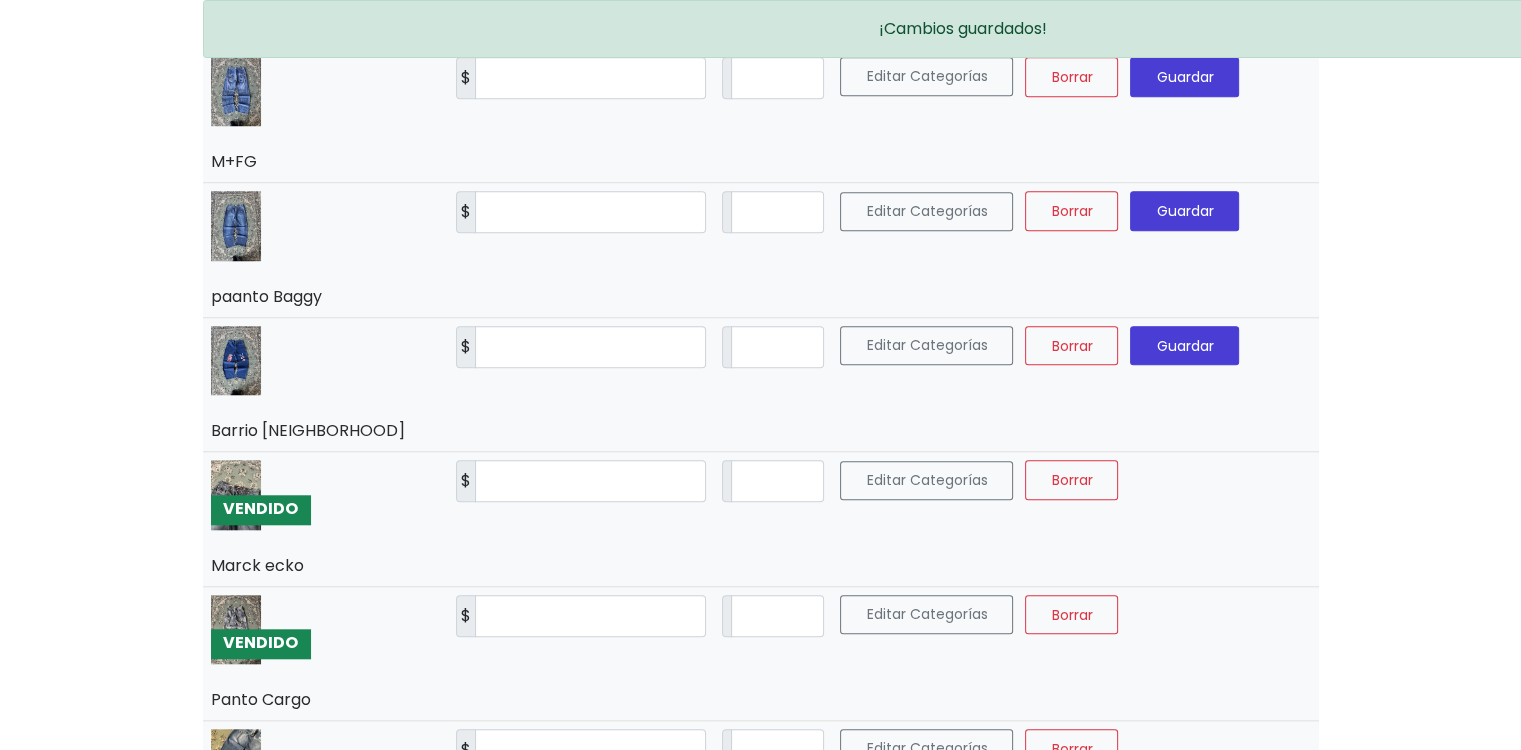 scroll, scrollTop: 1700, scrollLeft: 0, axis: vertical 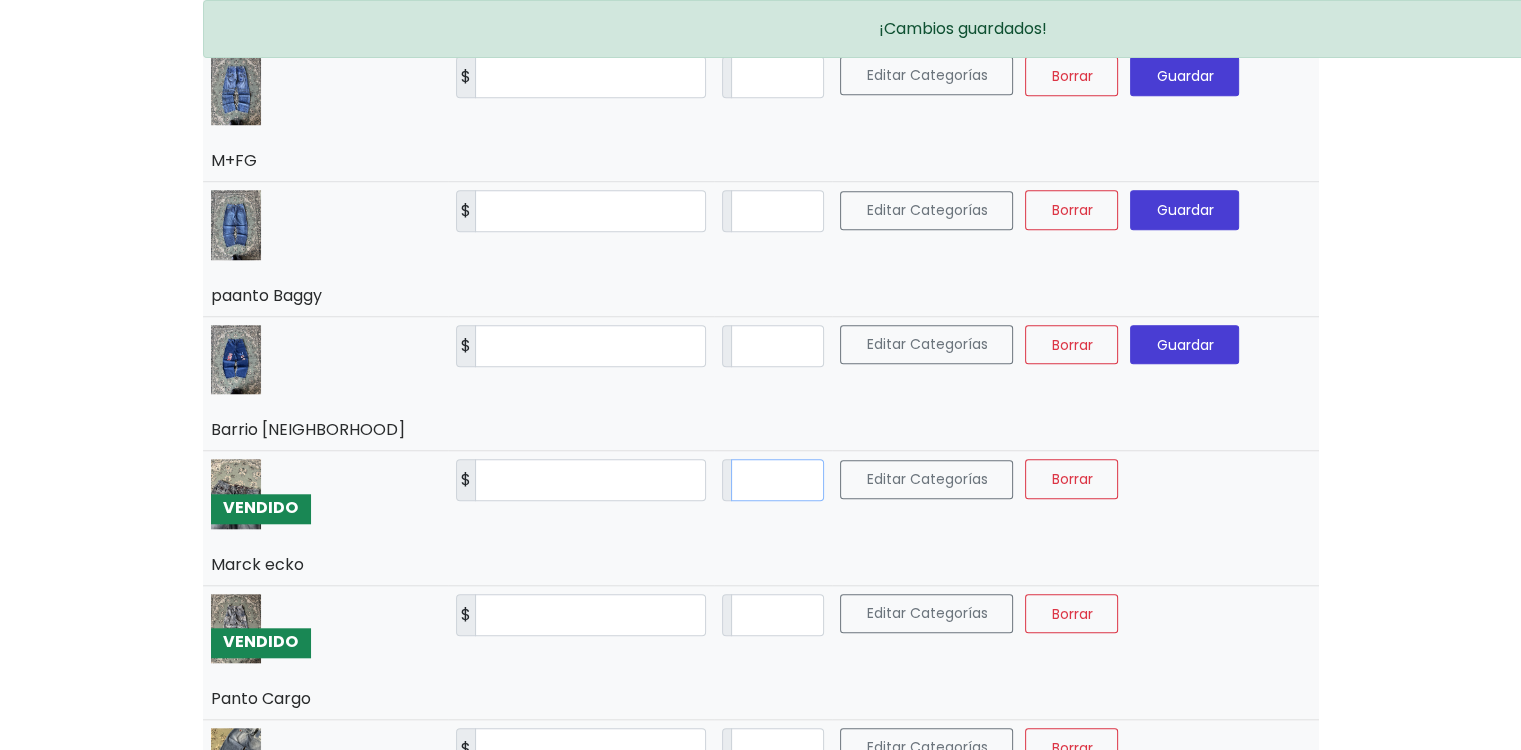 click on "*" at bounding box center (777, 480) 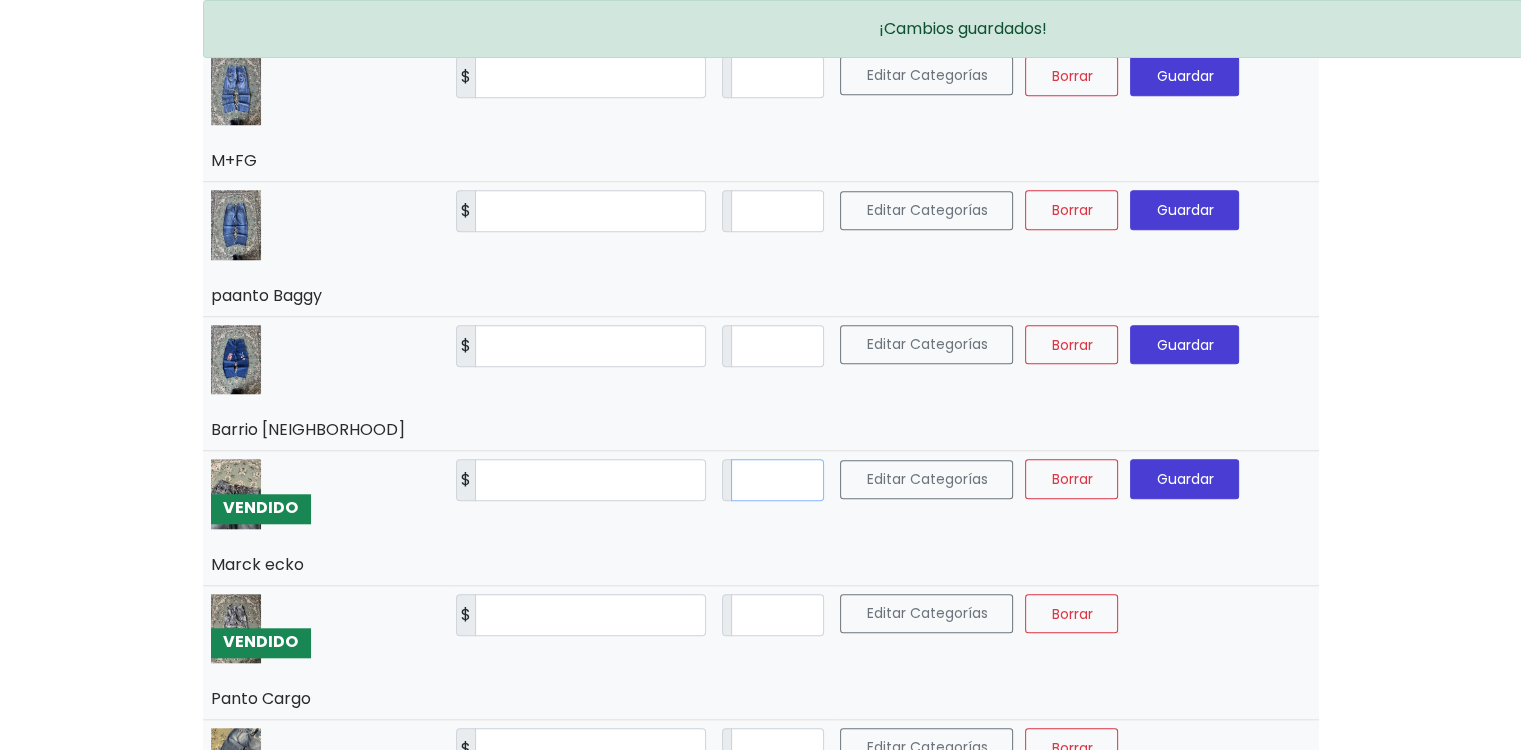 type on "**" 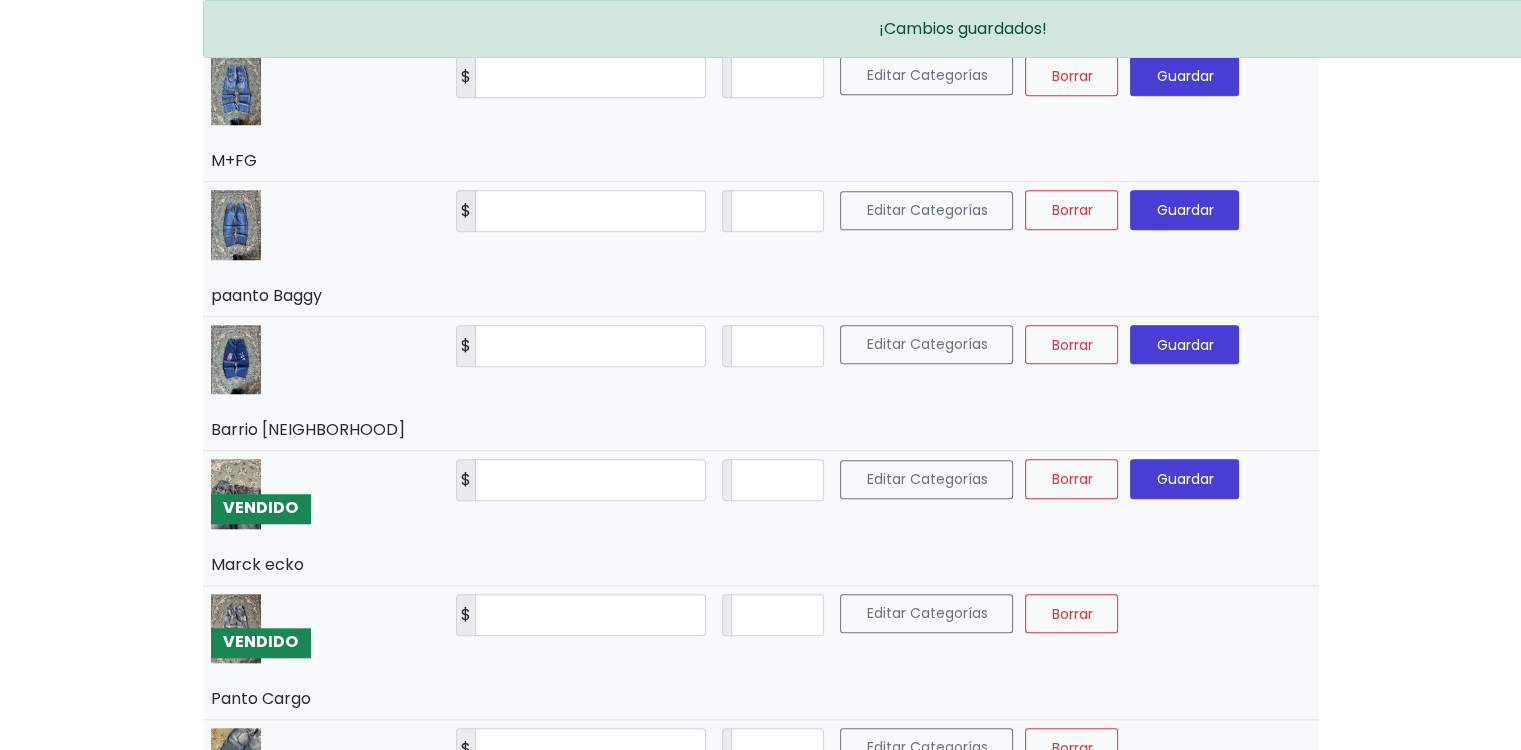 click on "Editar Categorías
Borrar
Guardar" at bounding box center (1075, 518) 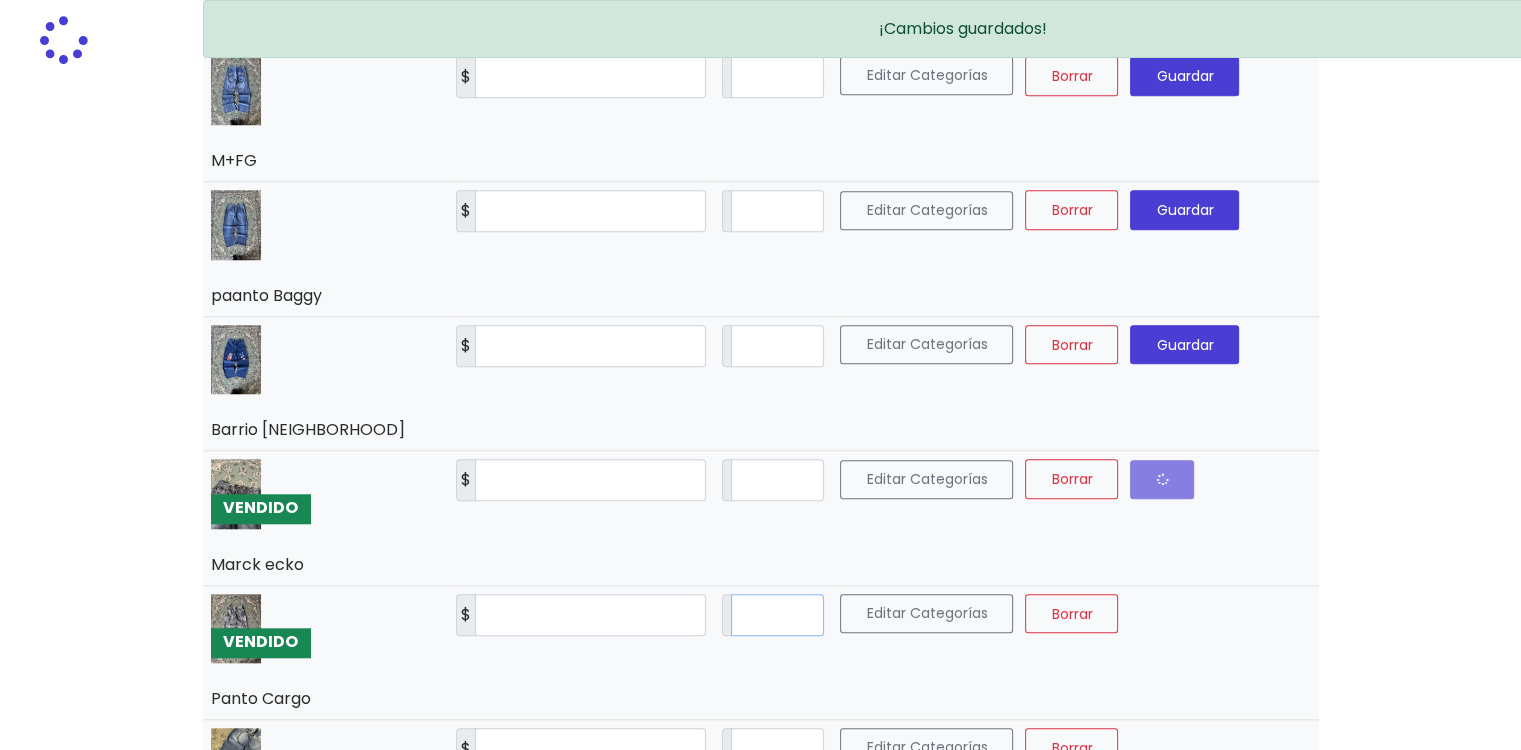click on "*" at bounding box center [777, 615] 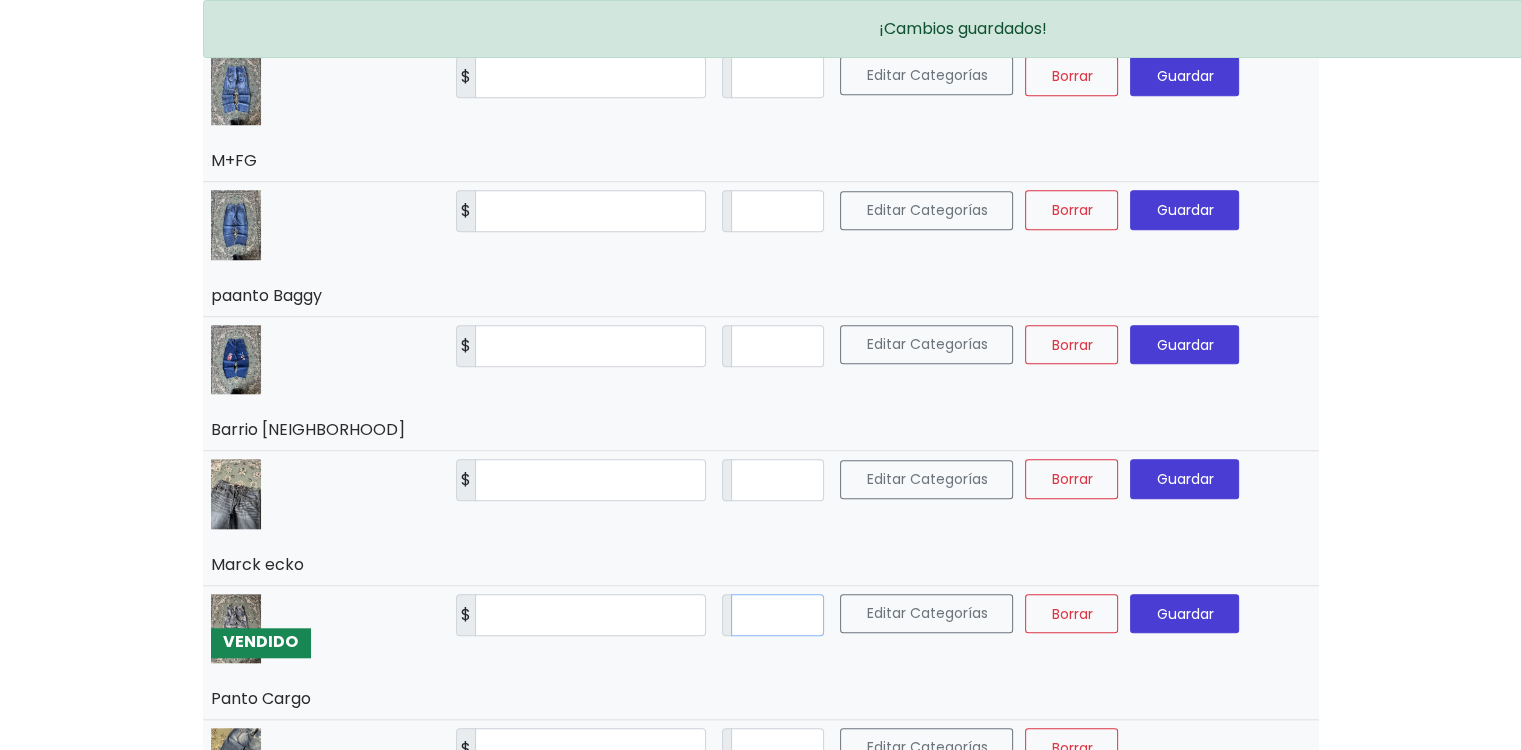 type on "**" 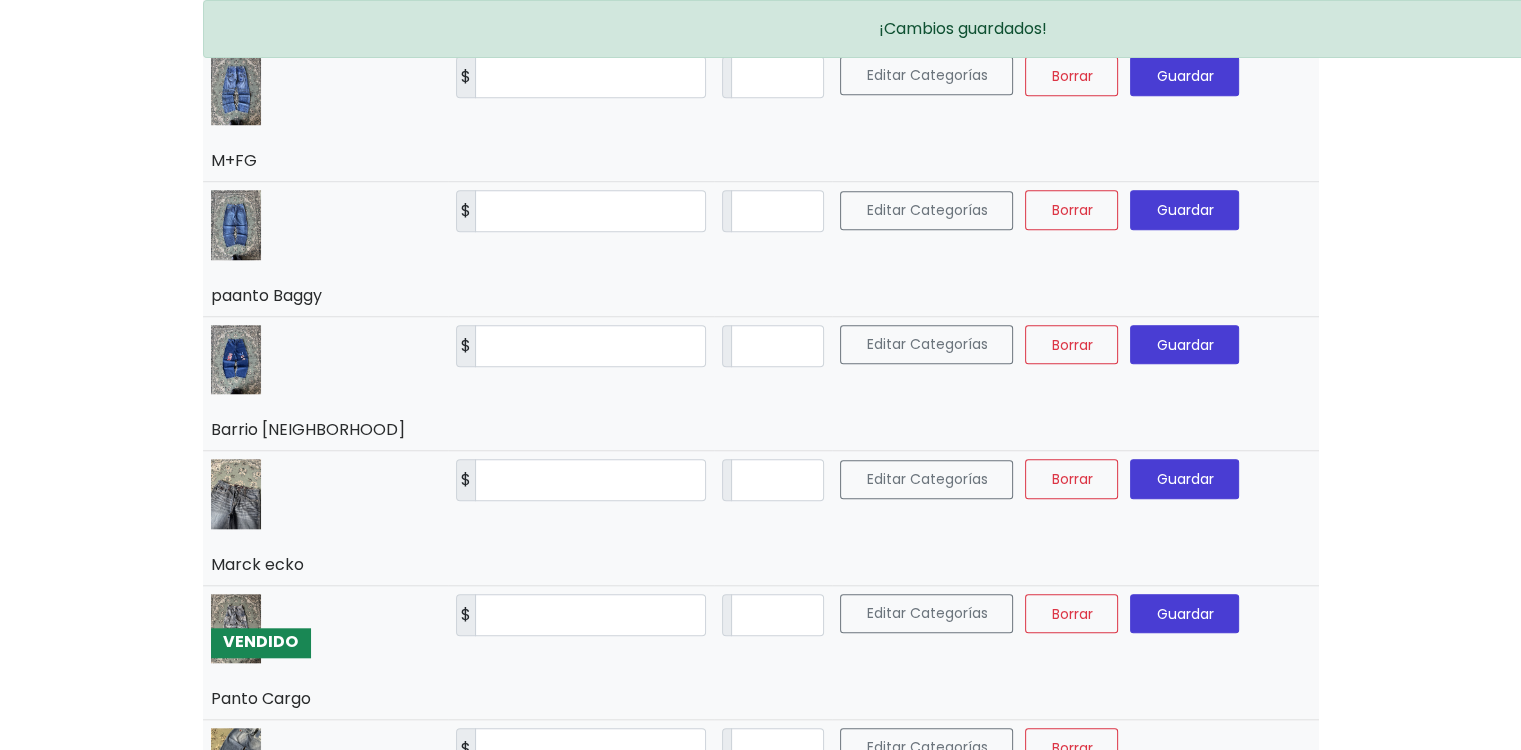 click on "Guardar" at bounding box center (1184, 614) 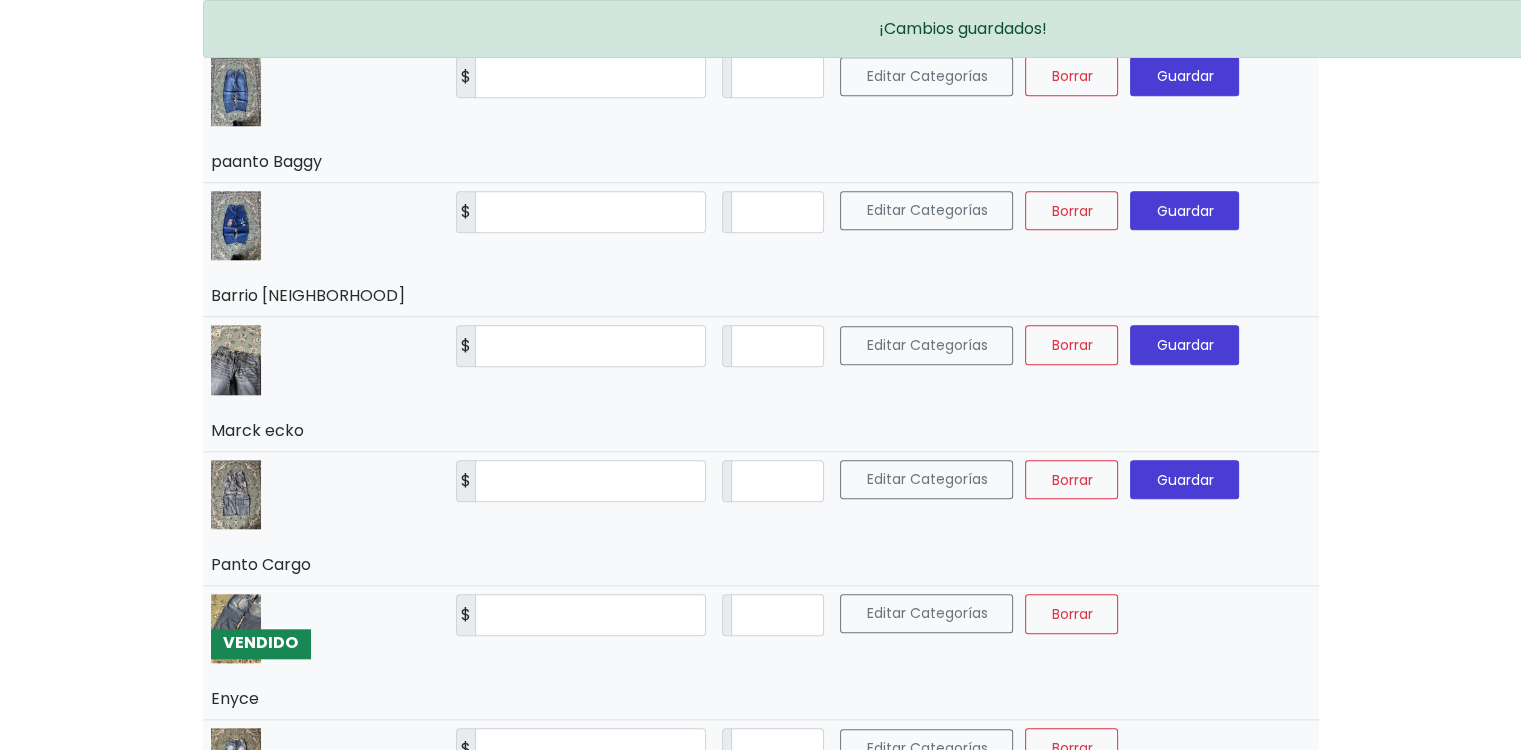 scroll, scrollTop: 2000, scrollLeft: 0, axis: vertical 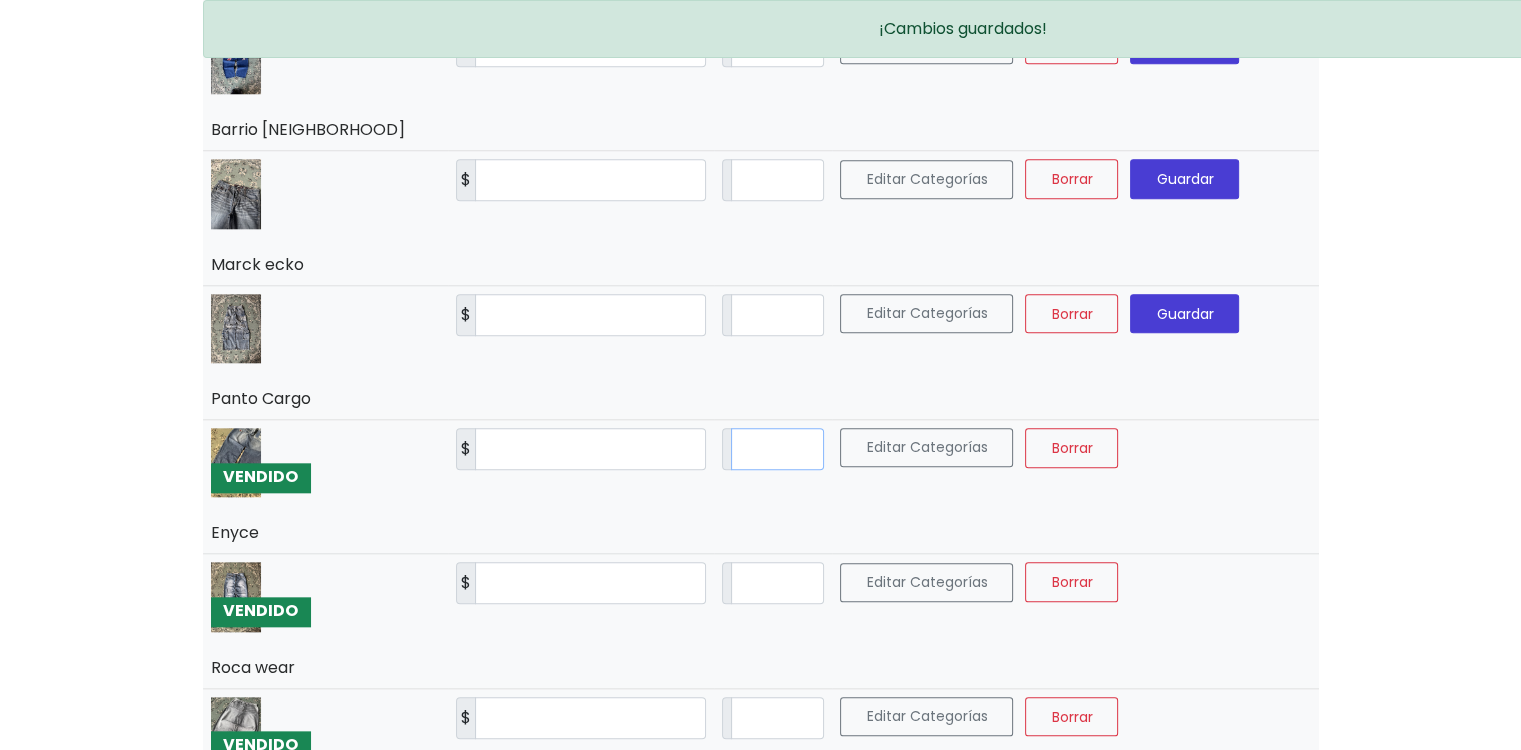 click on "*" at bounding box center [777, 449] 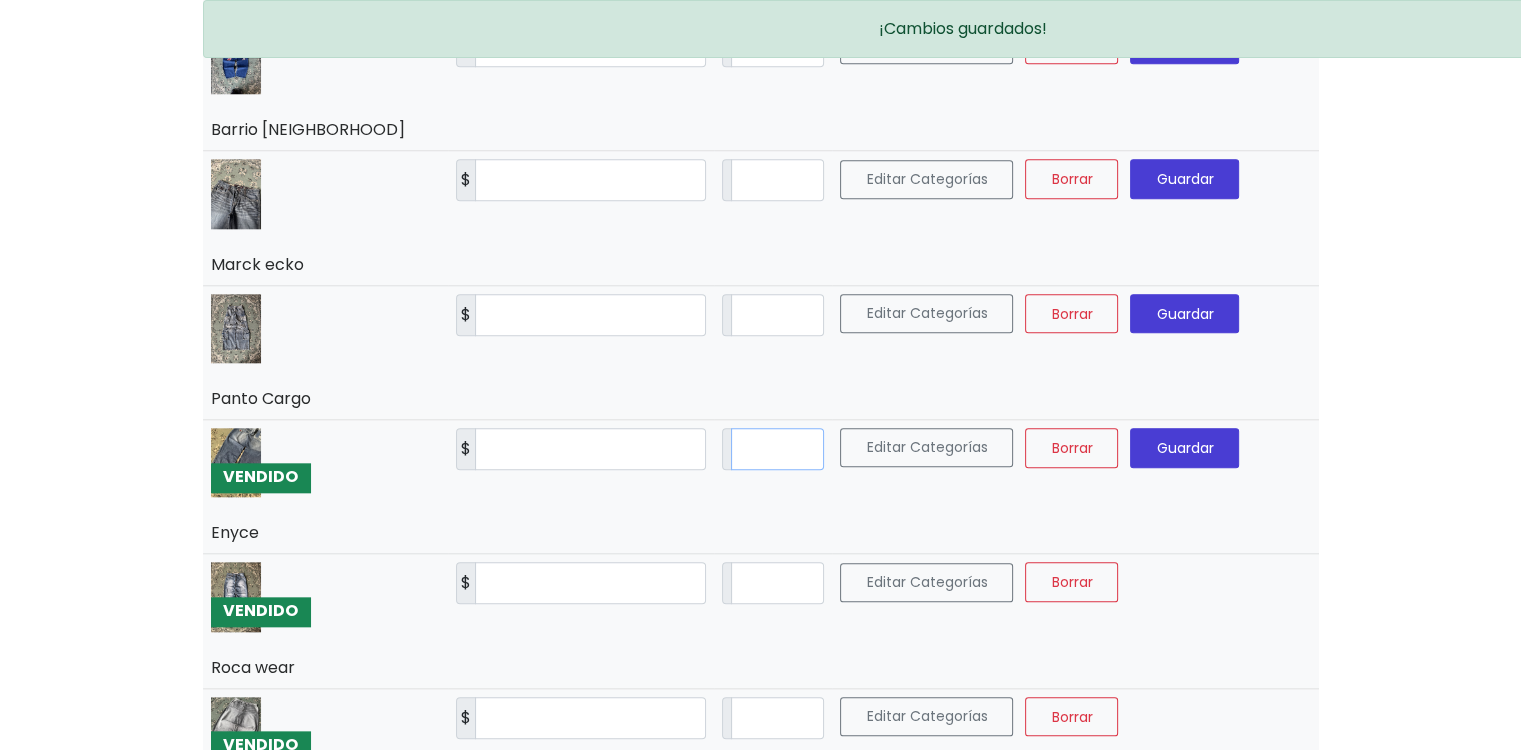 type on "**" 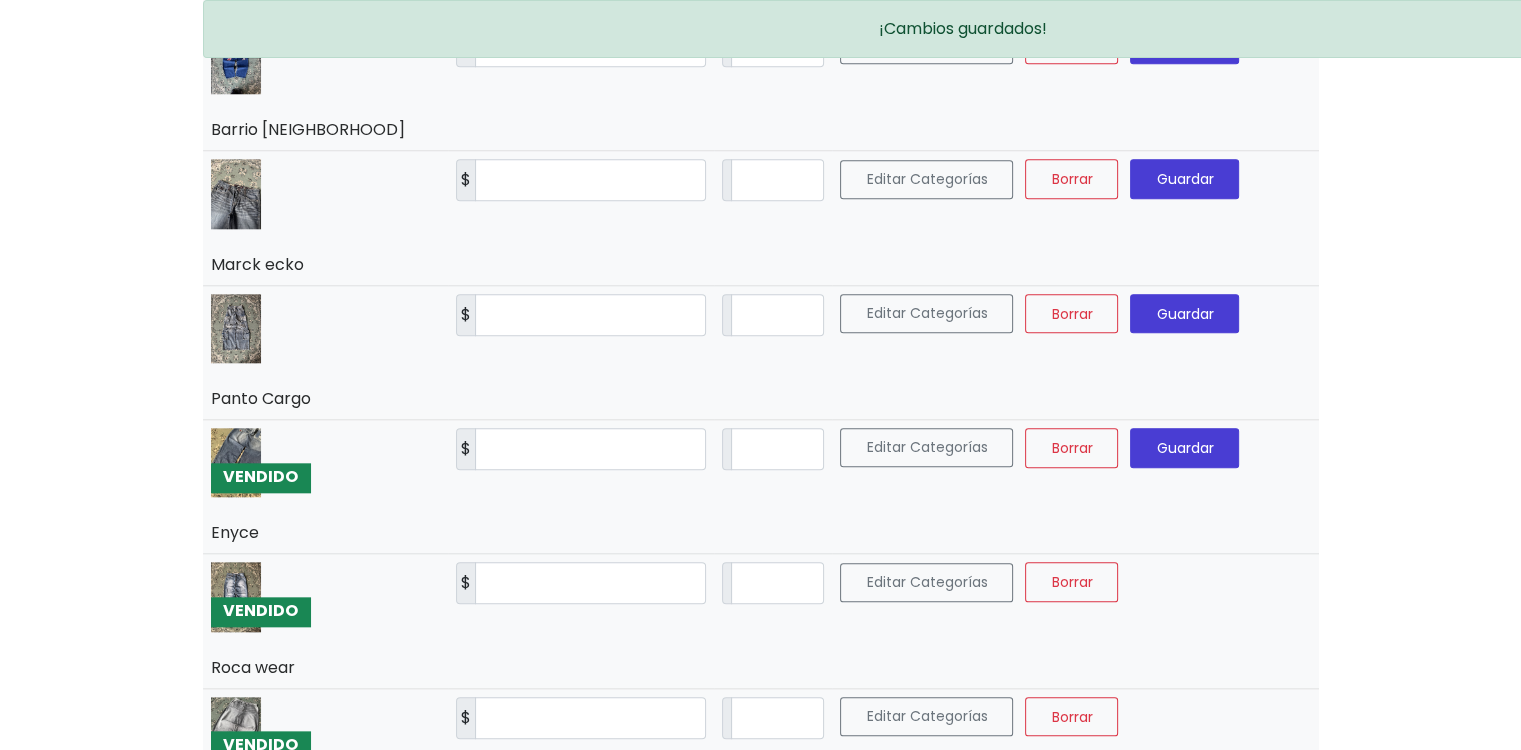 click on "Guardar" at bounding box center [1184, 448] 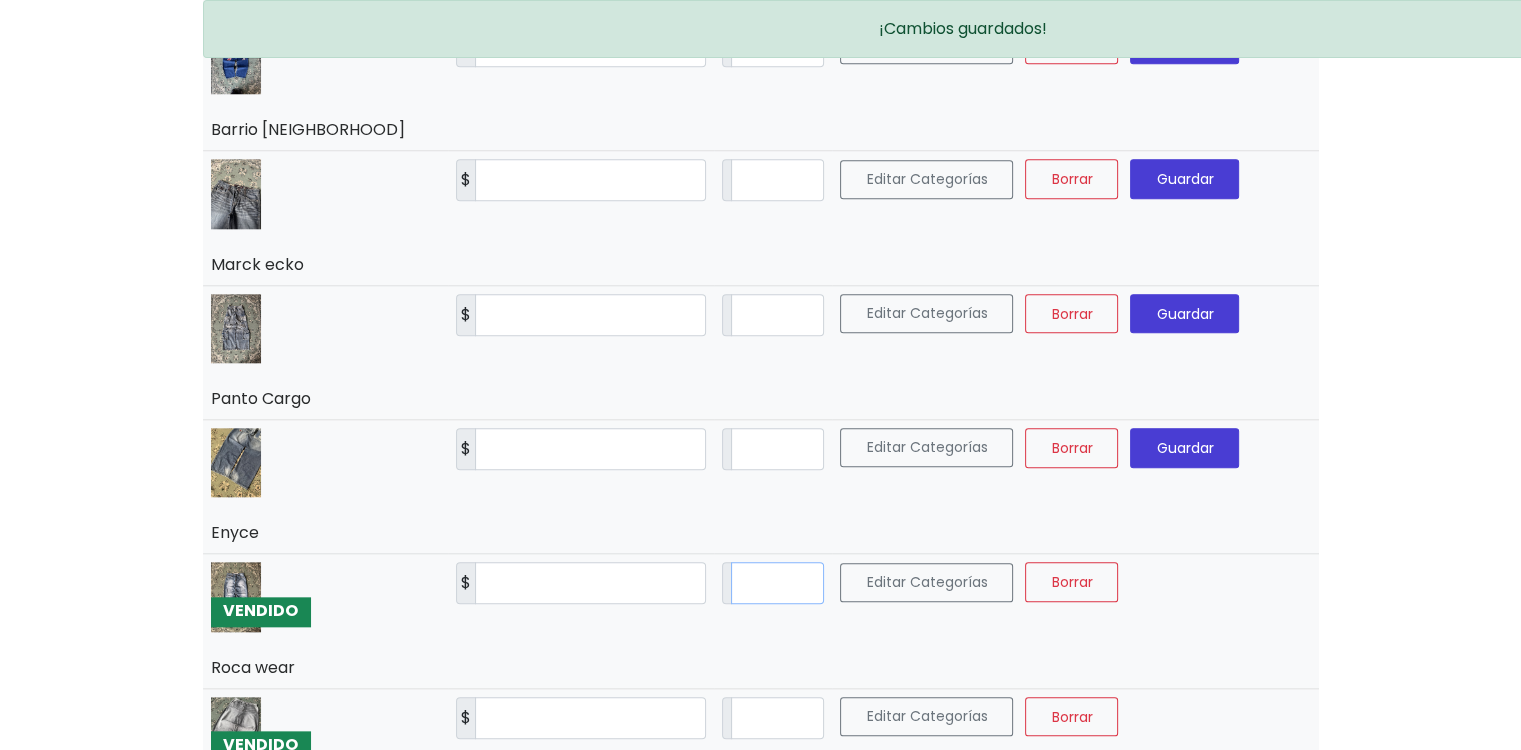 click on "*" at bounding box center (777, 583) 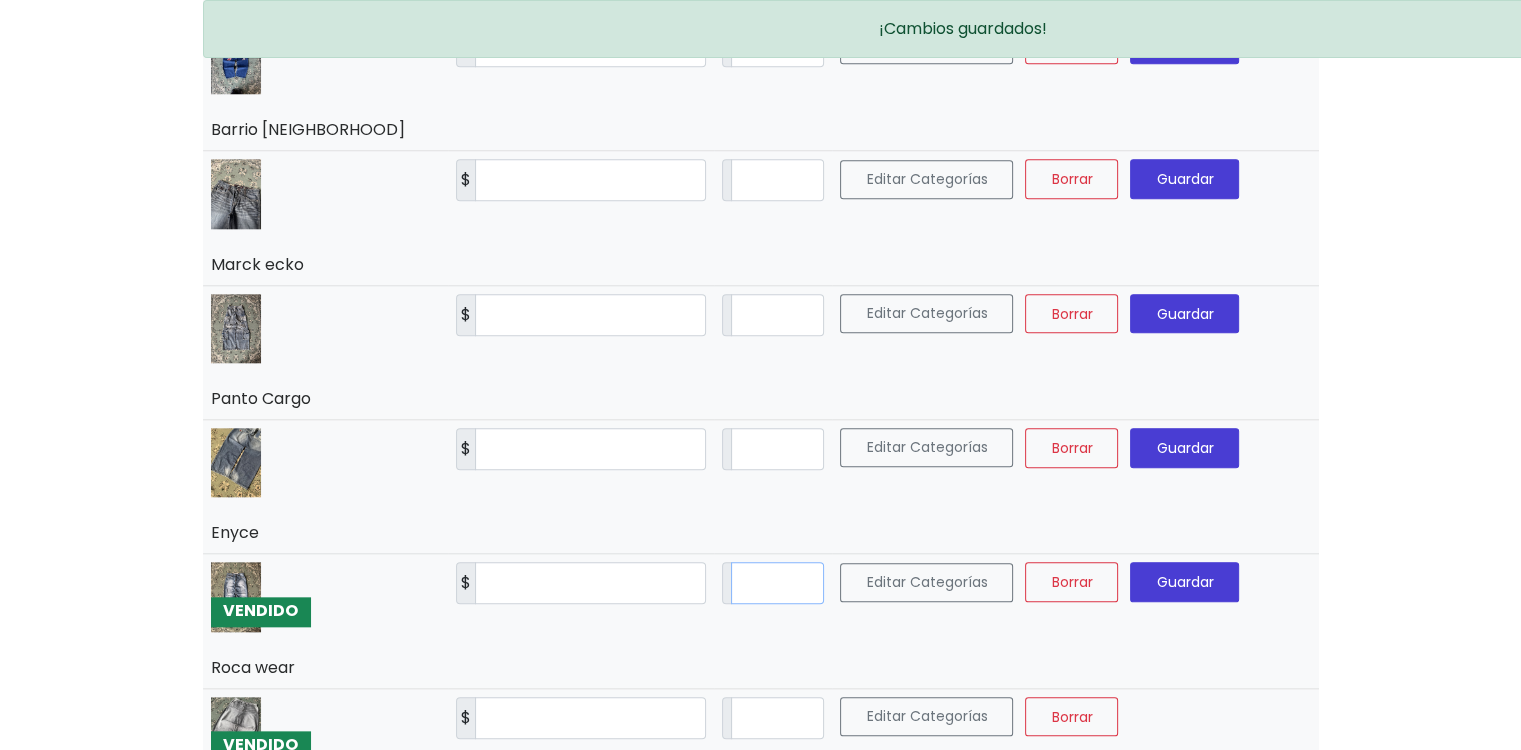 type on "**" 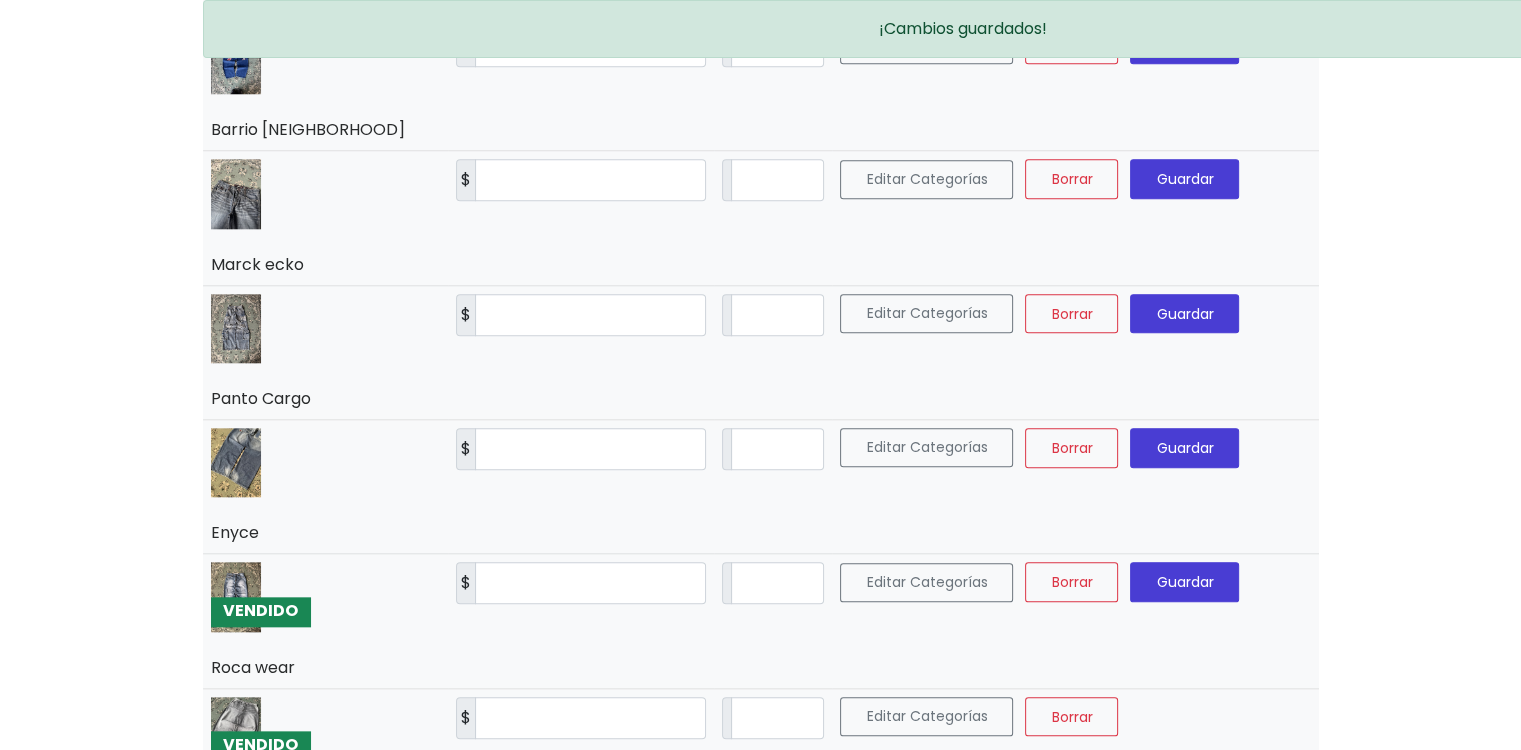 click on "Guardar" at bounding box center [1184, 582] 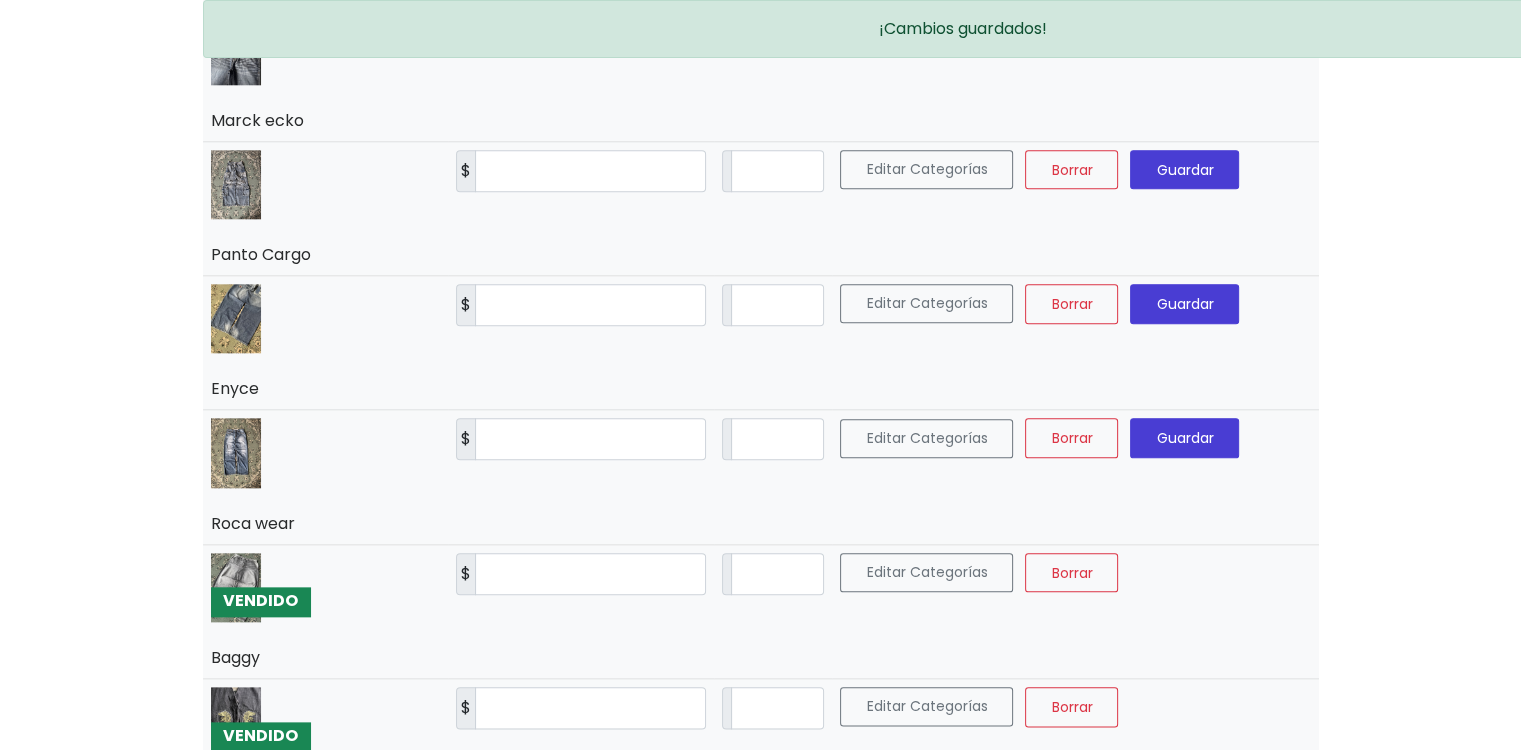 scroll, scrollTop: 2200, scrollLeft: 0, axis: vertical 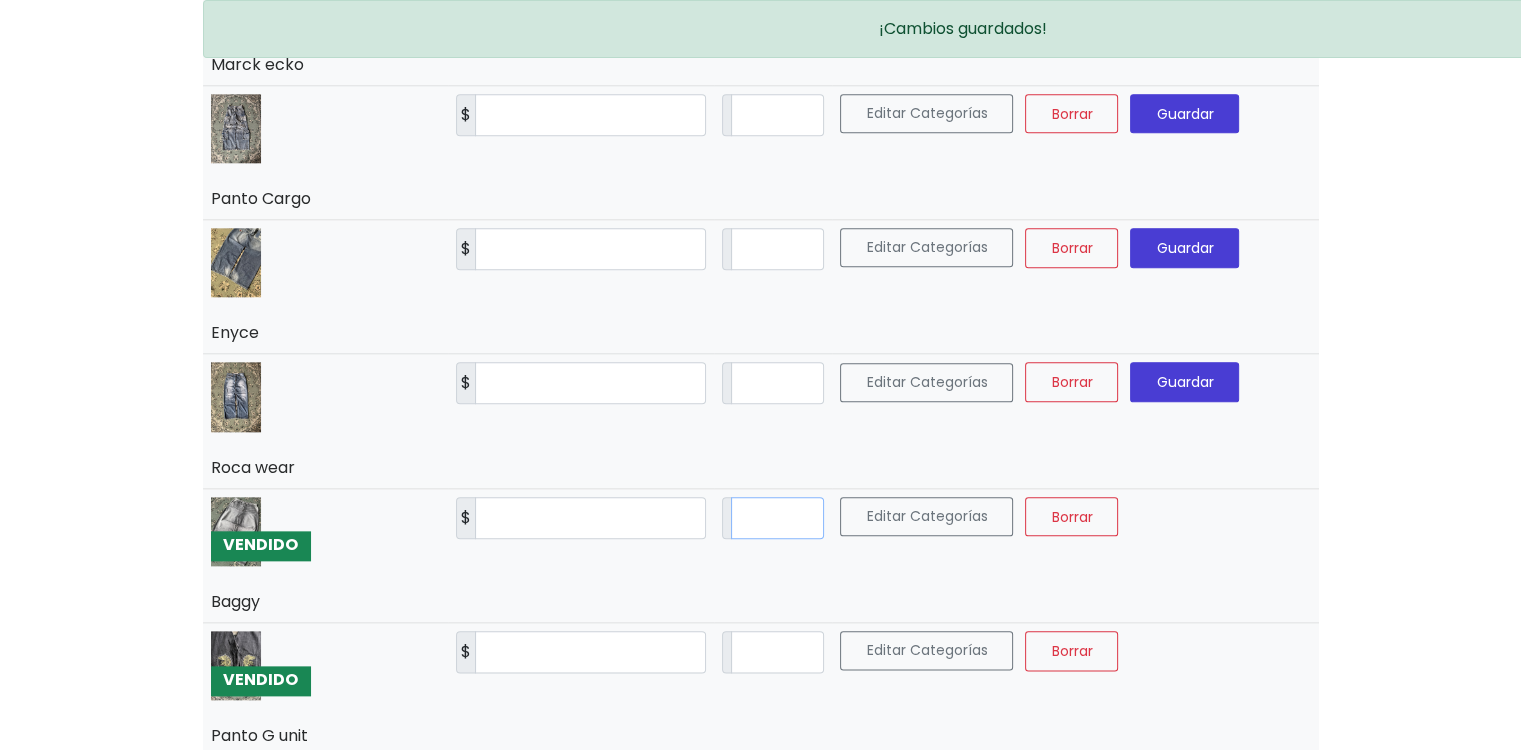 click on "*" at bounding box center [777, 518] 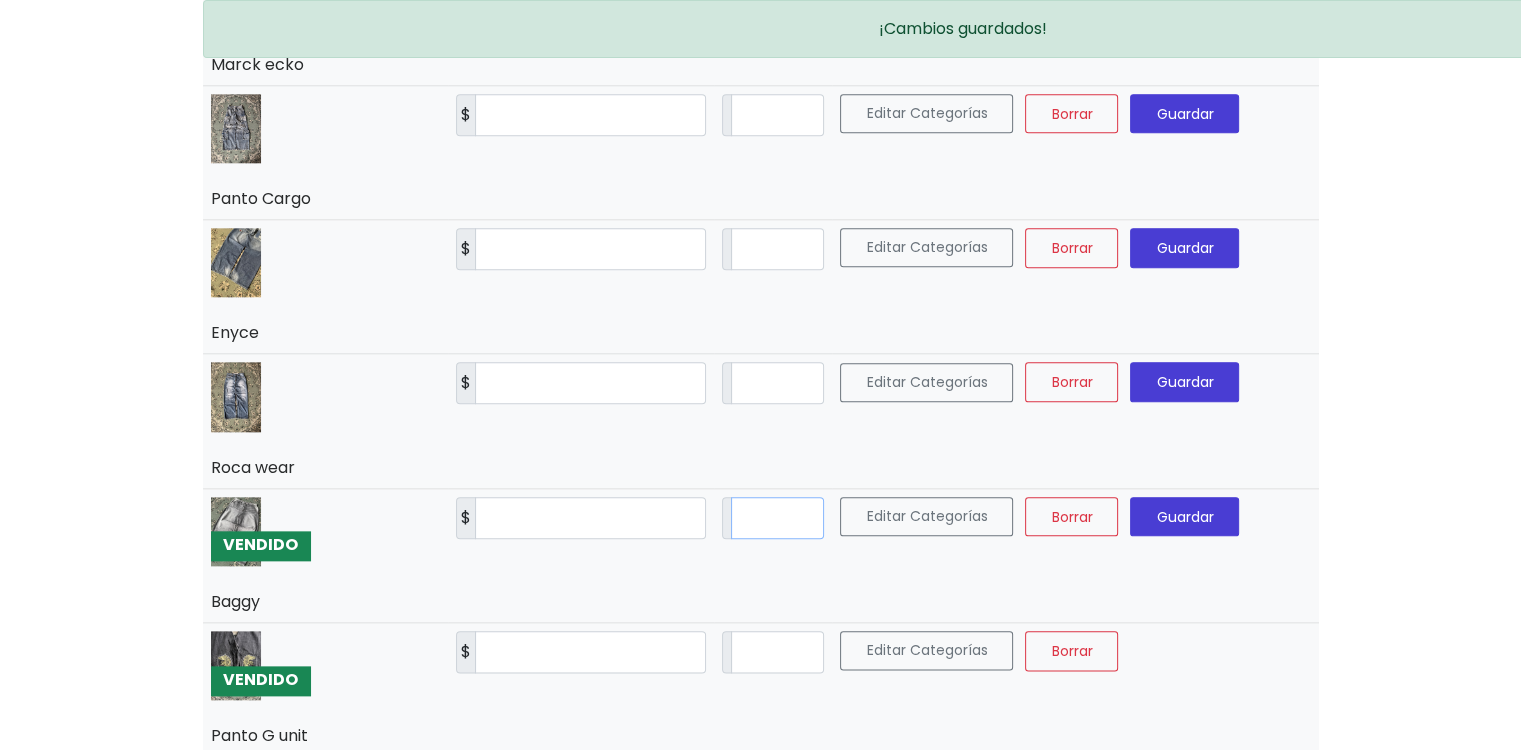 type on "**" 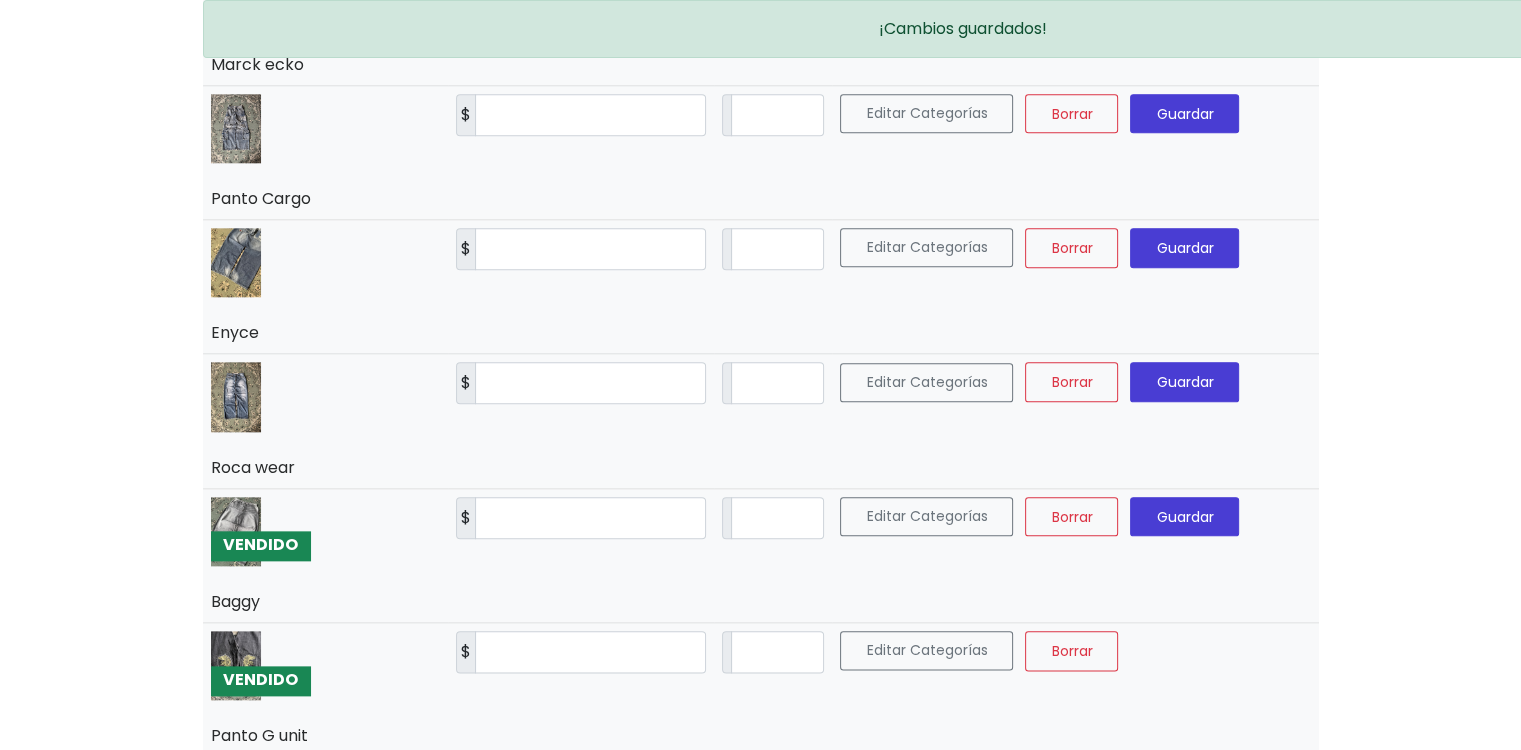 click on "Editar Categorías
Borrar
Guardar" at bounding box center [1075, 555] 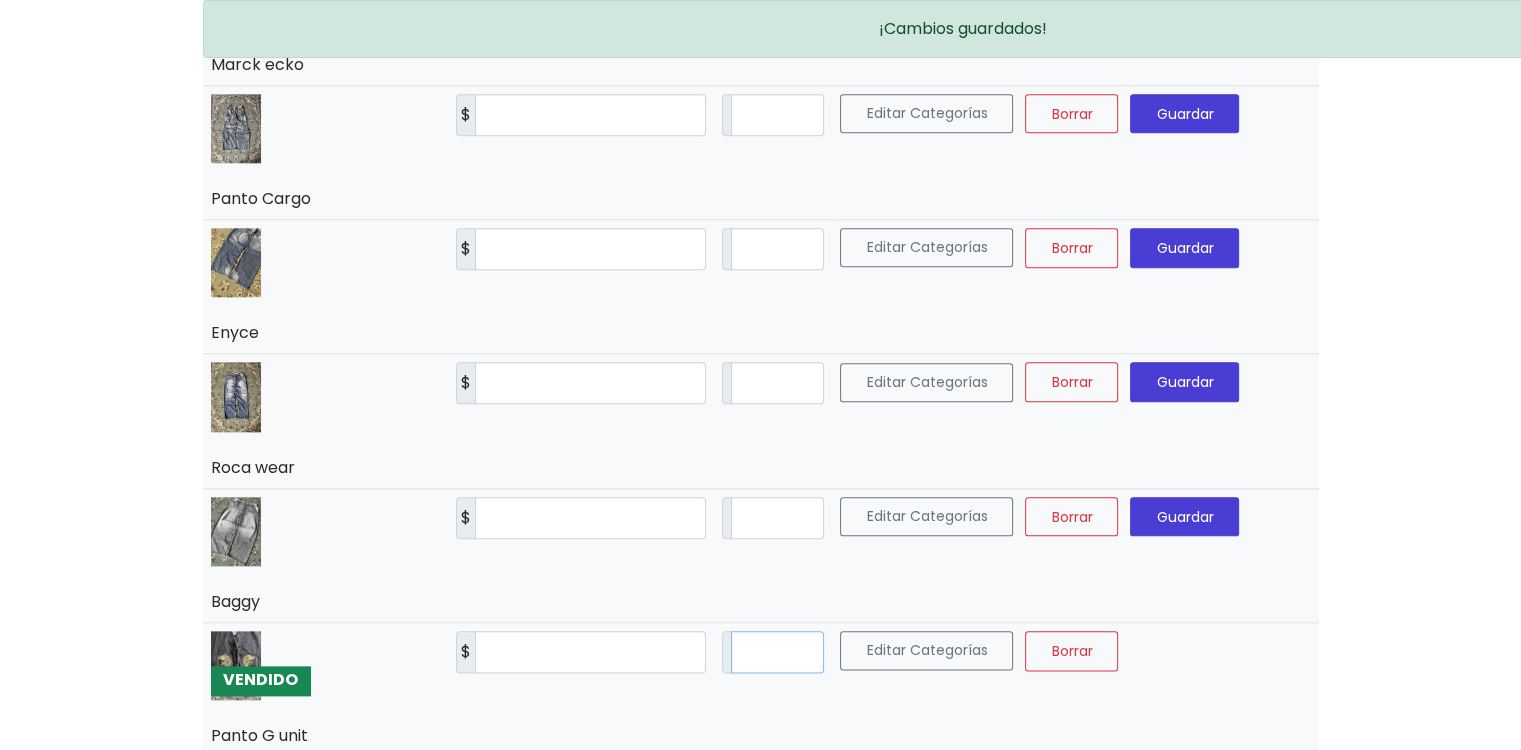 drag, startPoint x: 818, startPoint y: 617, endPoint x: 841, endPoint y: 625, distance: 24.351591 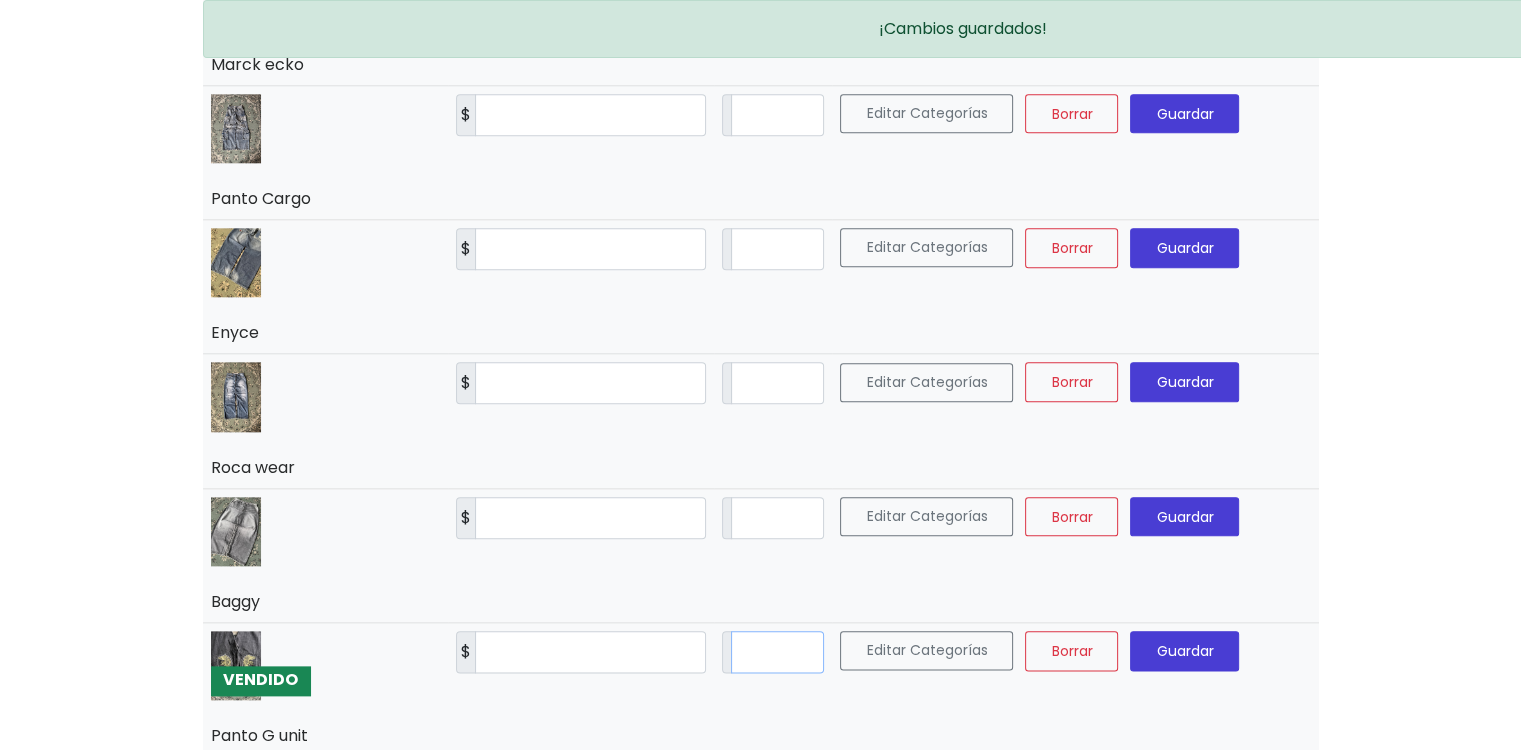 type on "**" 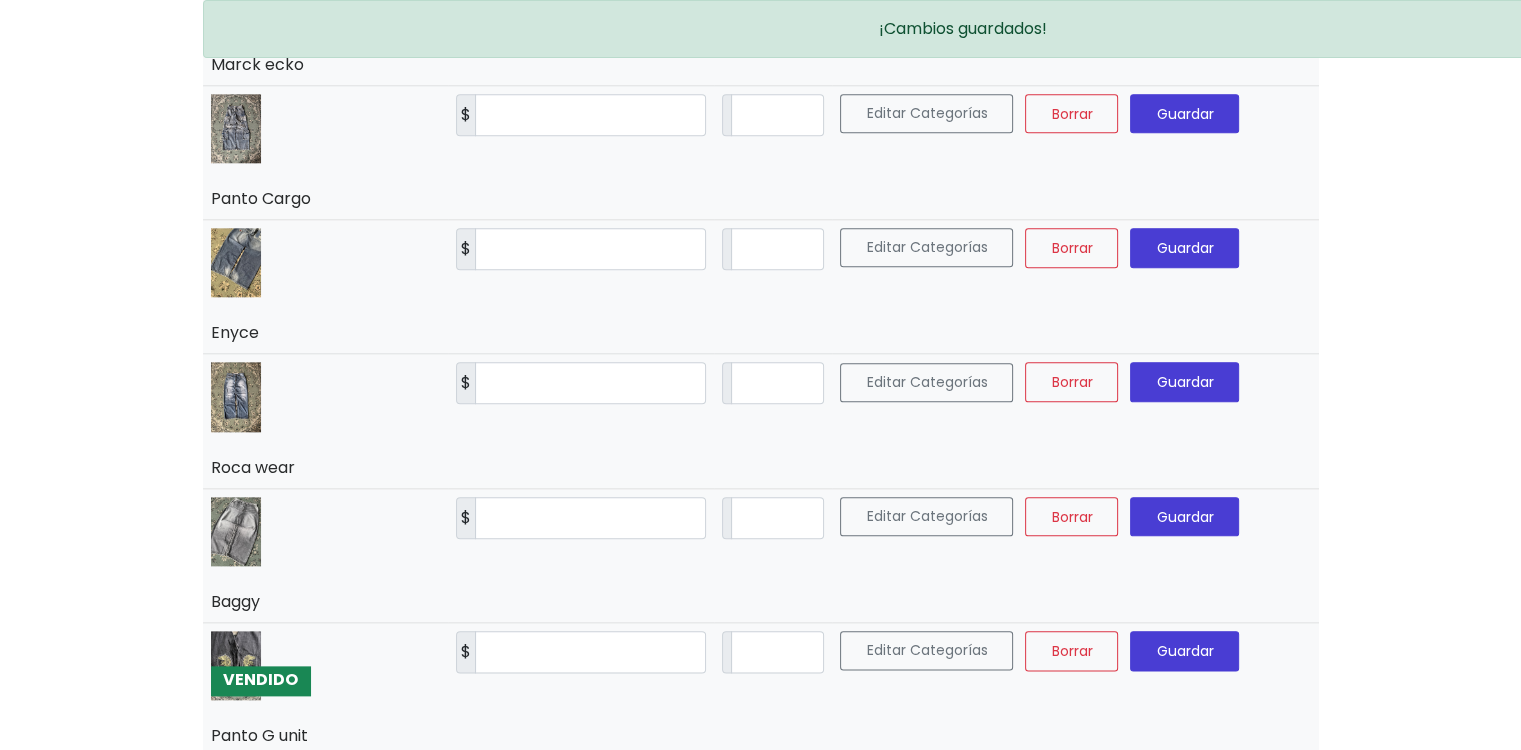 click on "Editar Categorías
Borrar
Guardar" at bounding box center (1075, 689) 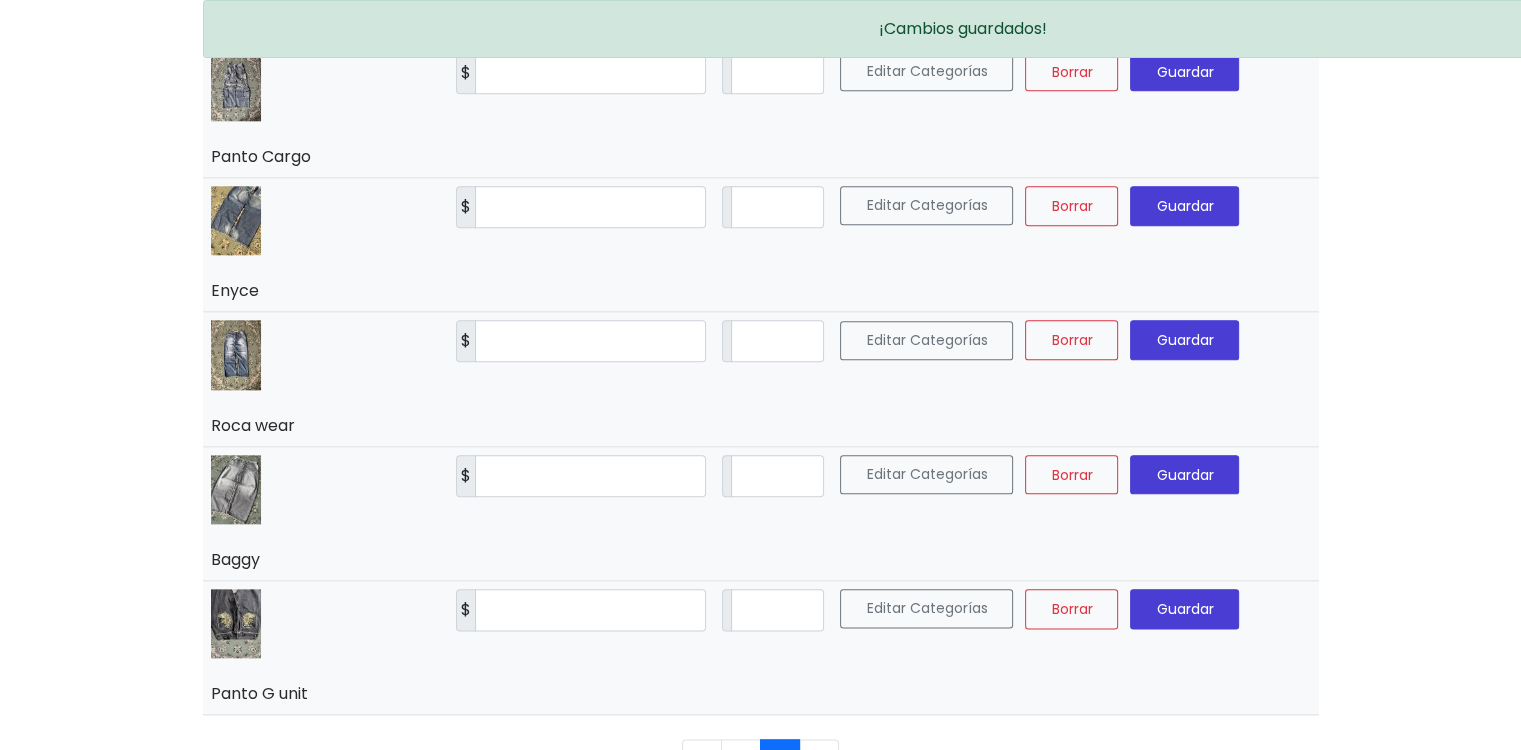 scroll, scrollTop: 2266, scrollLeft: 0, axis: vertical 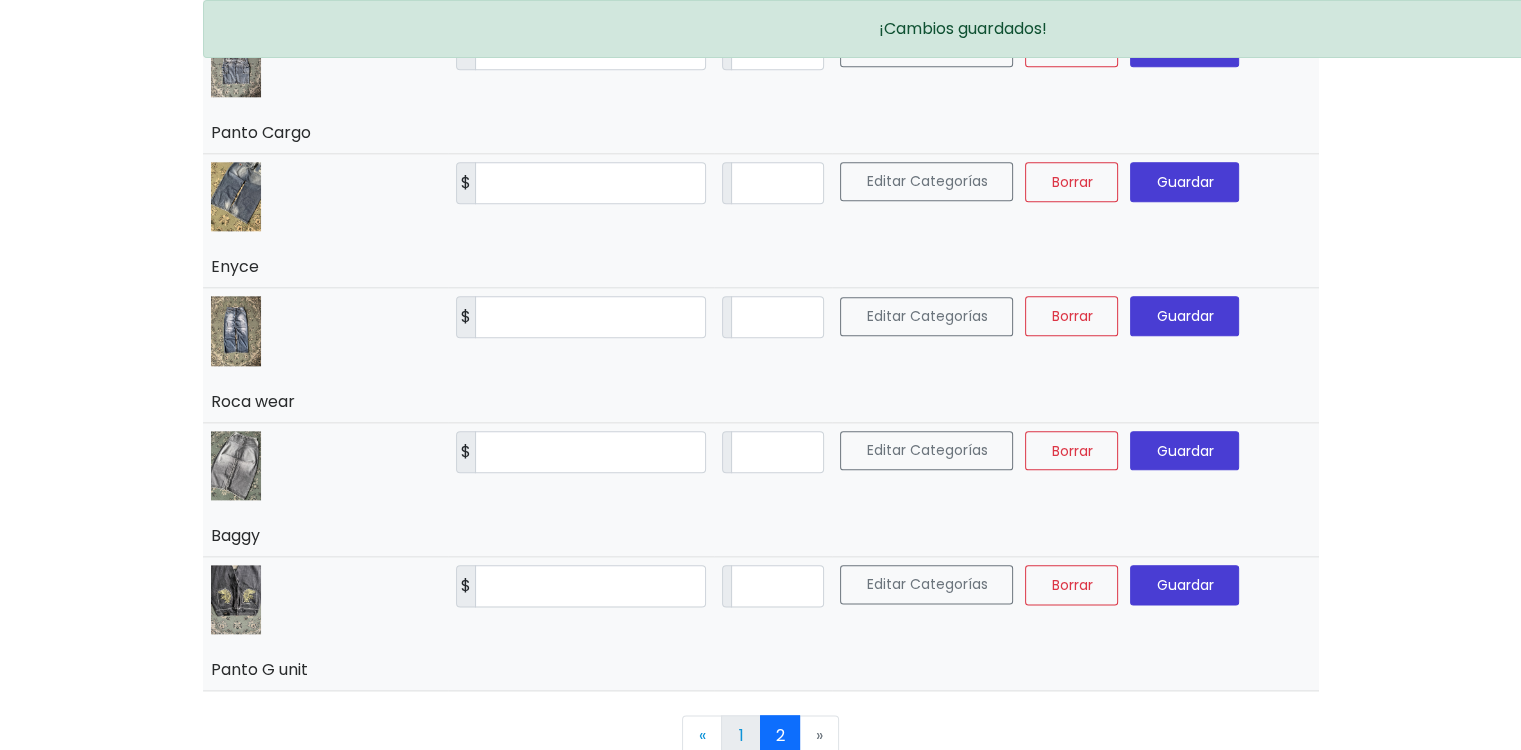 click on "1" at bounding box center [741, 735] 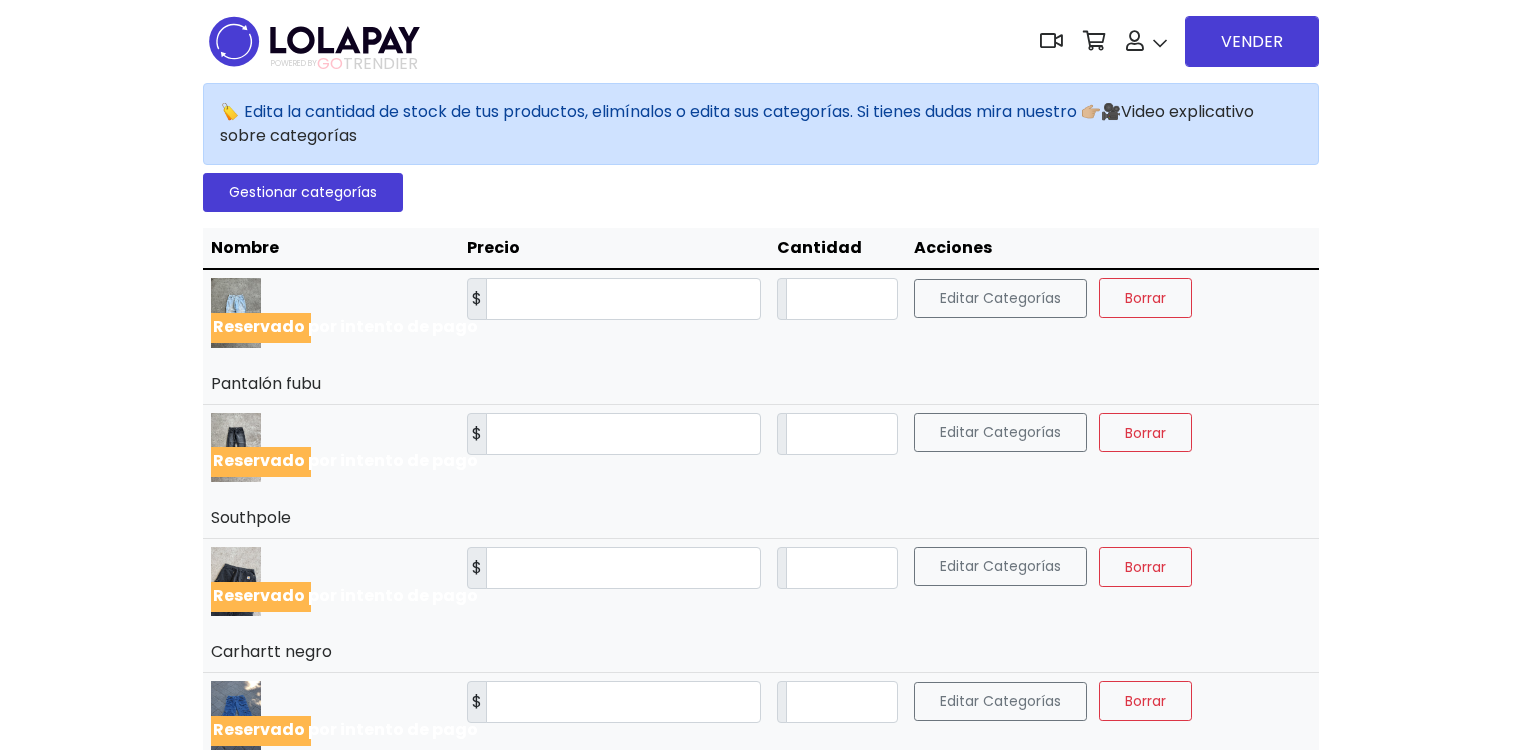 scroll, scrollTop: 0, scrollLeft: 0, axis: both 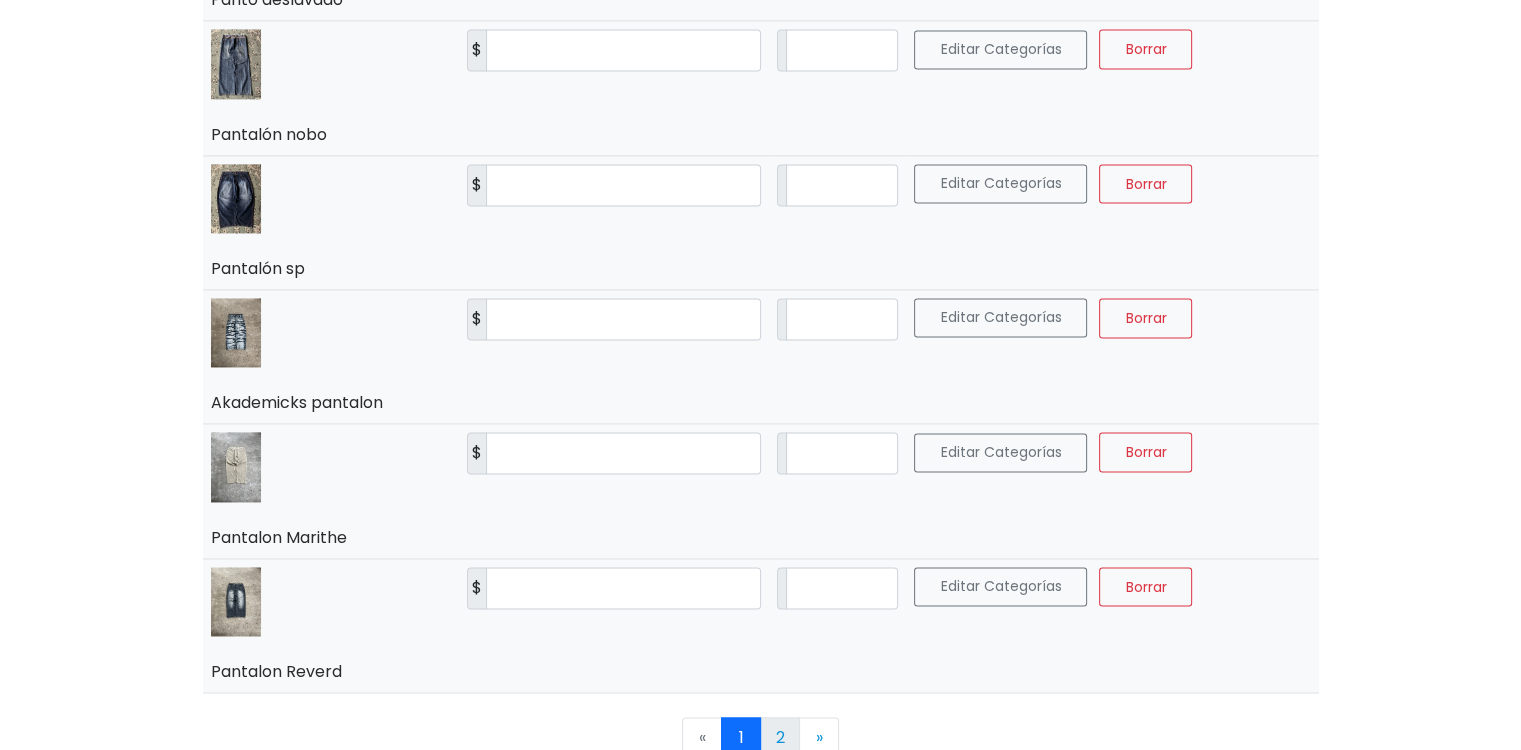 click on "2" at bounding box center [780, 737] 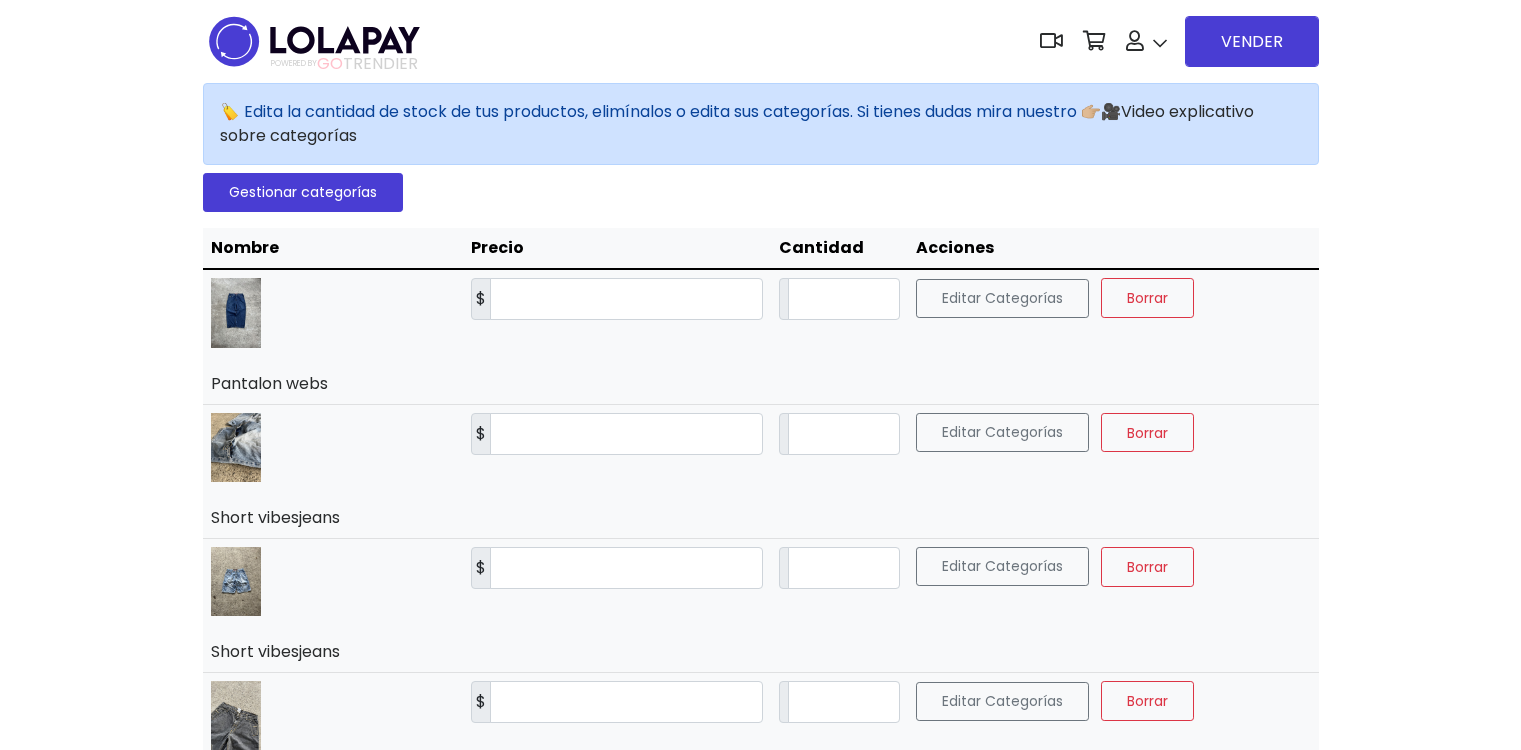 scroll, scrollTop: 0, scrollLeft: 0, axis: both 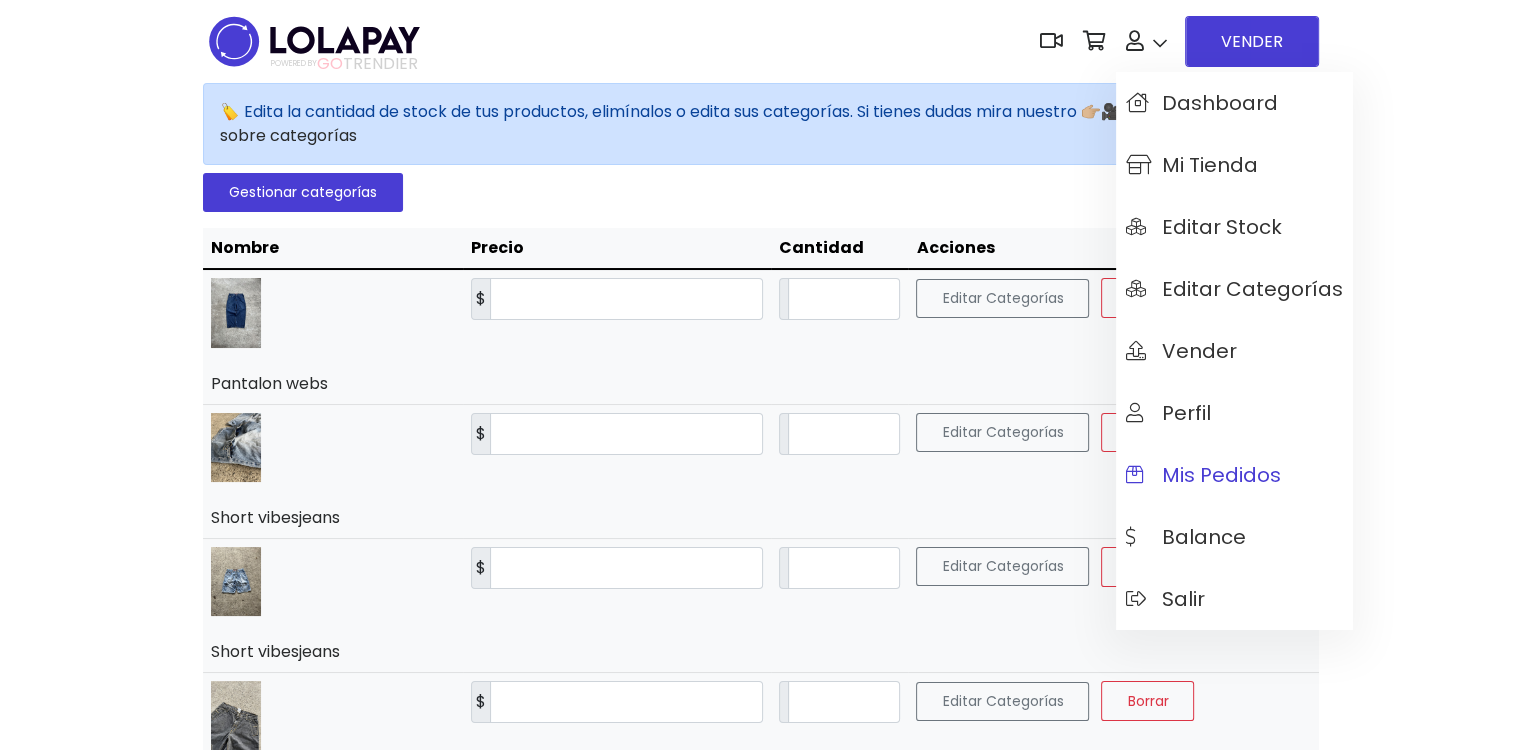 click on "Mis pedidos" at bounding box center [1234, 475] 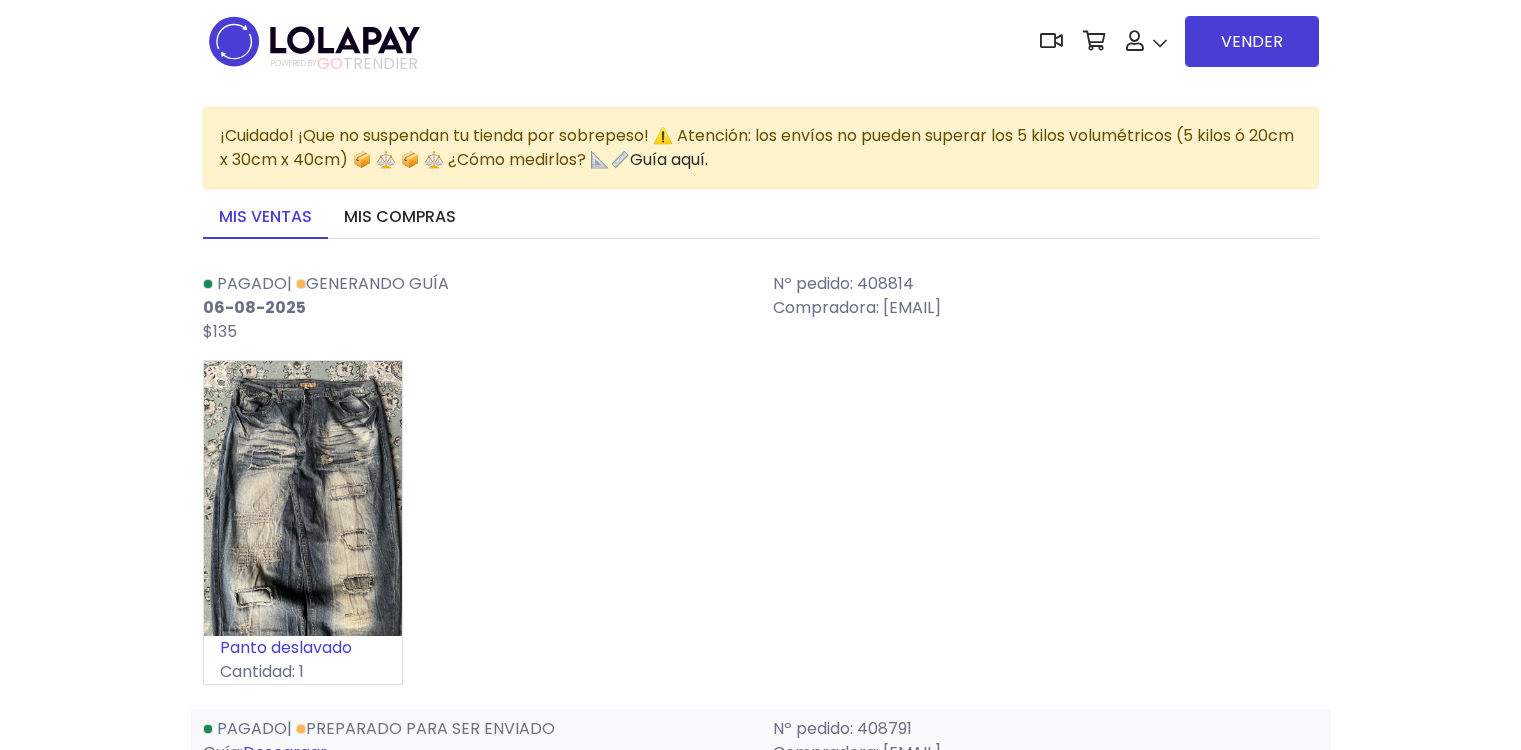 scroll, scrollTop: 0, scrollLeft: 0, axis: both 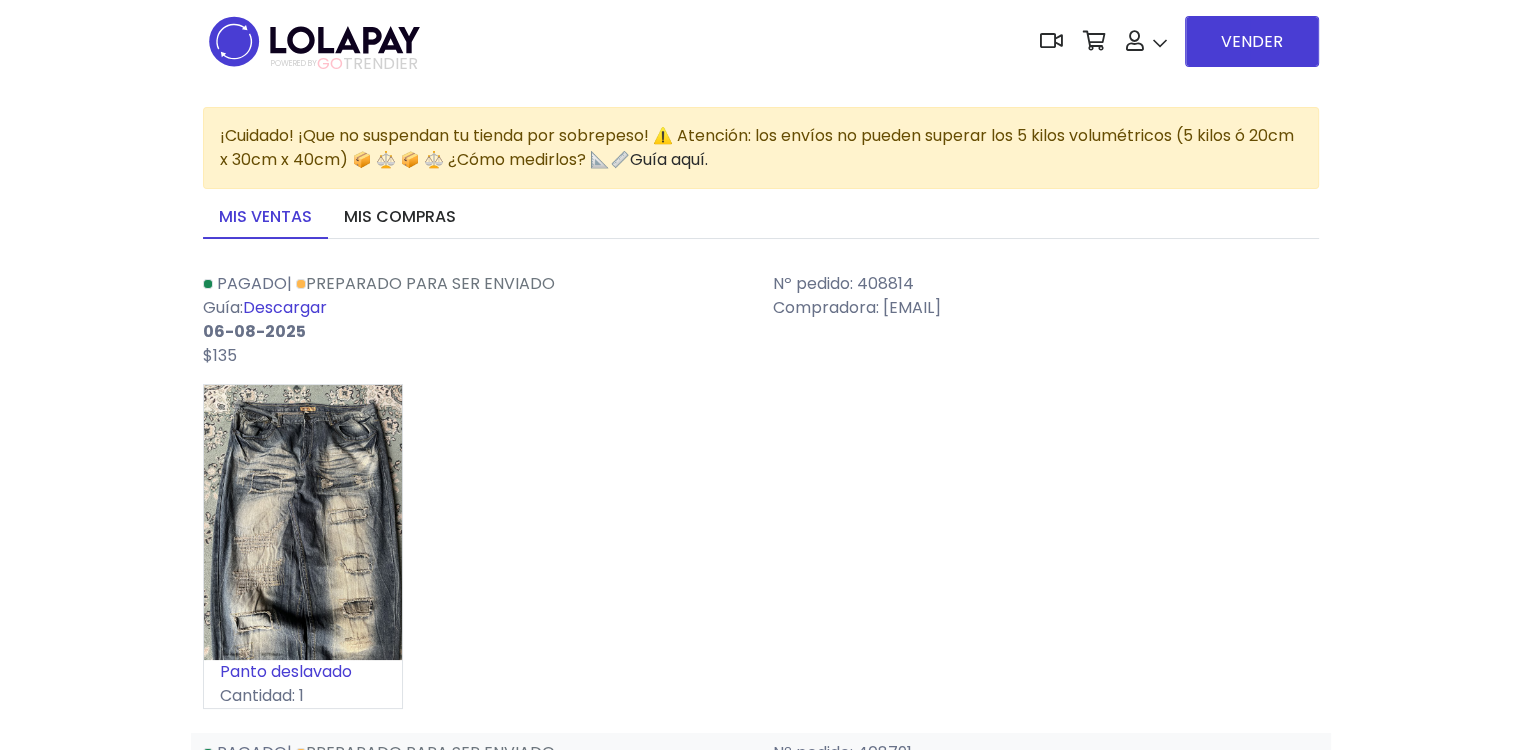 click on "Descargar" at bounding box center [285, 307] 